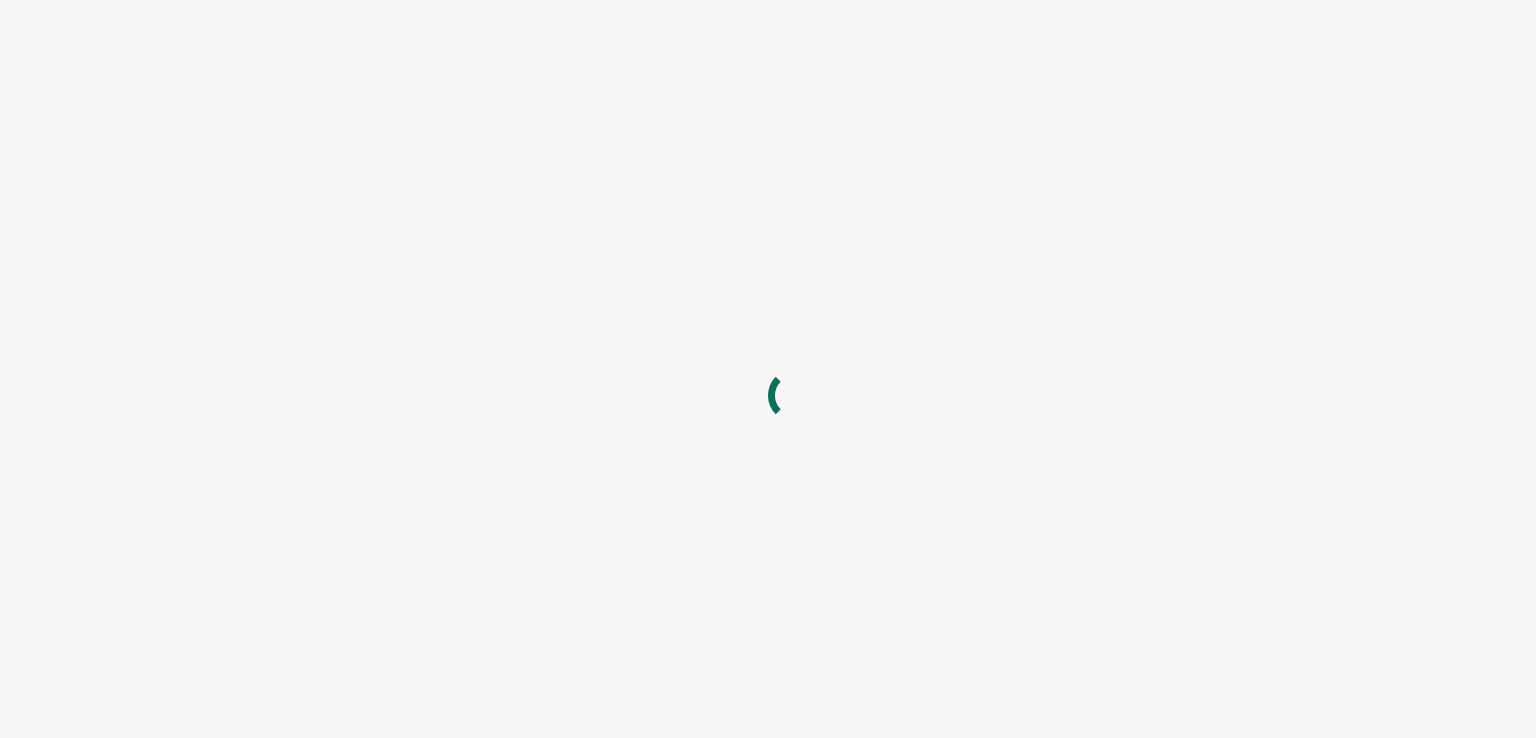 scroll, scrollTop: 0, scrollLeft: 0, axis: both 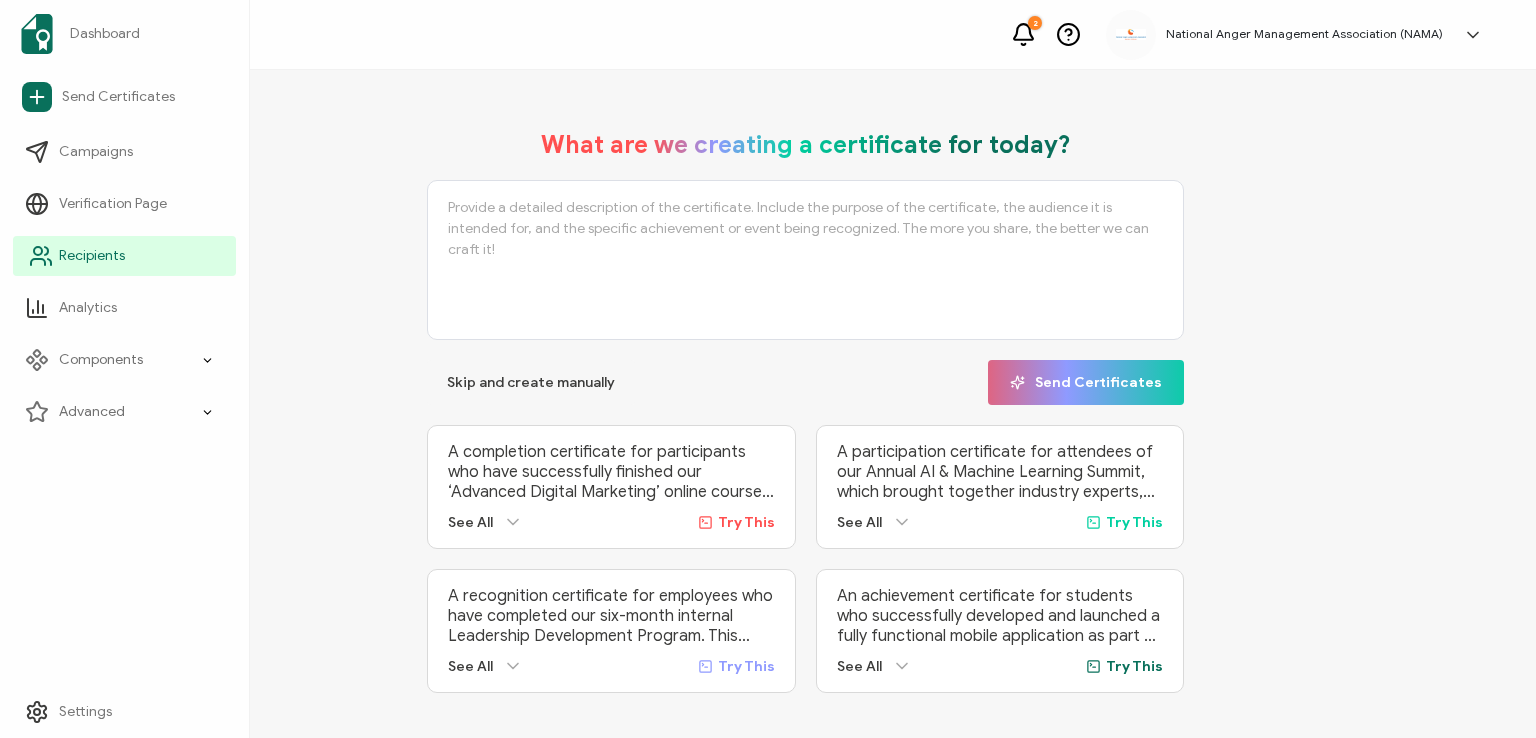 click on "Recipients" at bounding box center [92, 256] 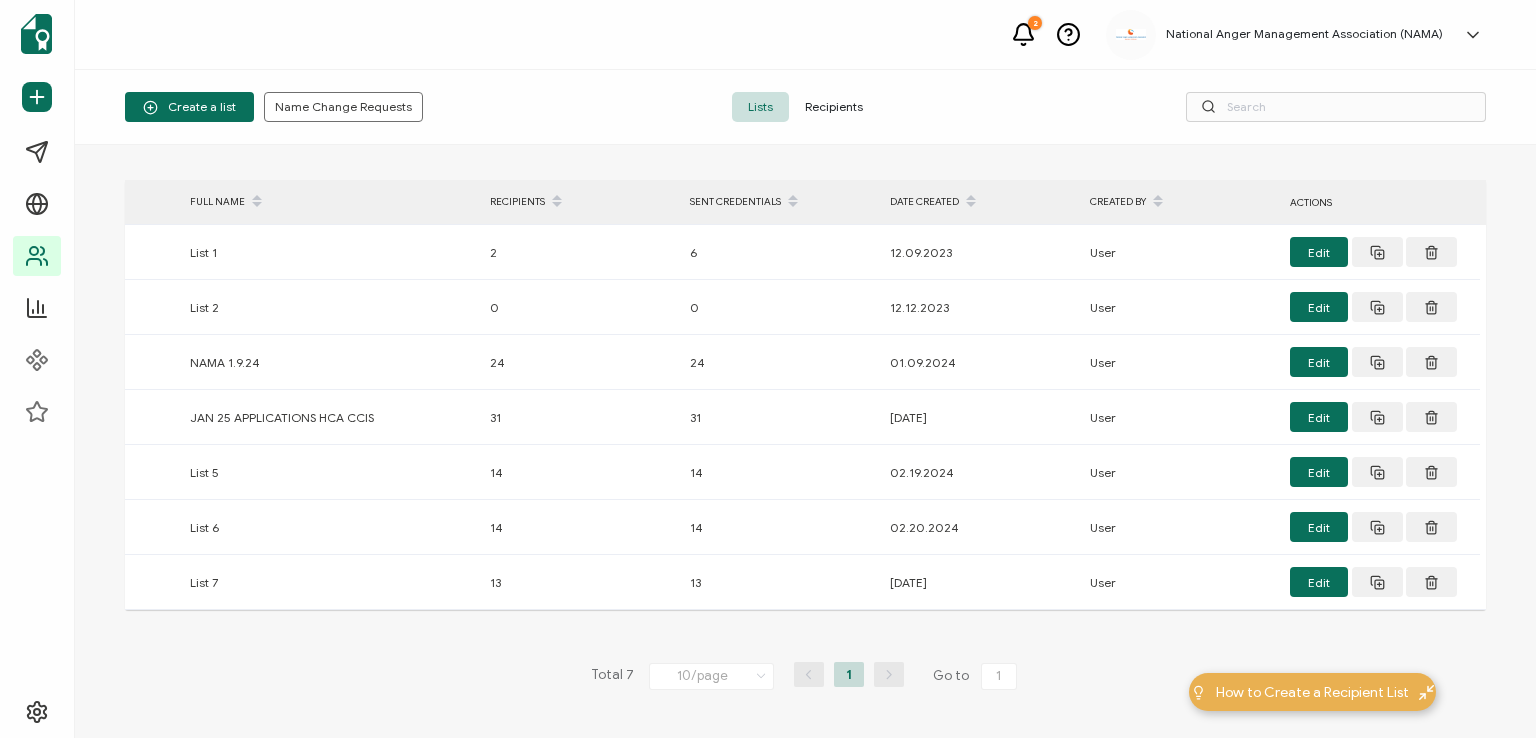 click on "Recipients" at bounding box center [834, 107] 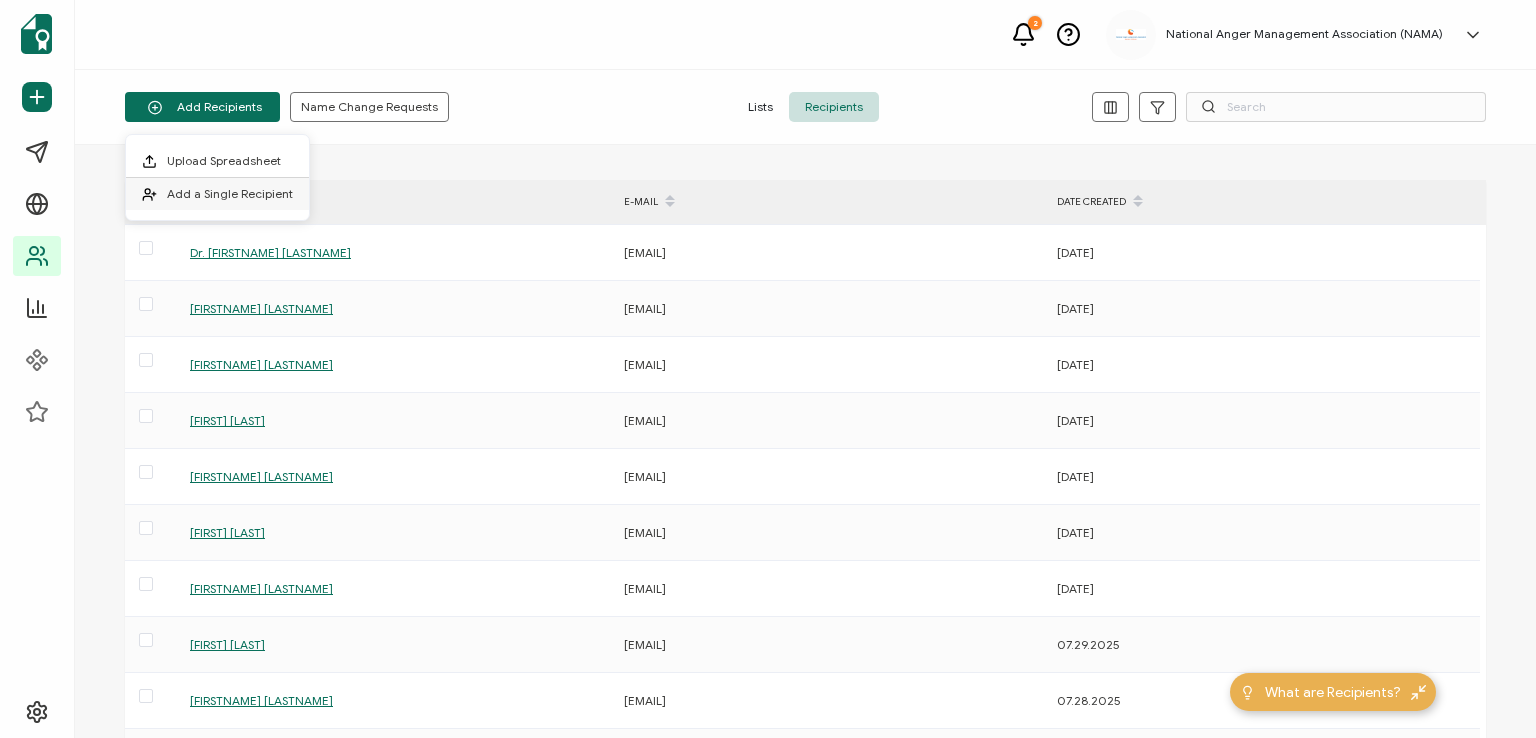 click on "Add a Single Recipient" at bounding box center (230, 193) 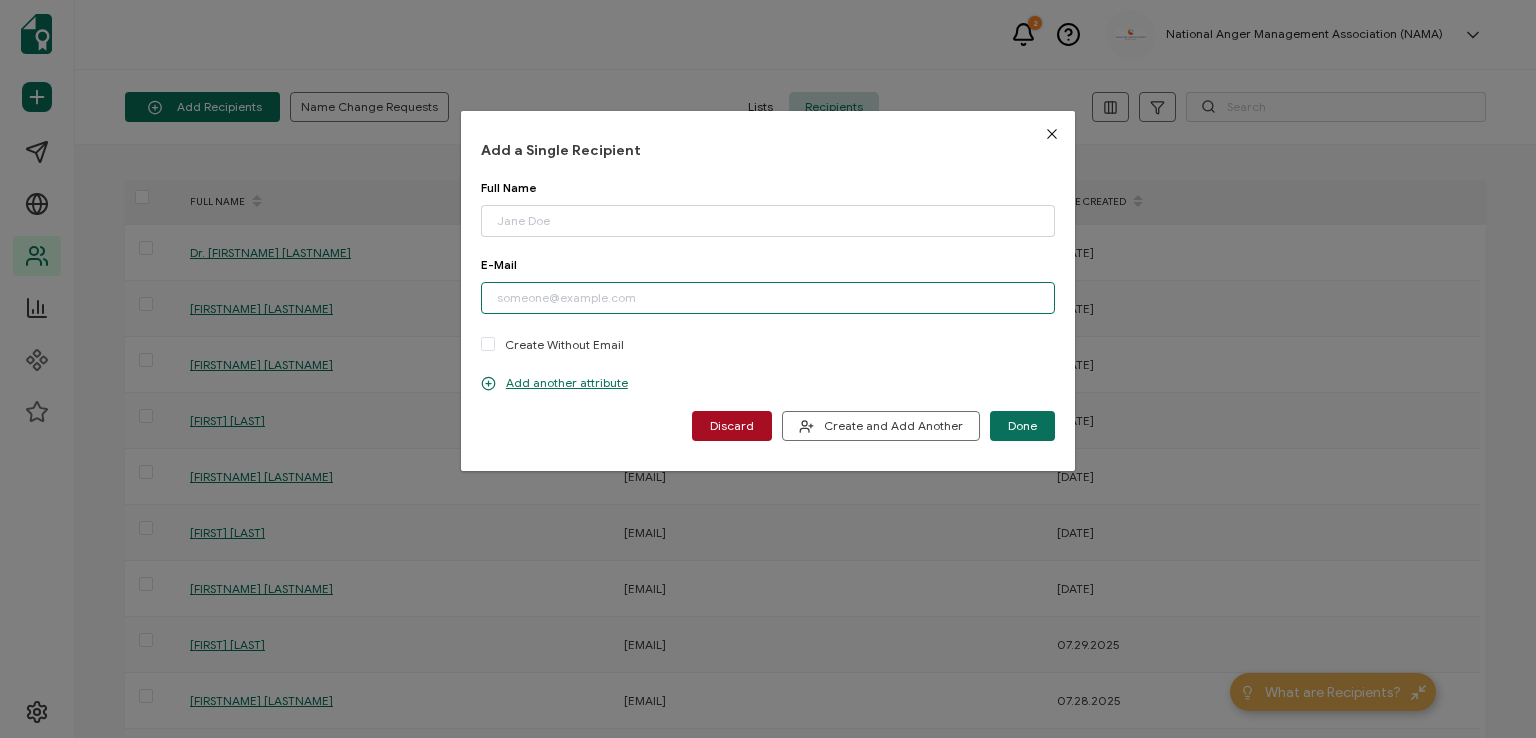 paste on "[EMAIL]" 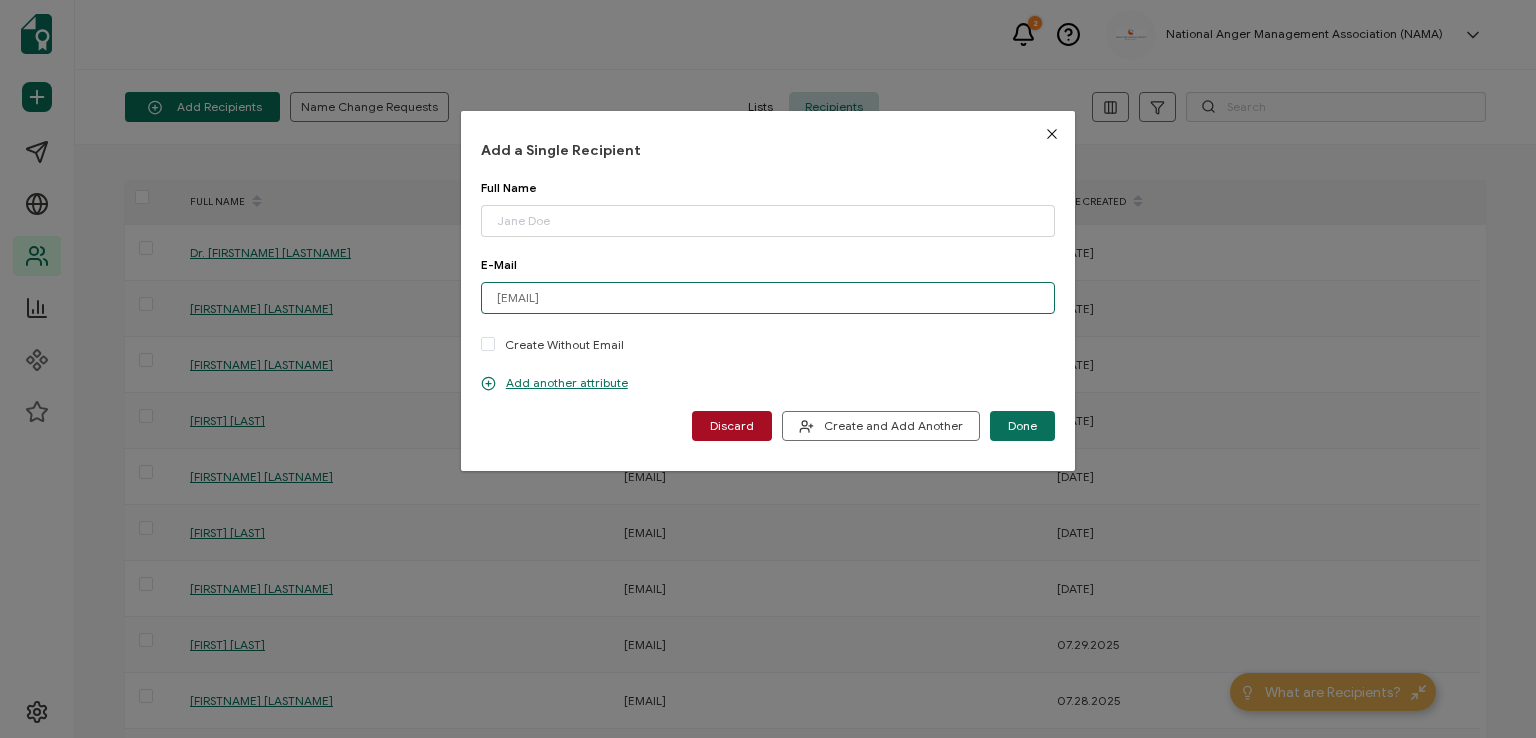 type on "[EMAIL]" 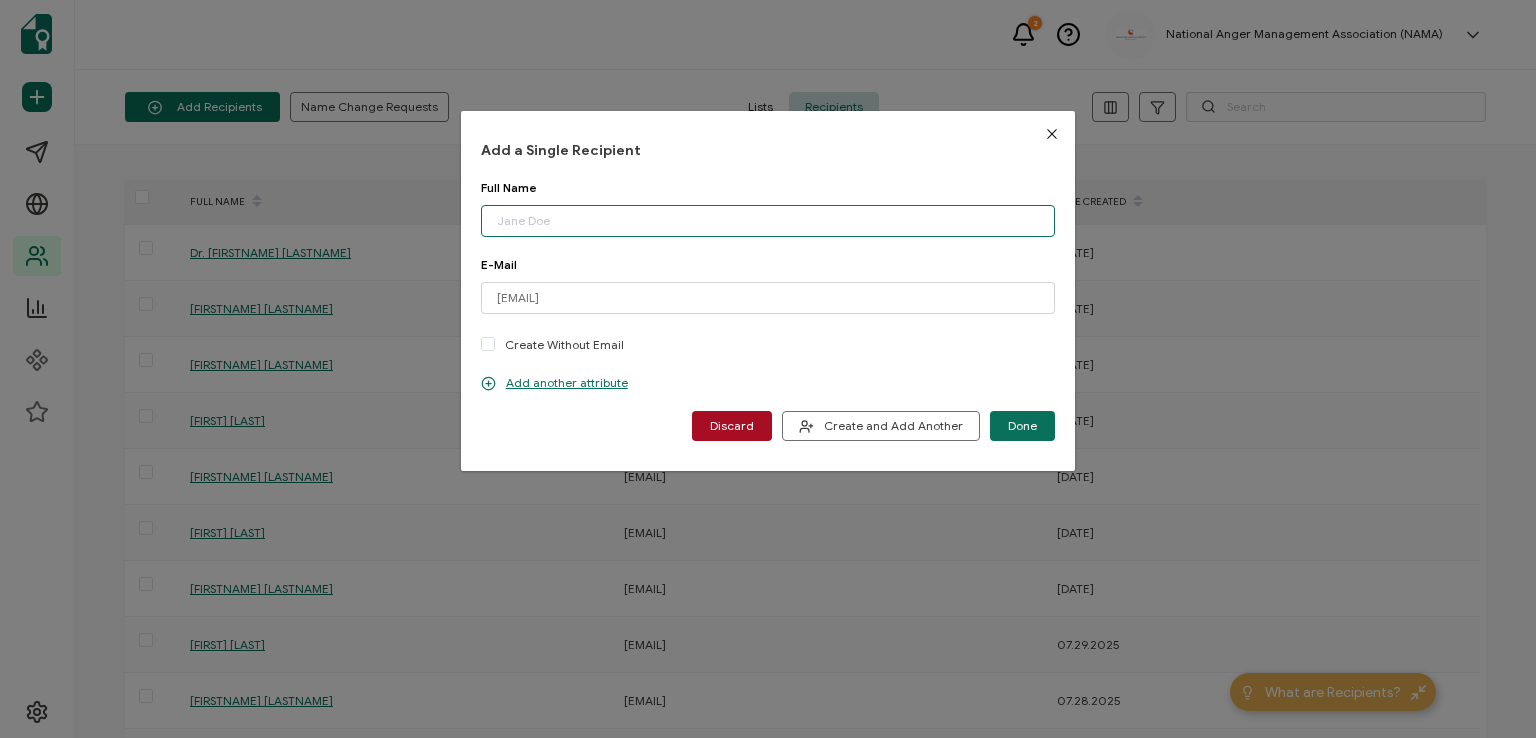 paste on "[FIRSTNAME] [LASTNAME] [LASTNAME]-[LASTNAME]" 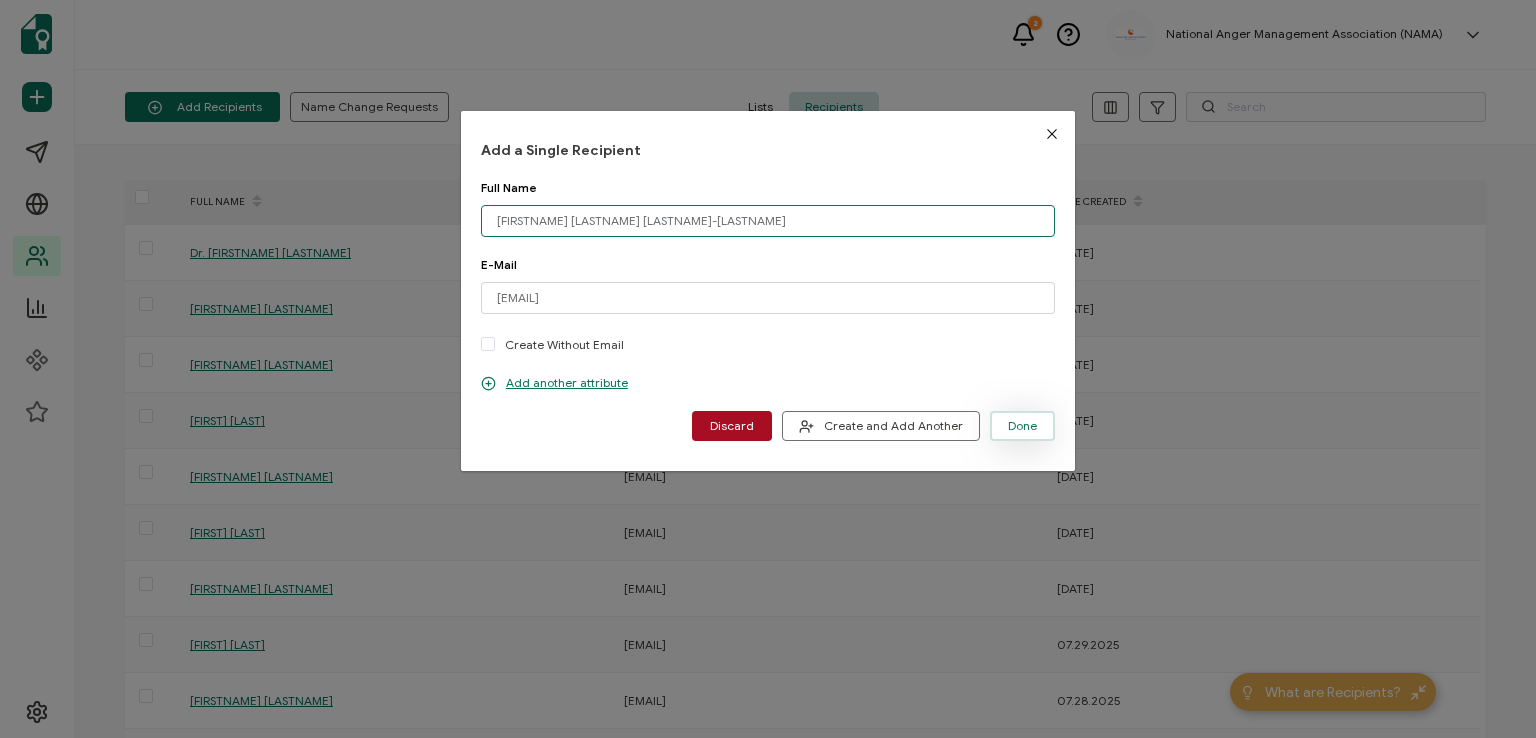type on "[FIRSTNAME] [LASTNAME] [LASTNAME]-[LASTNAME]" 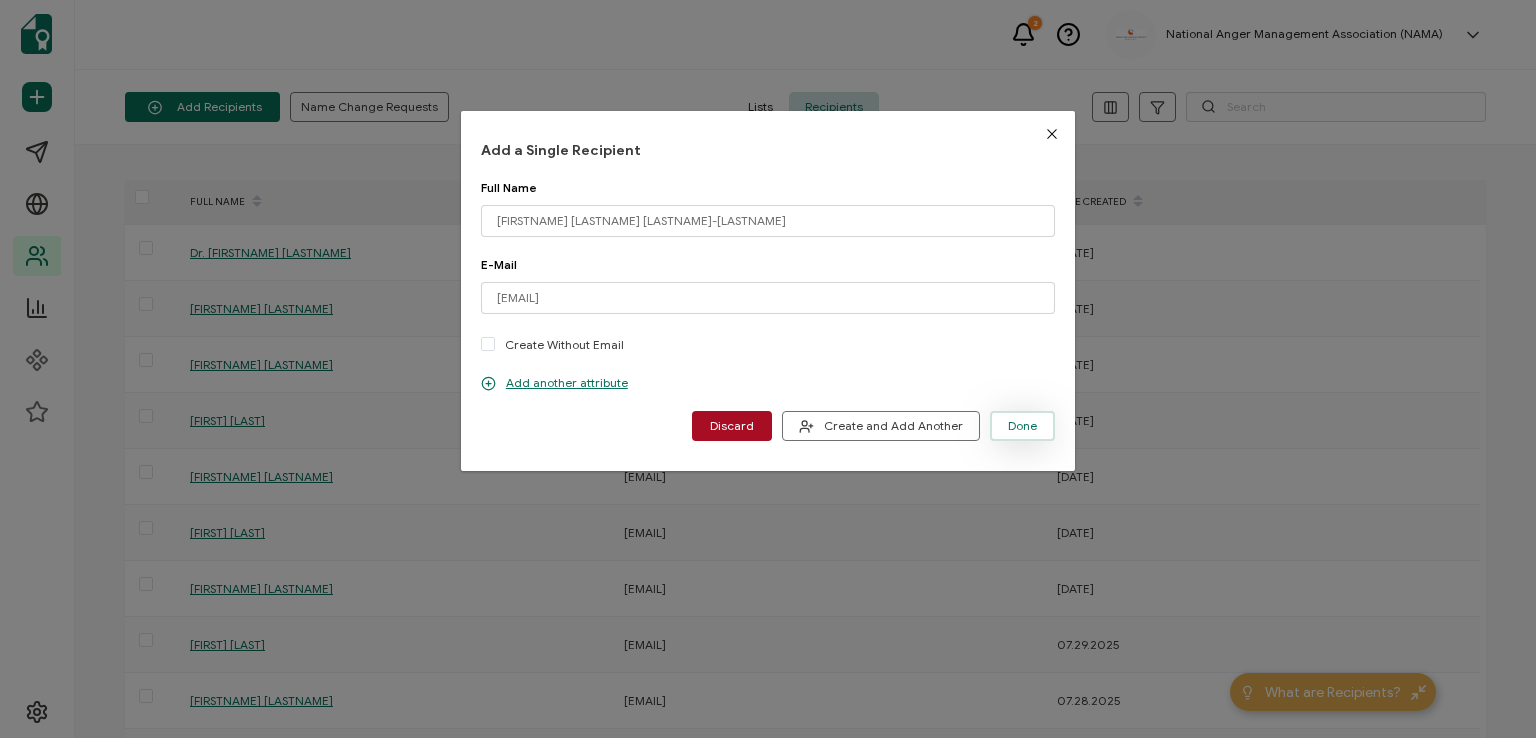 click on "Done" at bounding box center (1022, 426) 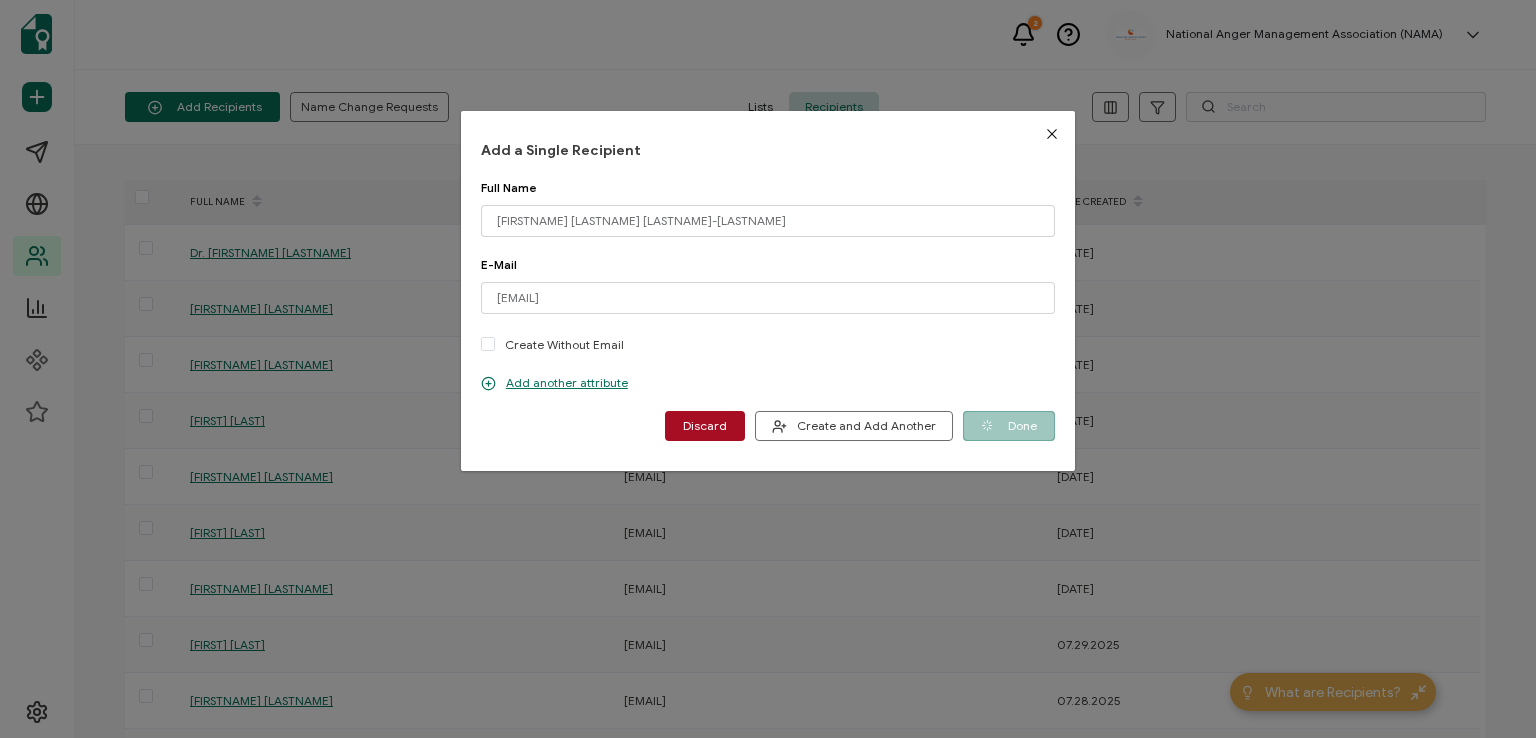 type 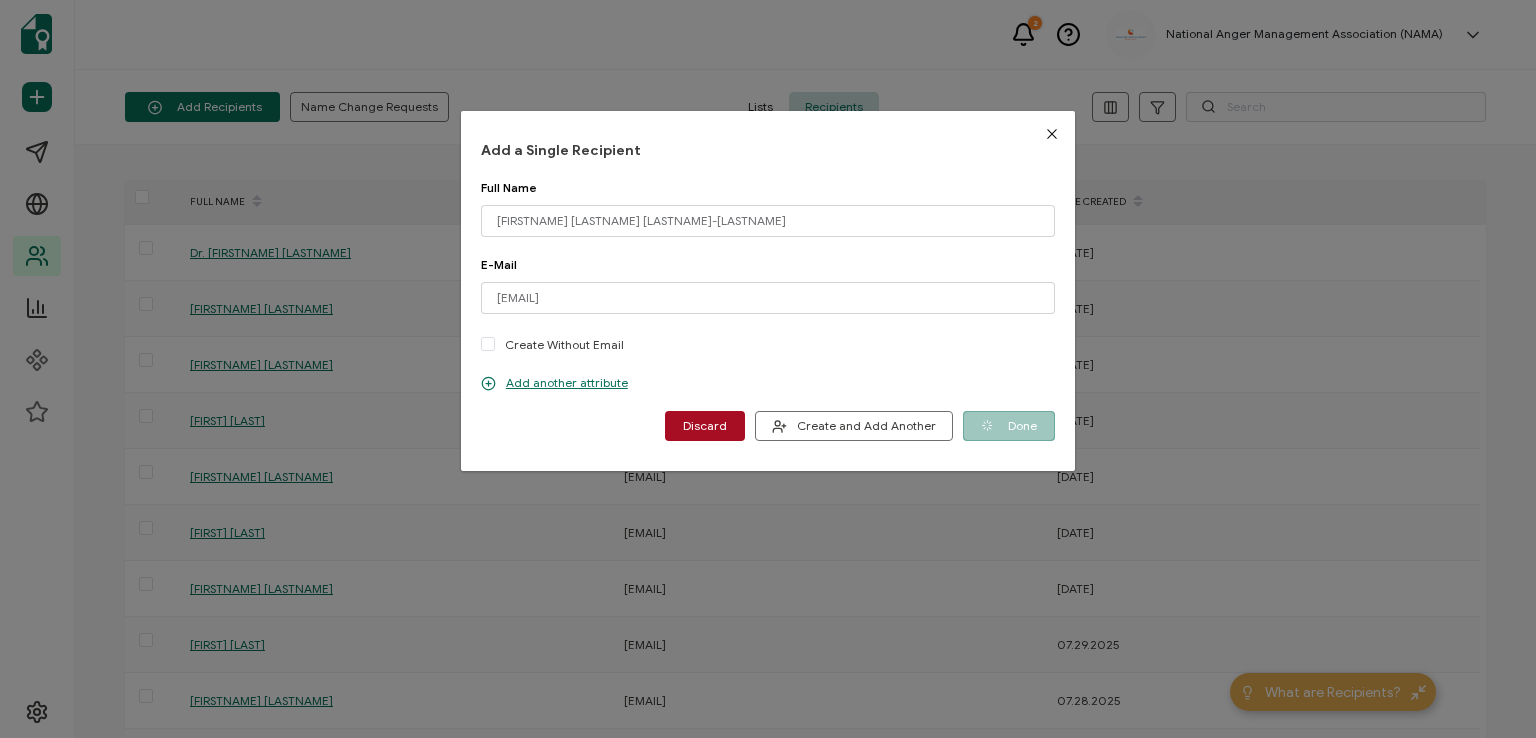 type 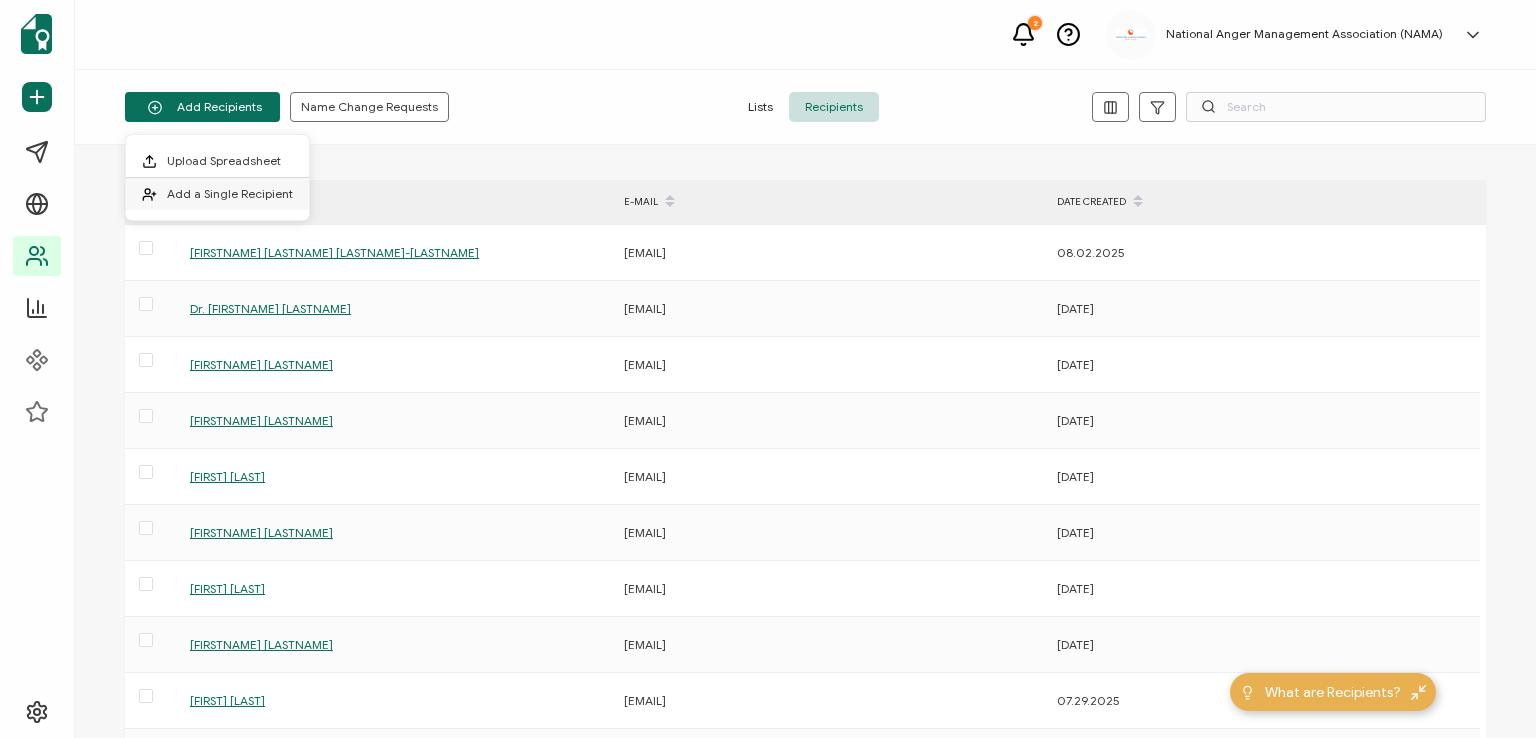 click on "Add a Single Recipient" at bounding box center (230, 193) 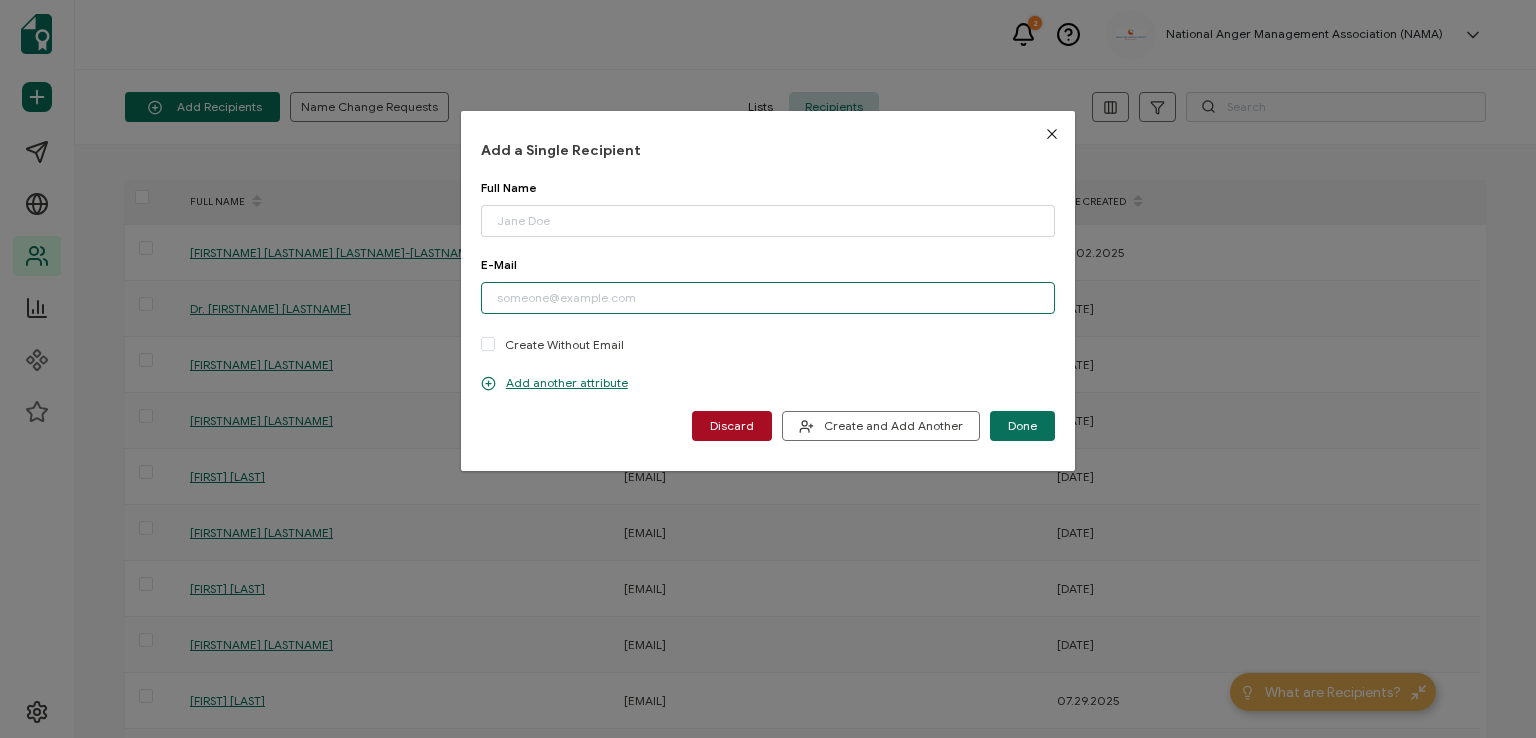 paste on "[EMAIL]" 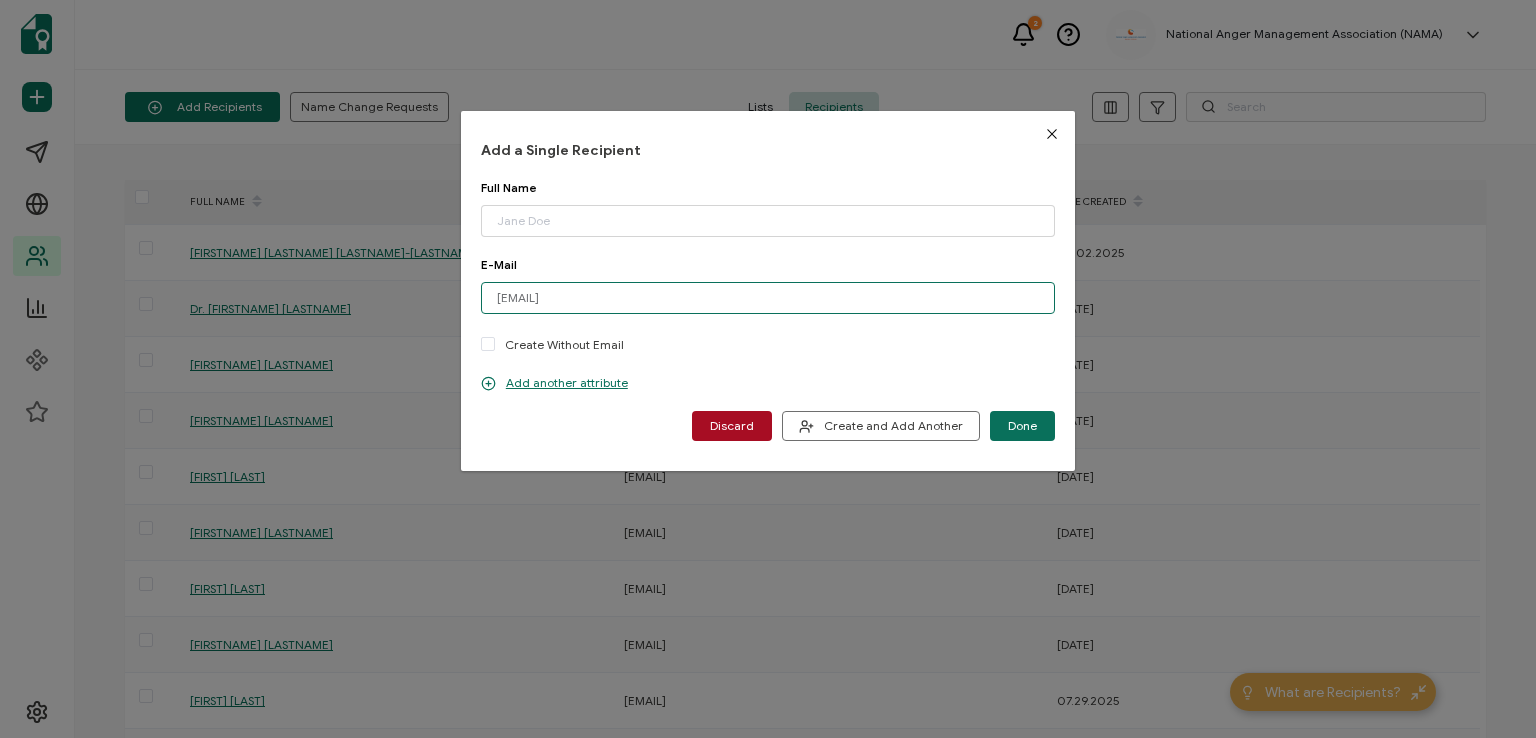 type on "[EMAIL]" 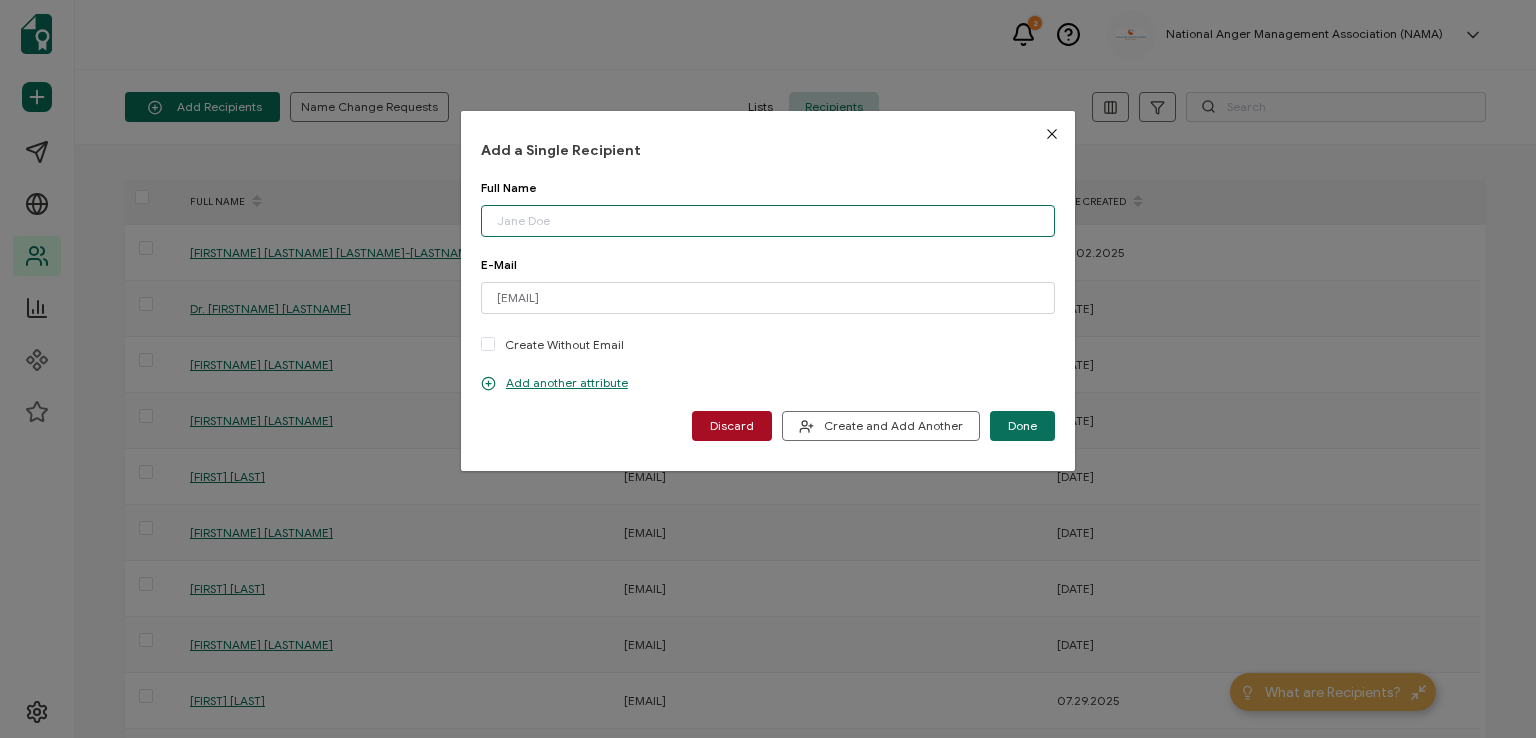 paste on "[FIRSTNAME] [LASTNAME]" 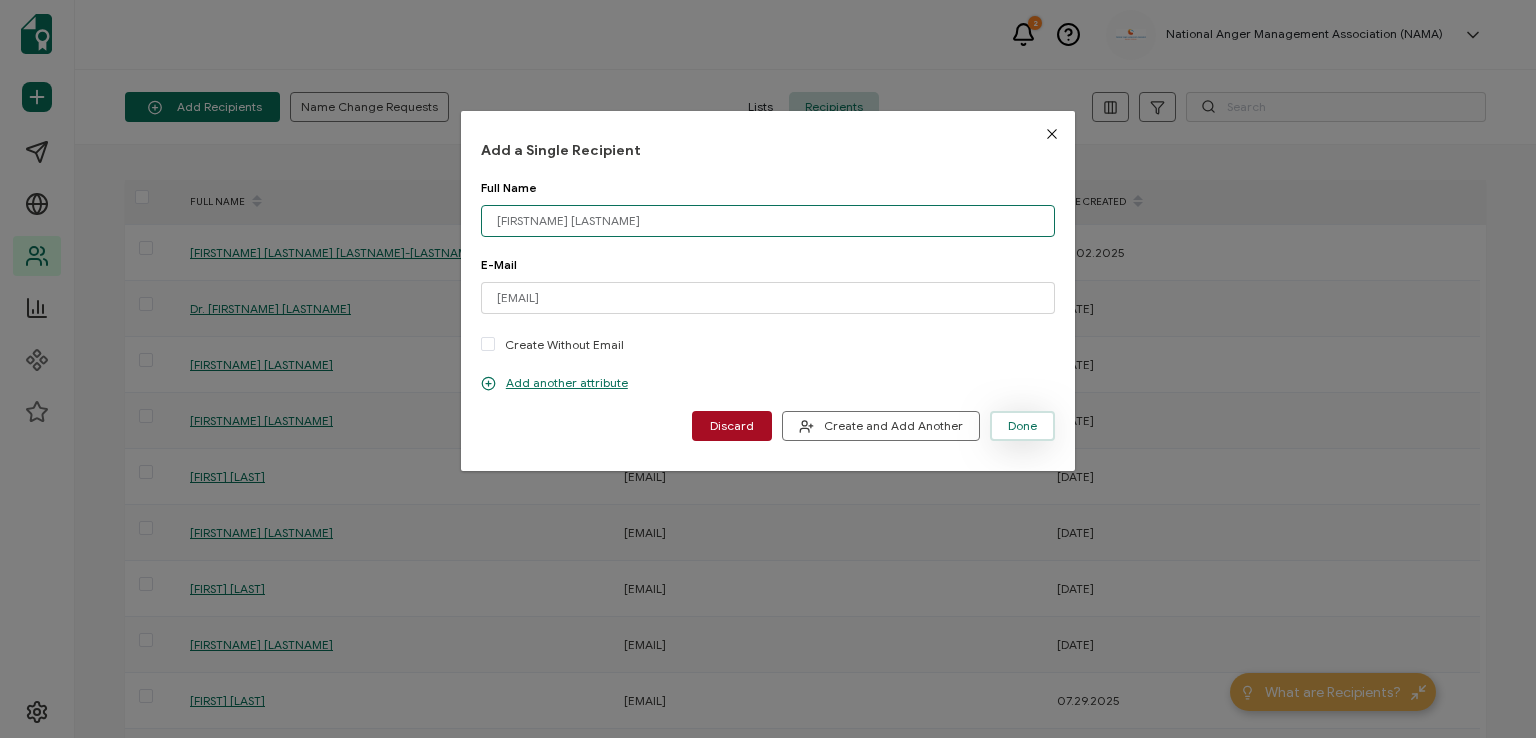 type on "[FIRSTNAME] [LASTNAME]" 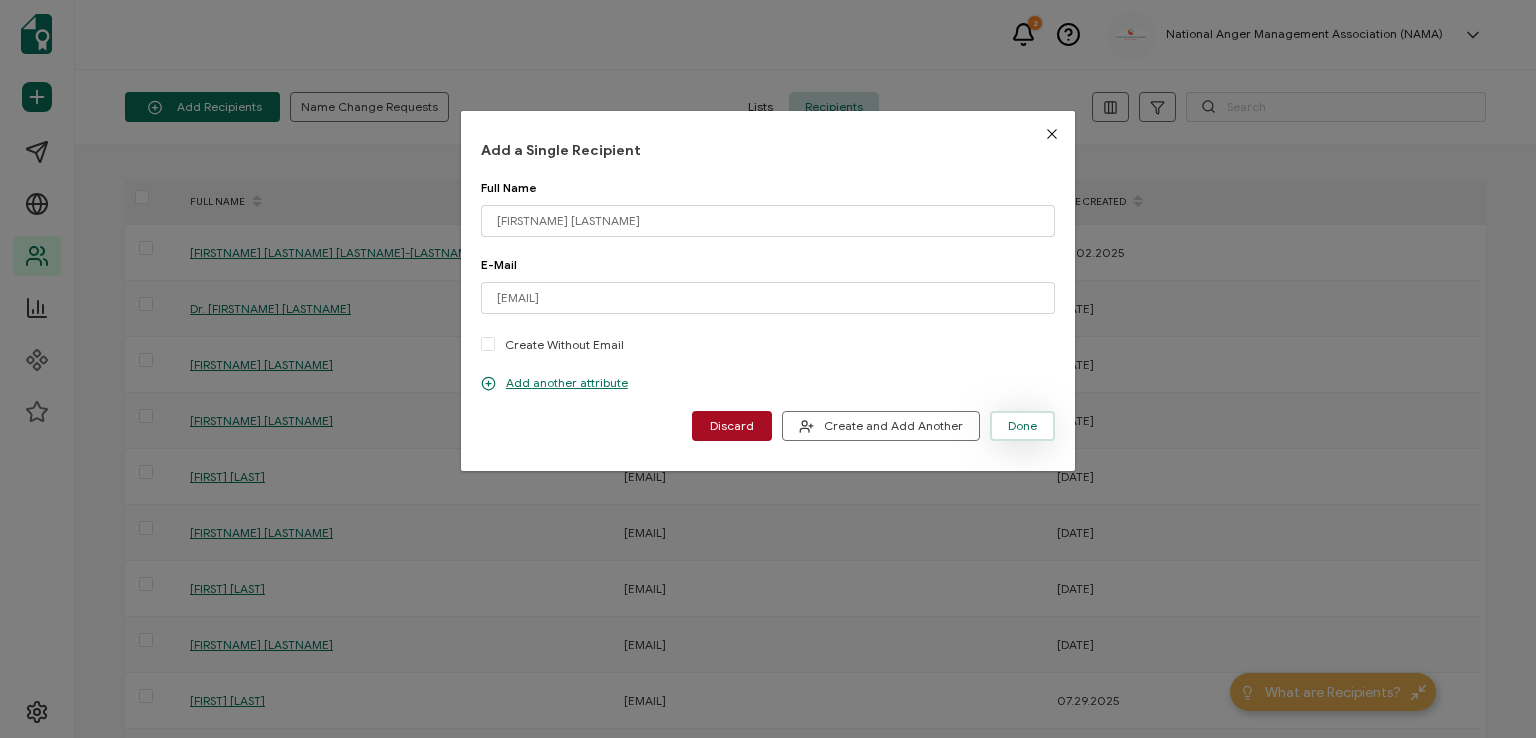 click on "Done" at bounding box center (1022, 426) 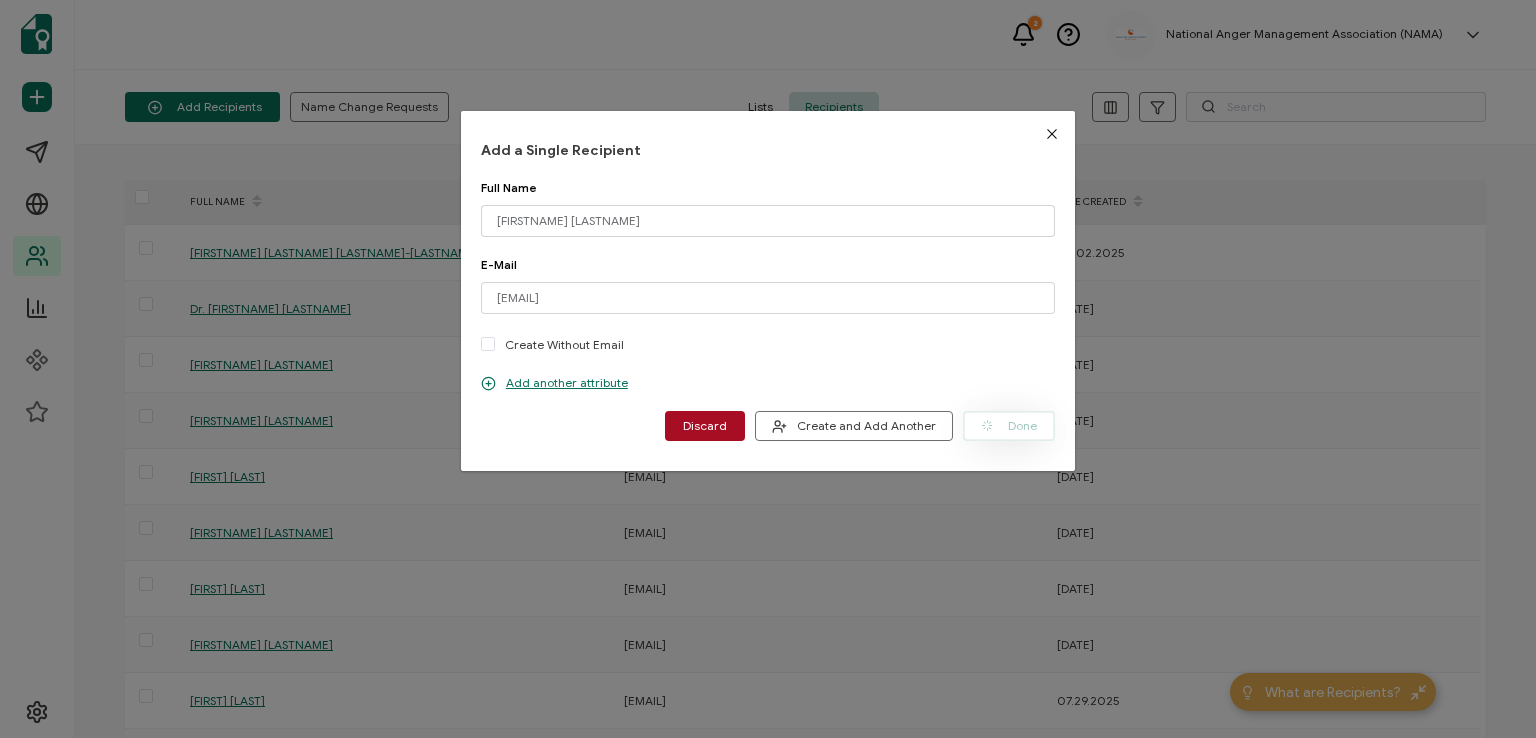 type 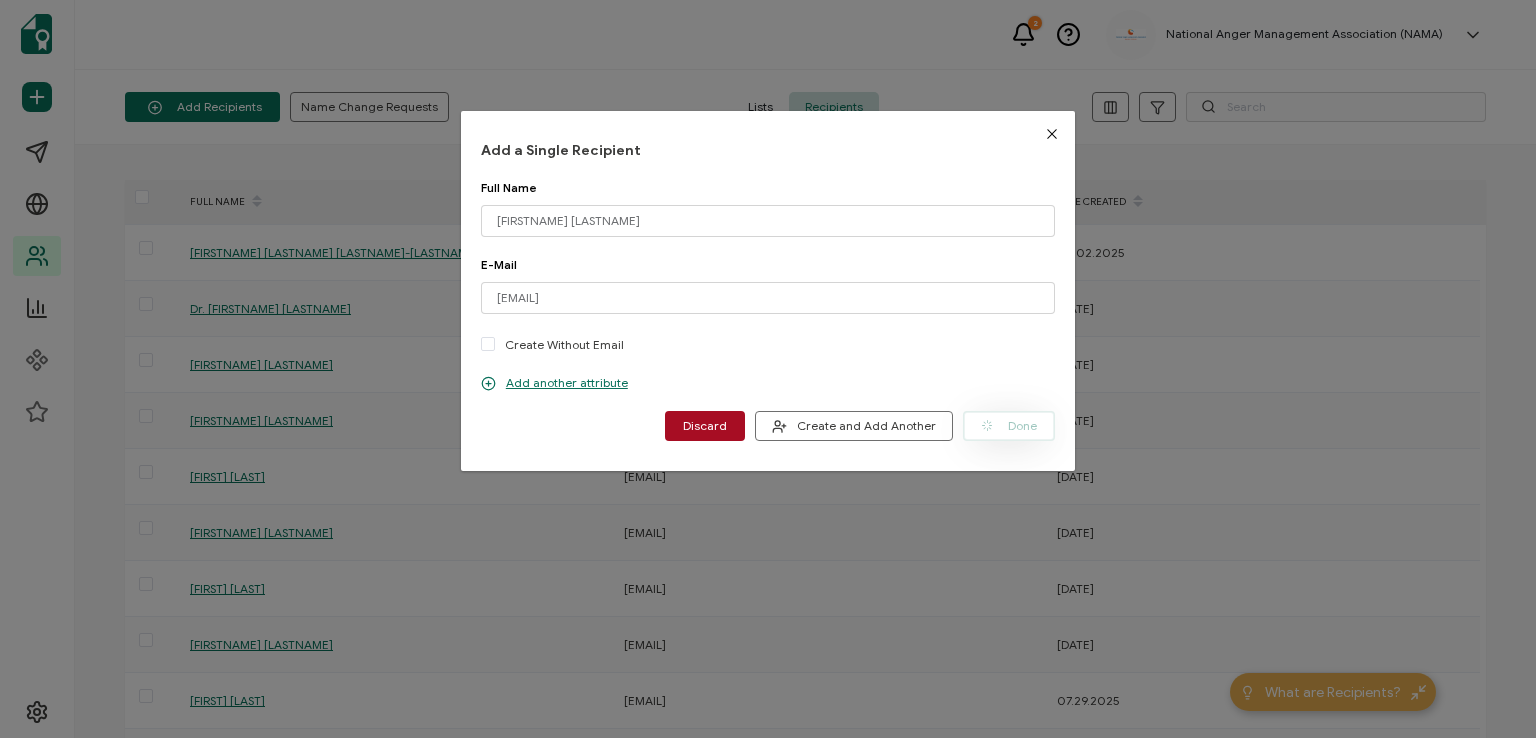 type 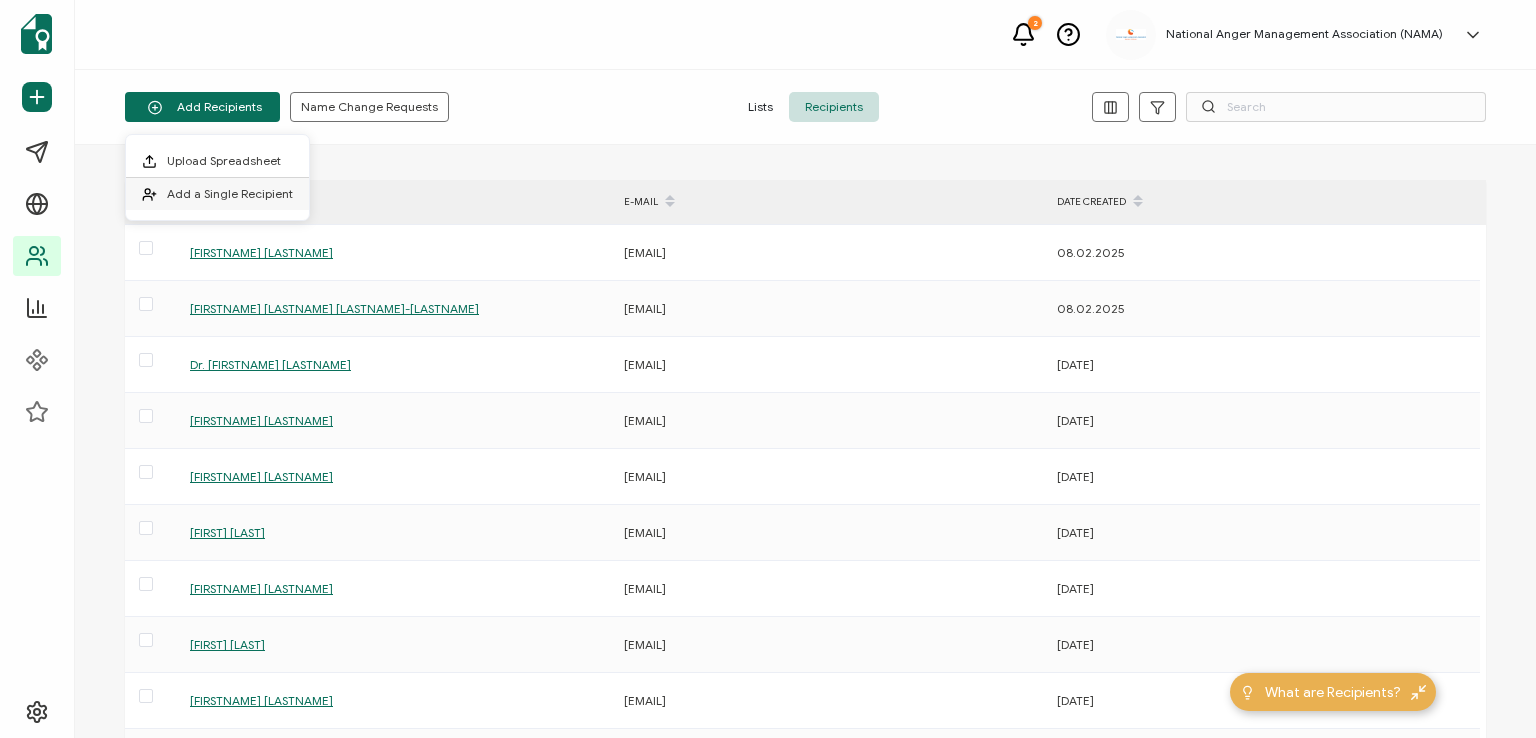 click on "Add a Single Recipient" at bounding box center (230, 193) 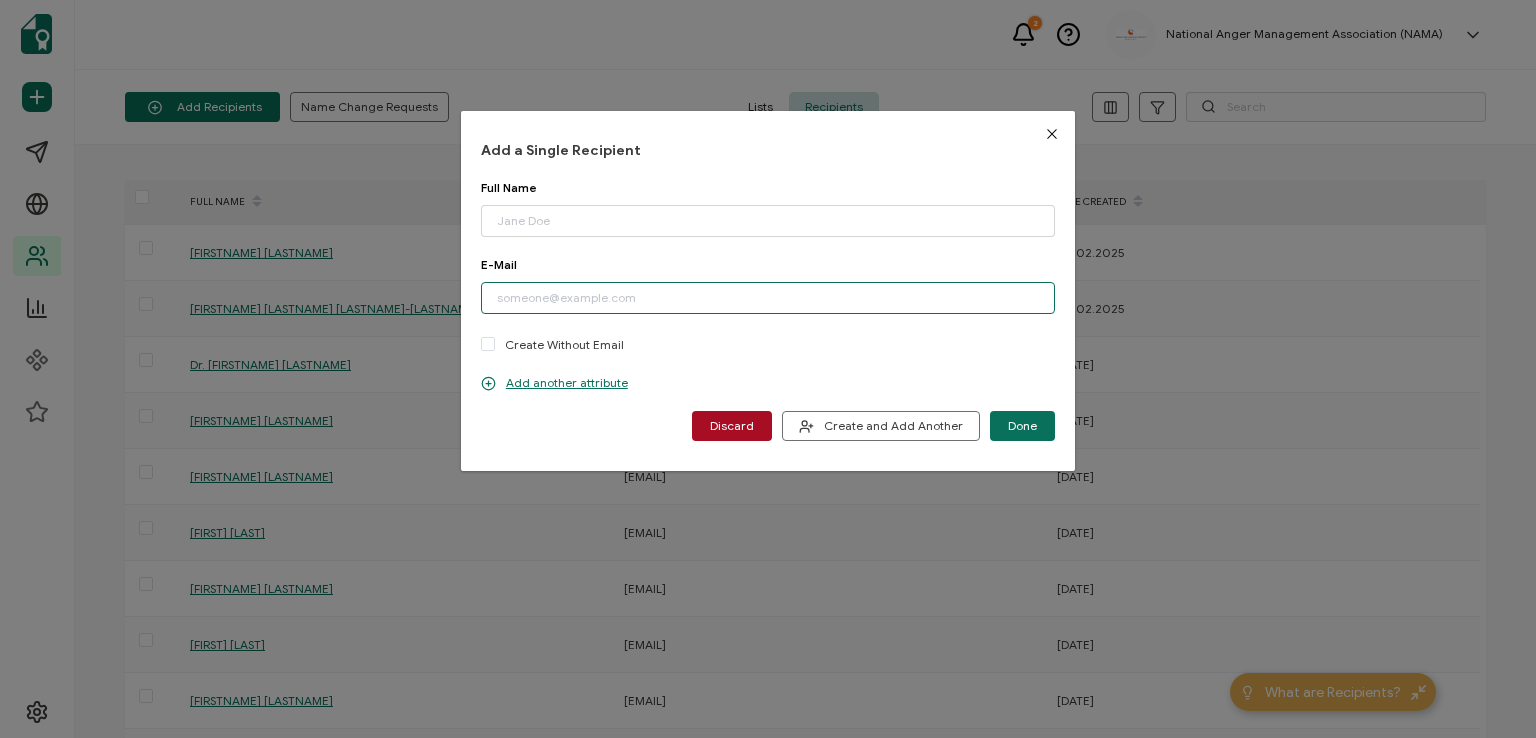 paste on "[EMAIL]" 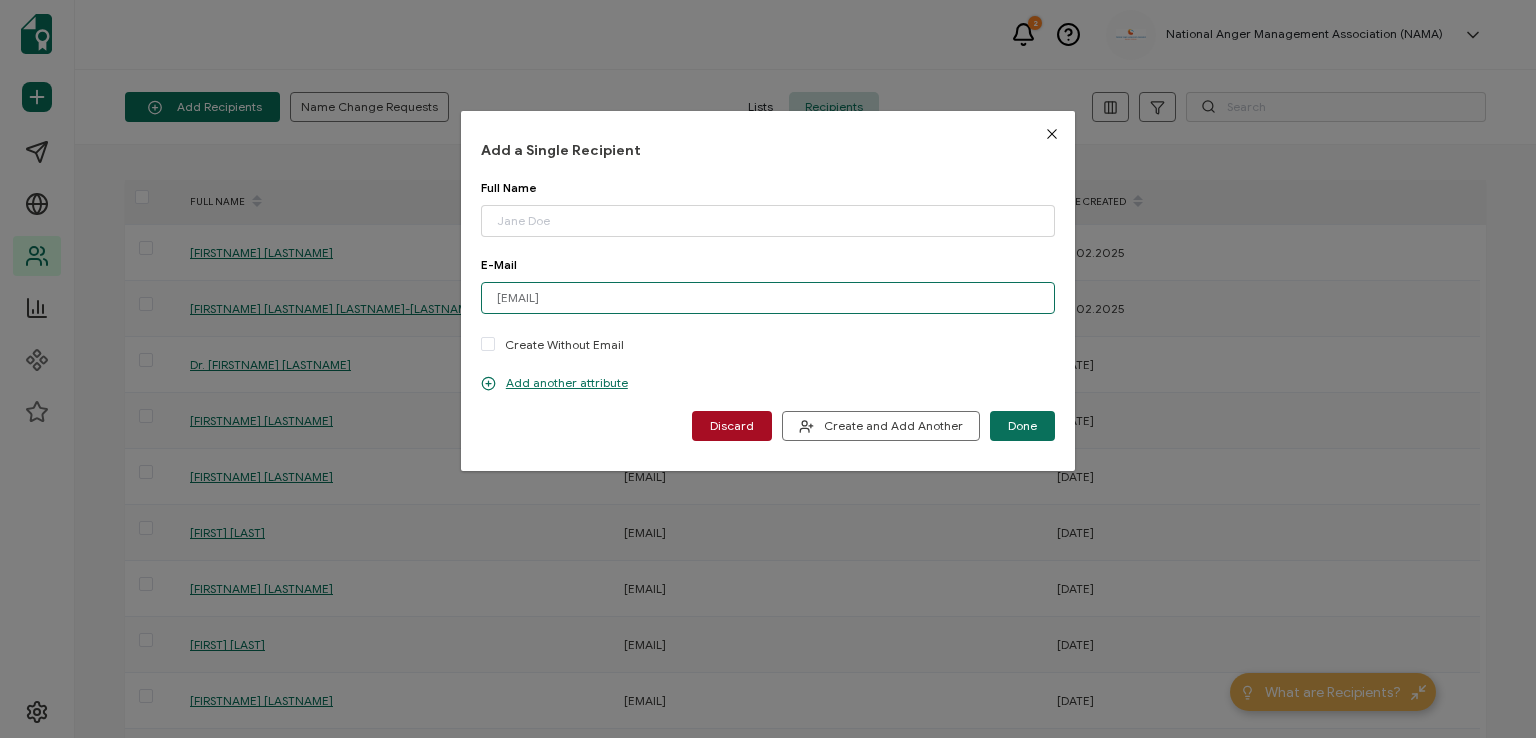 type on "[EMAIL]" 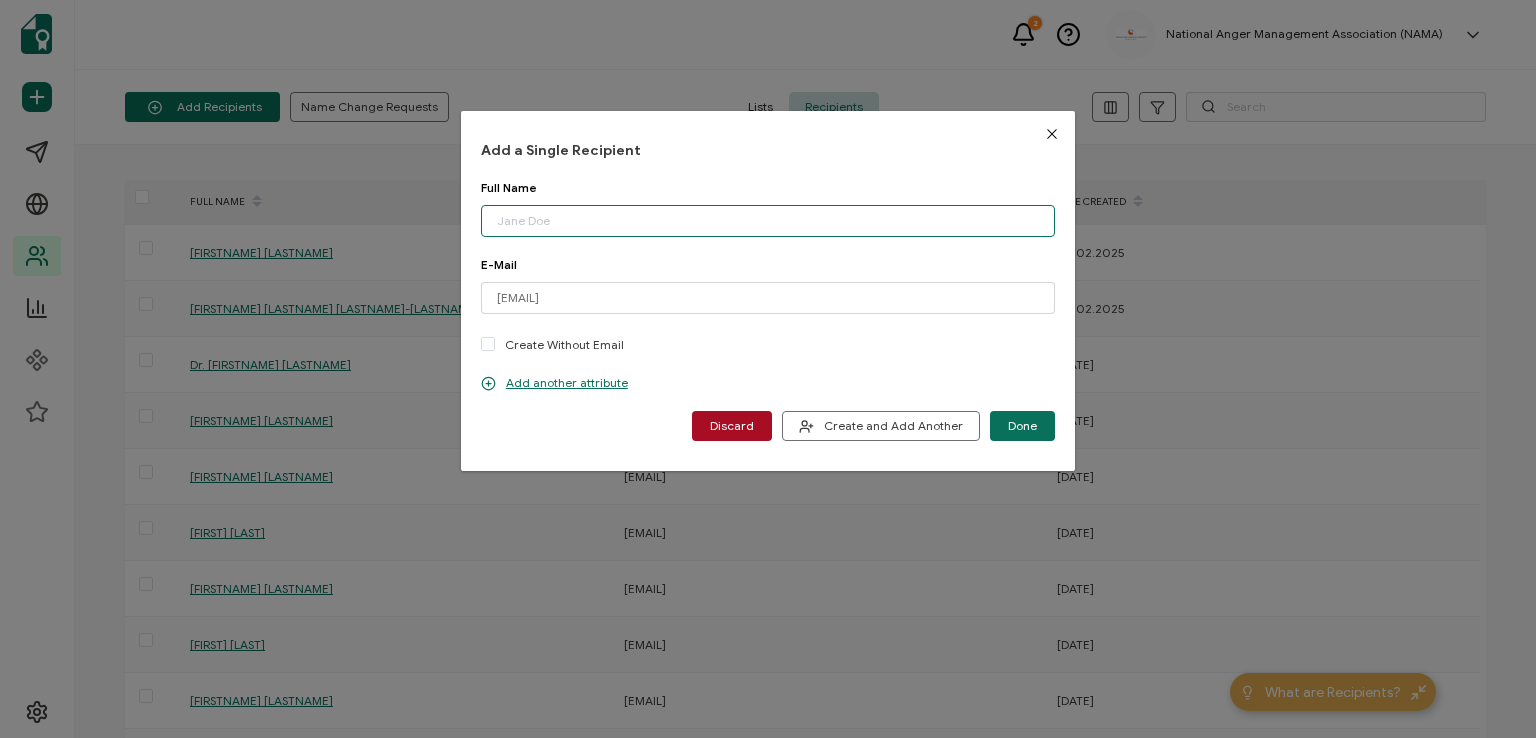 paste on "[FIRSTNAME] [LASTNAME]" 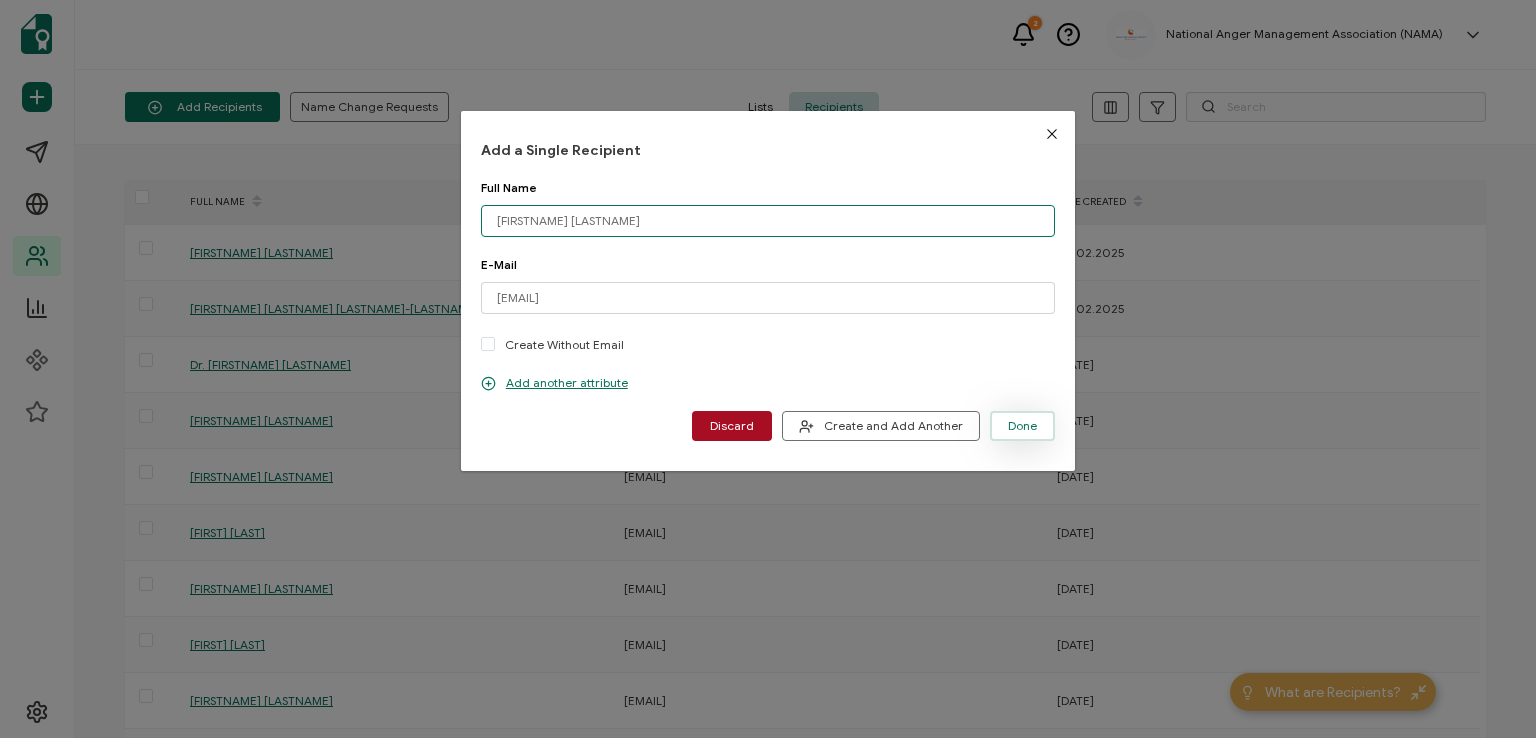 type on "[FIRSTNAME] [LASTNAME]" 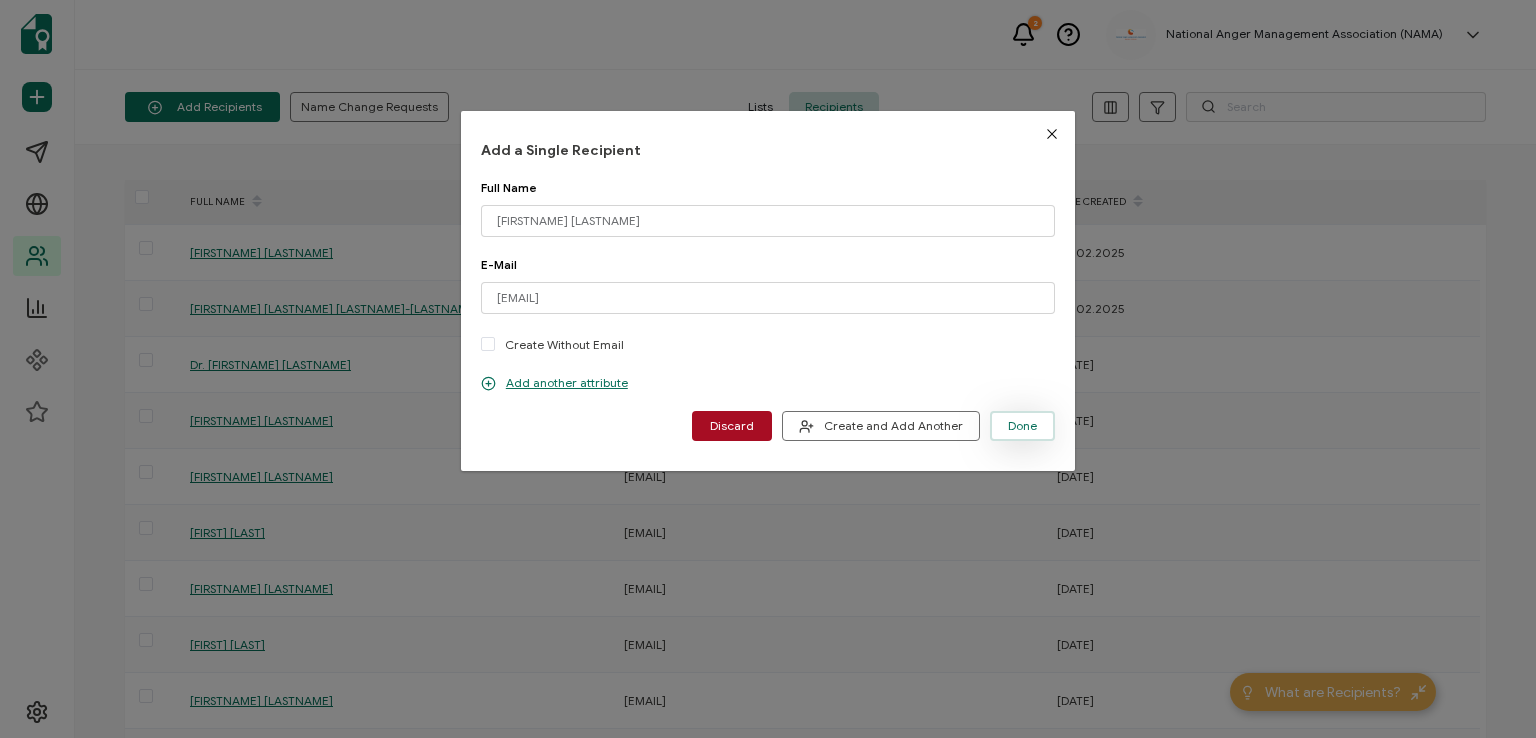 click on "Done" at bounding box center (1022, 426) 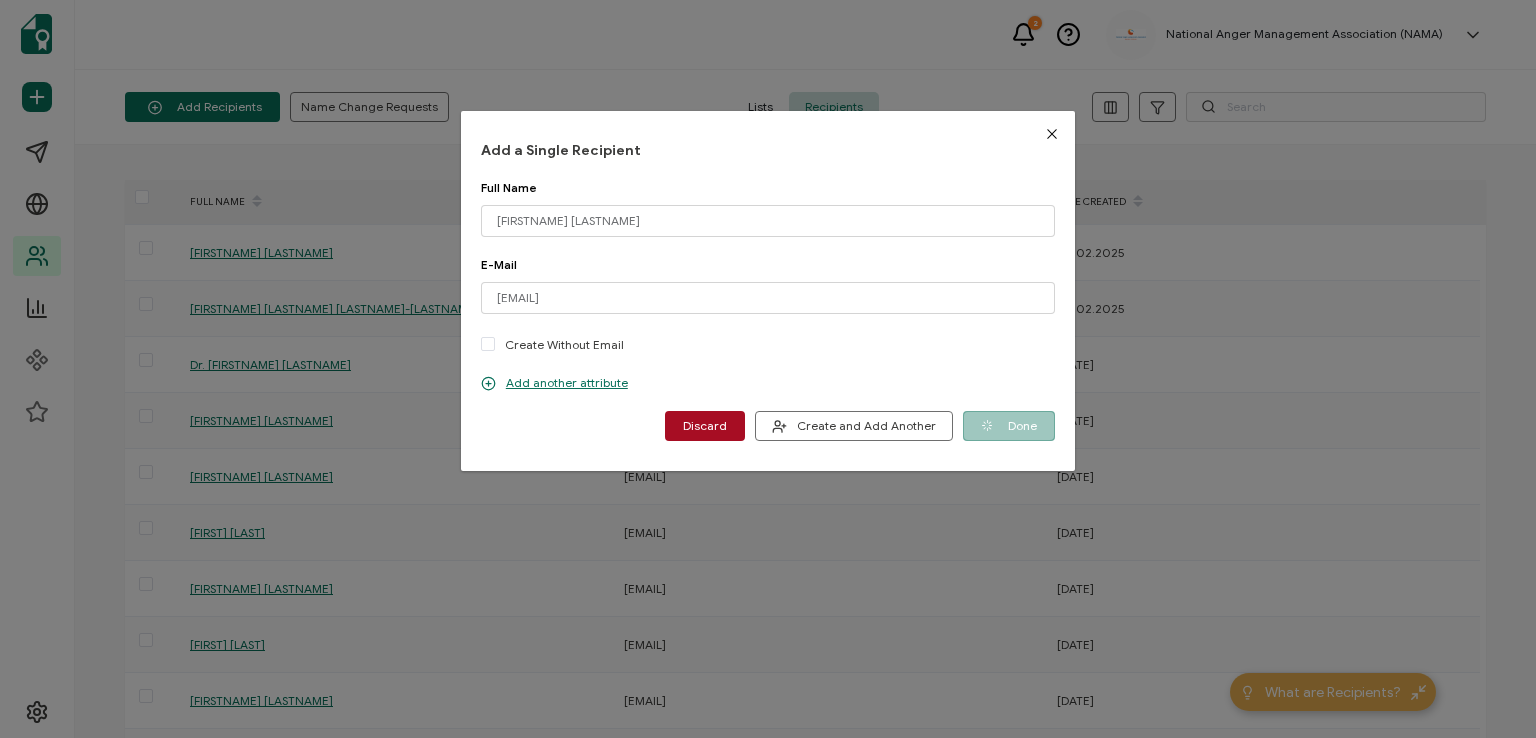 type 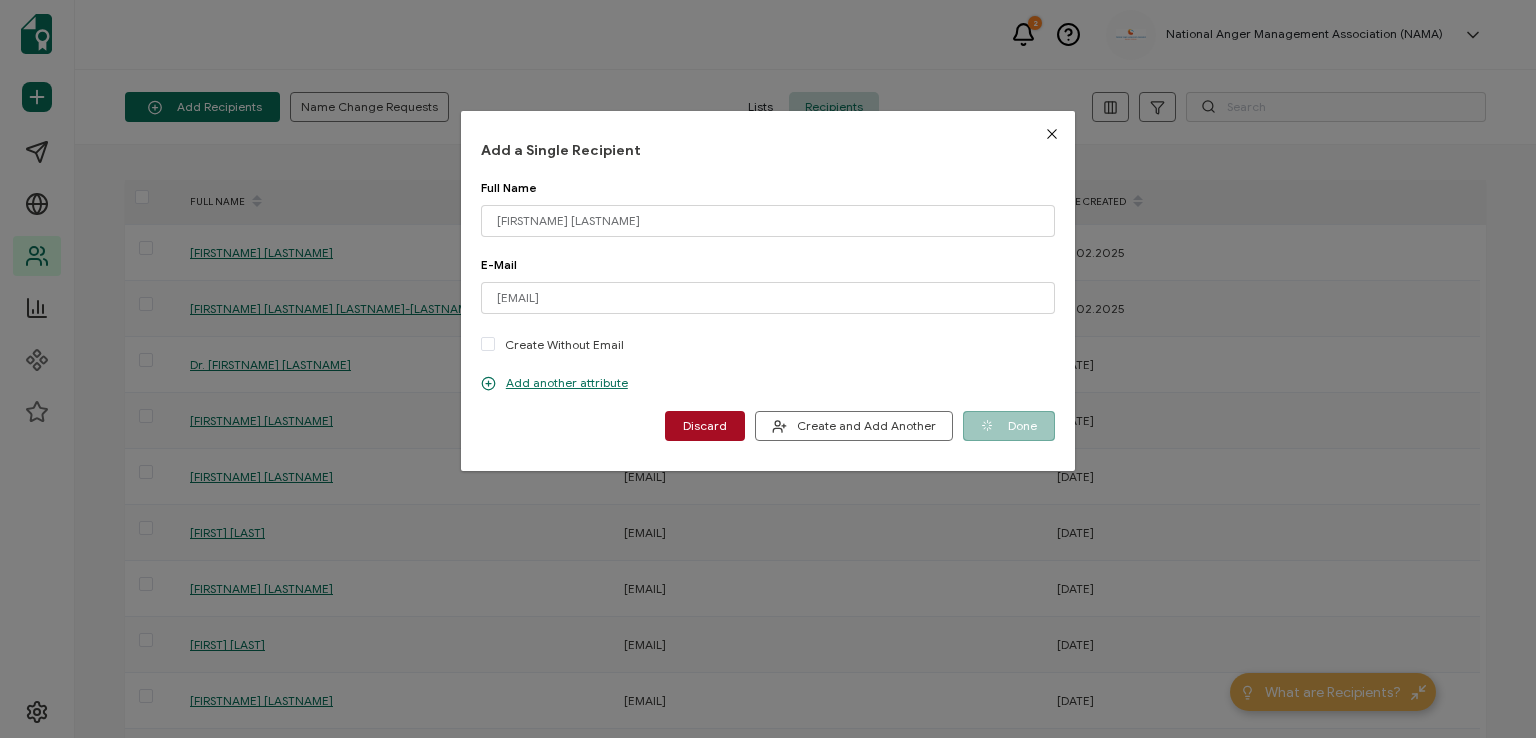 type 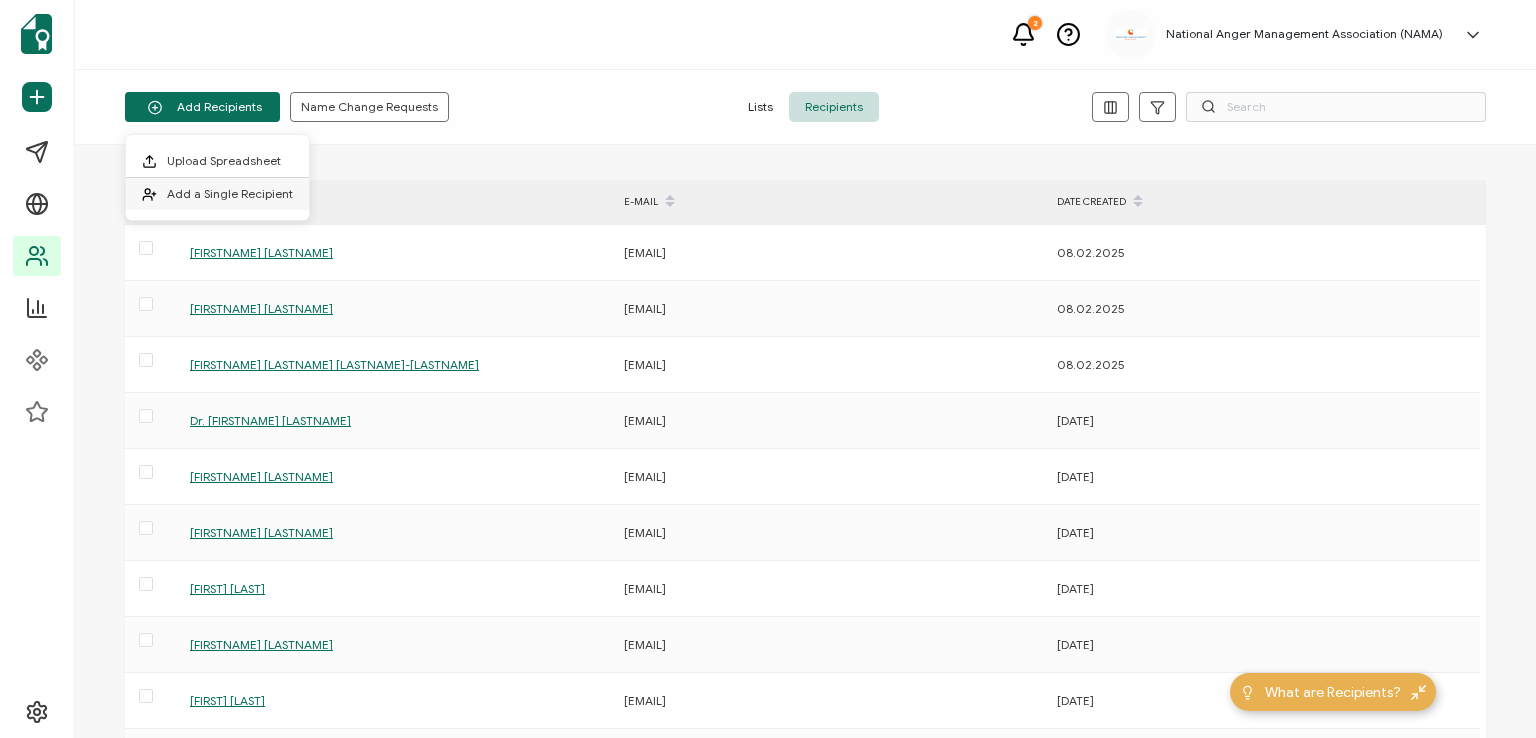 click on "Add a Single Recipient" at bounding box center (230, 193) 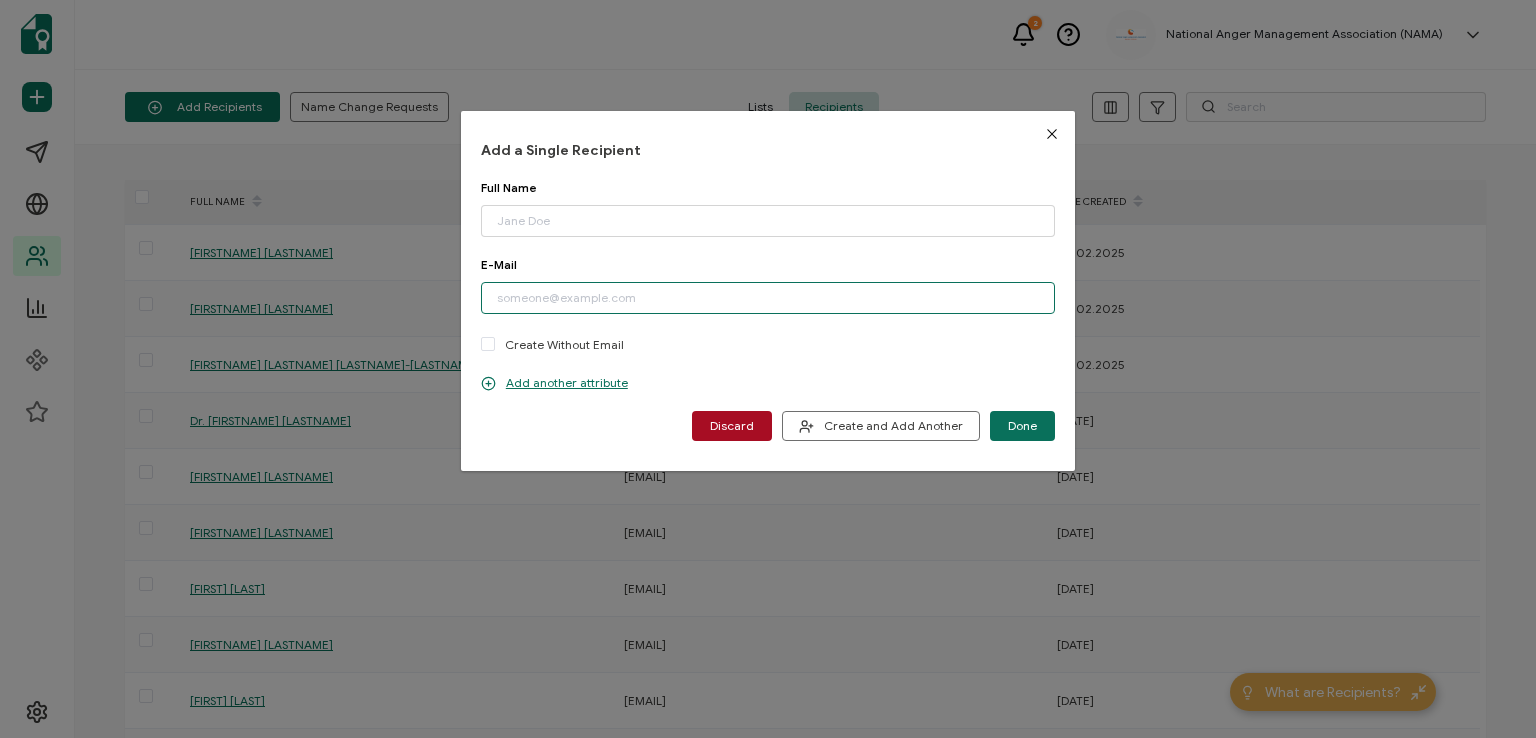 paste on "[EMAIL]" 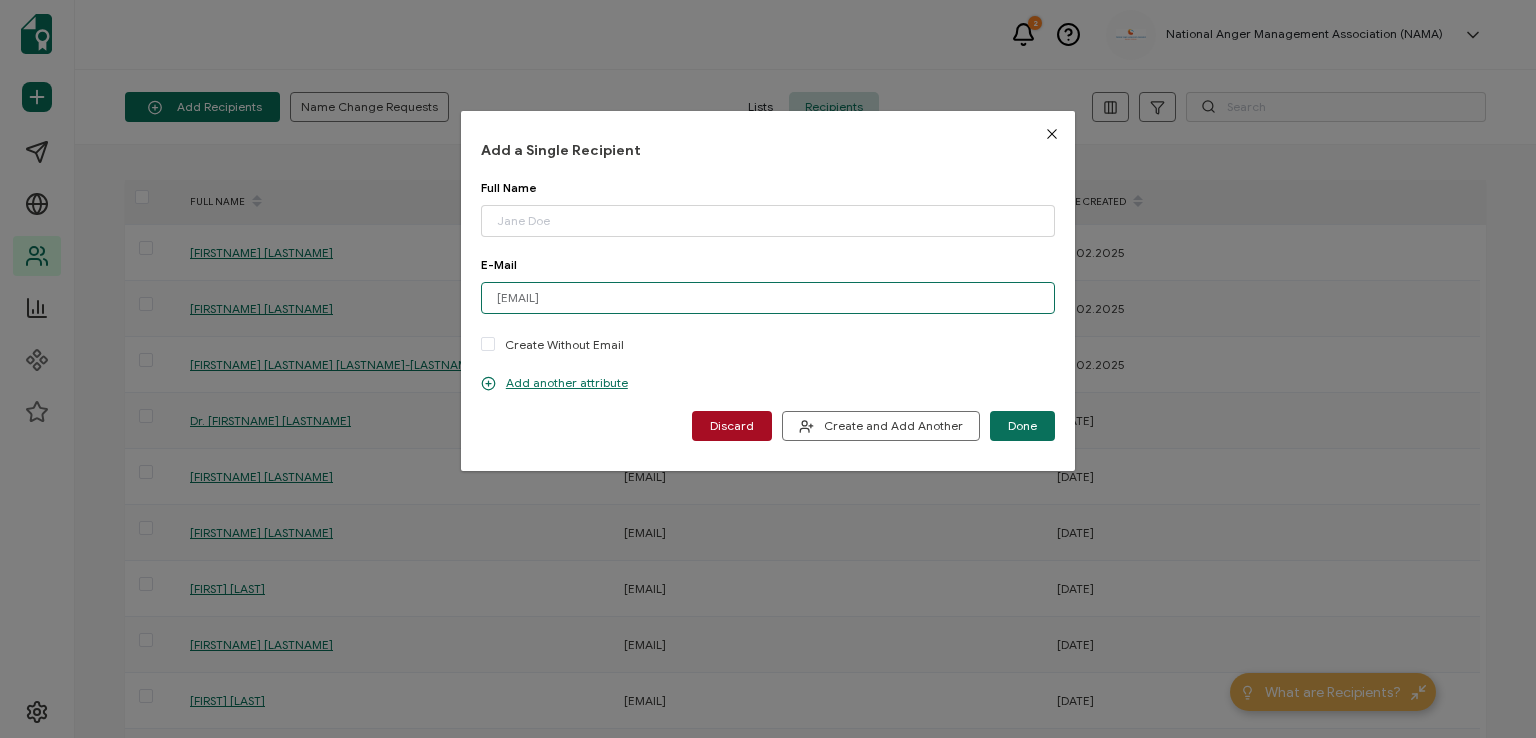 type on "[EMAIL]" 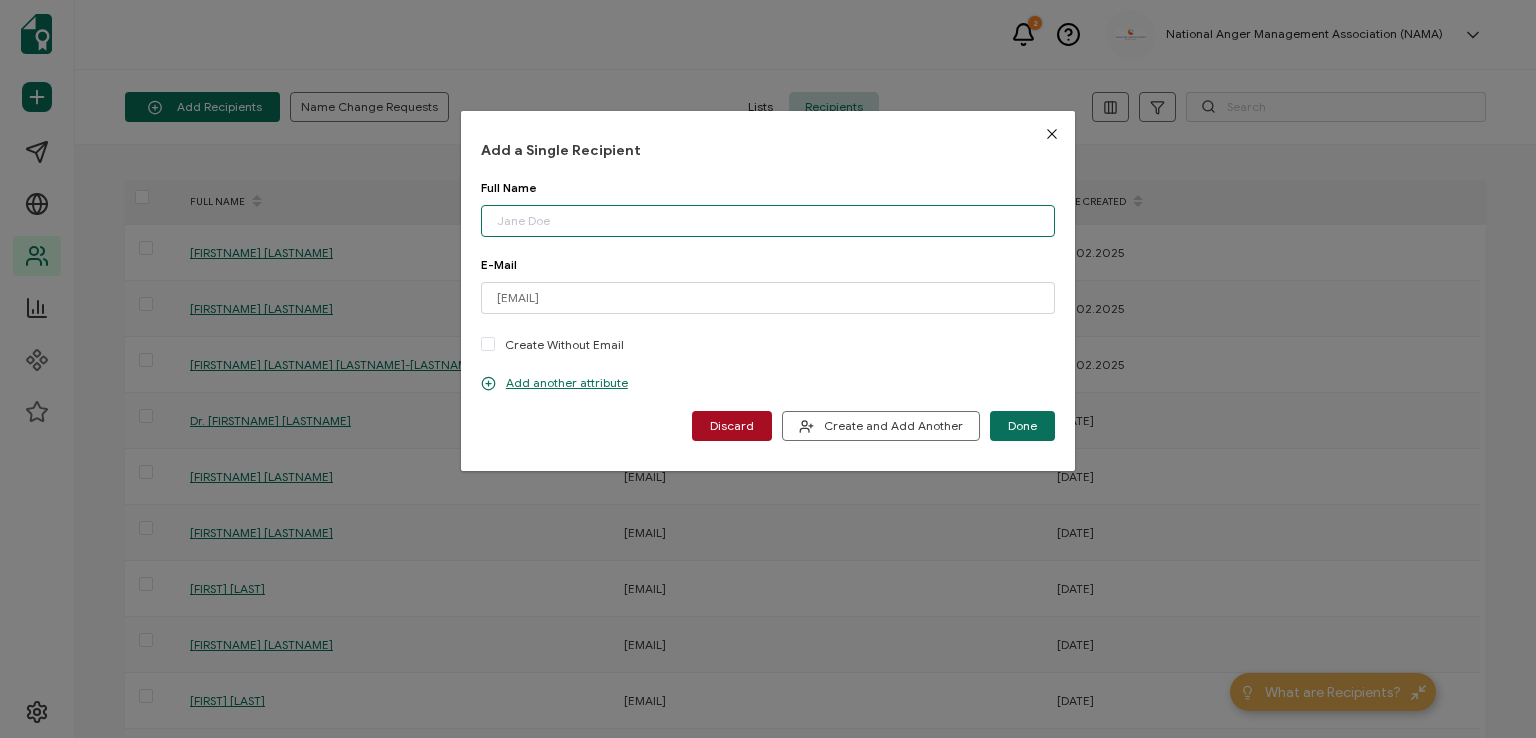 paste on "[FIRST] [LAST]" 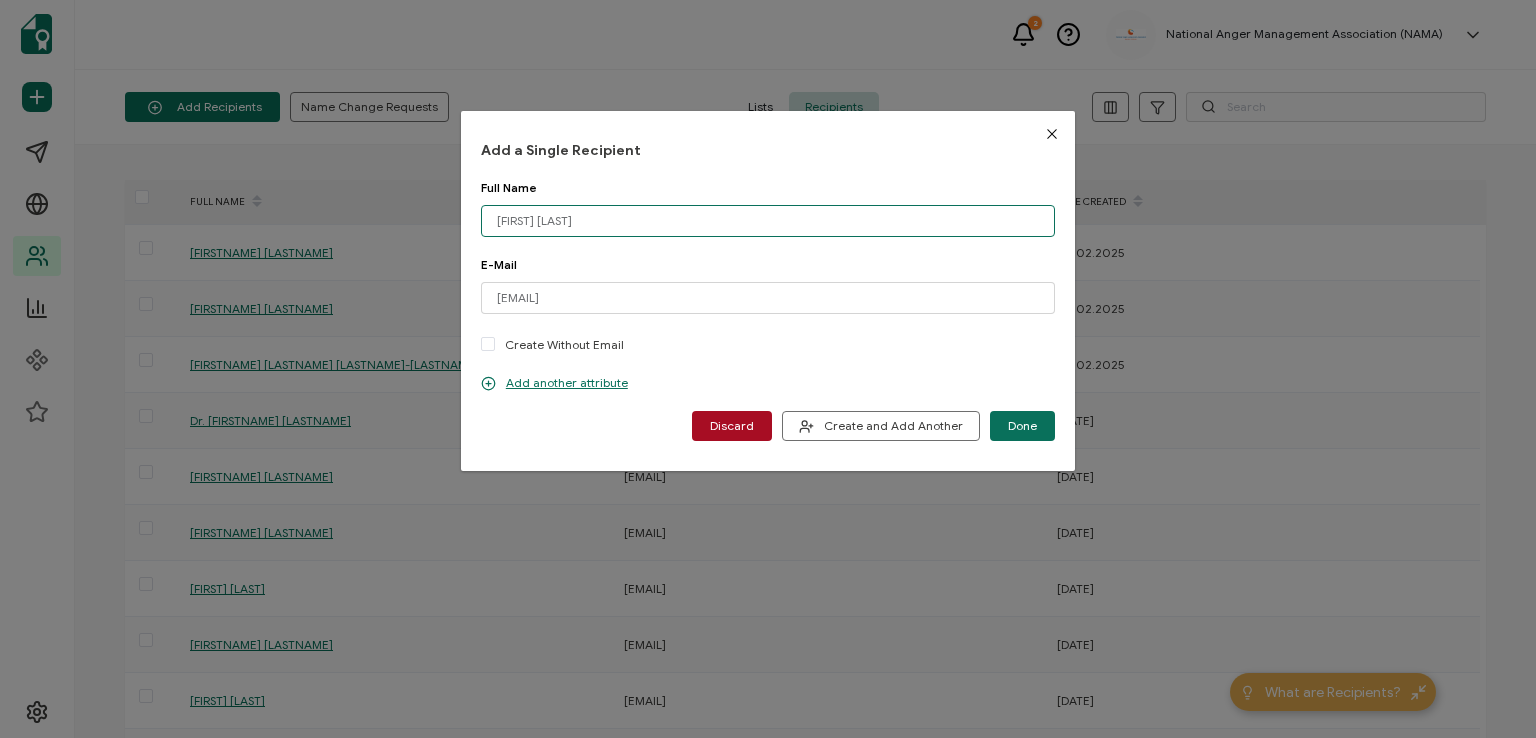 type on "[FIRST] [LAST]" 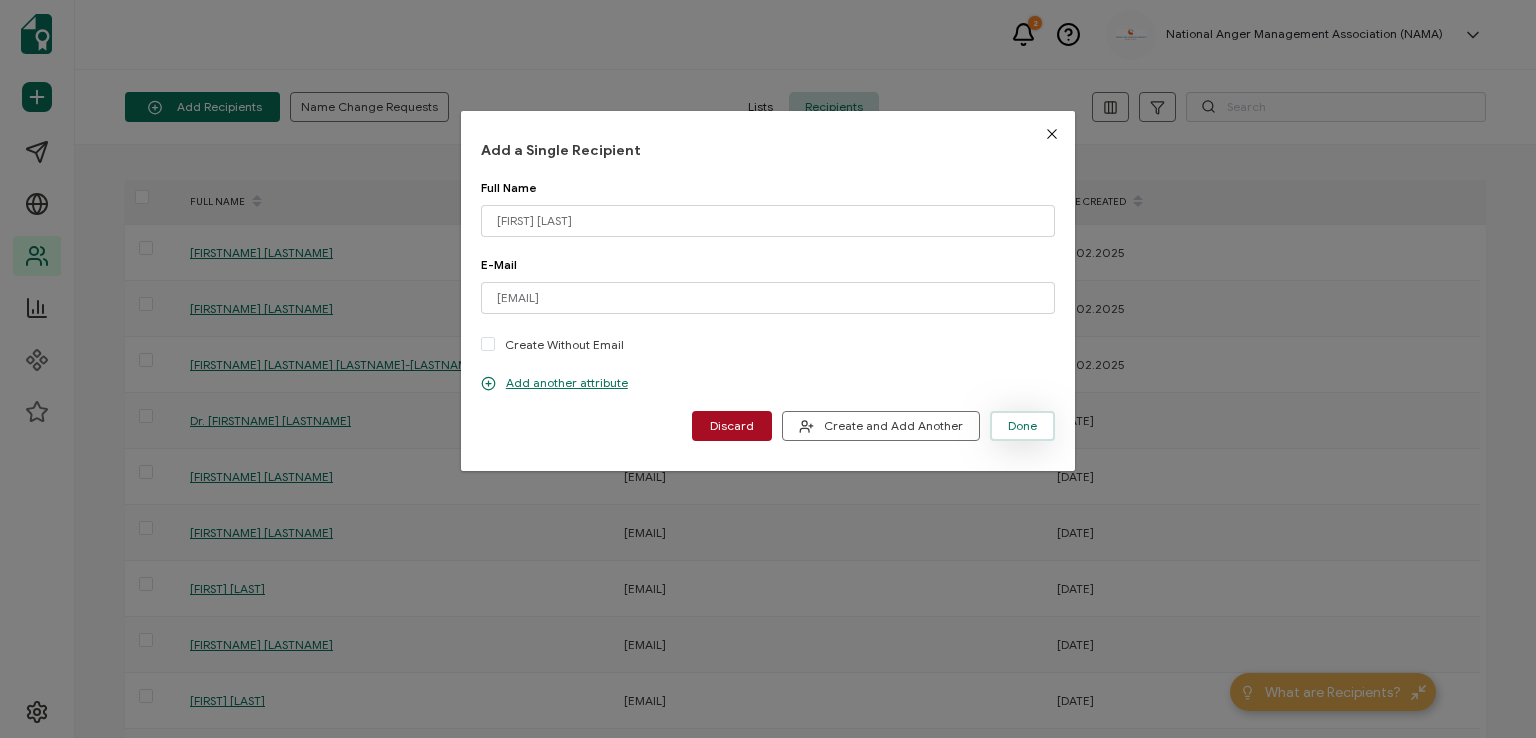 click on "Done" at bounding box center (1022, 426) 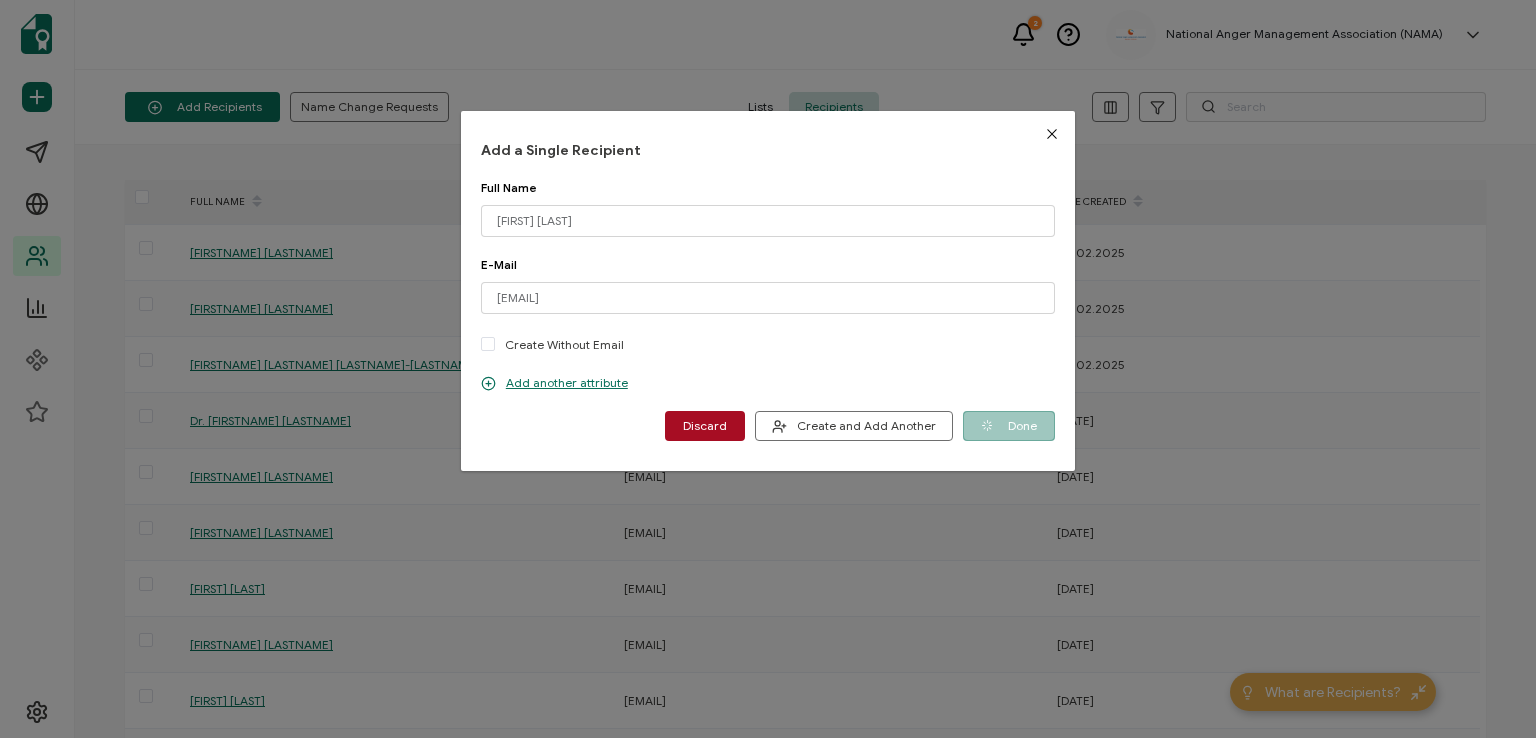 type 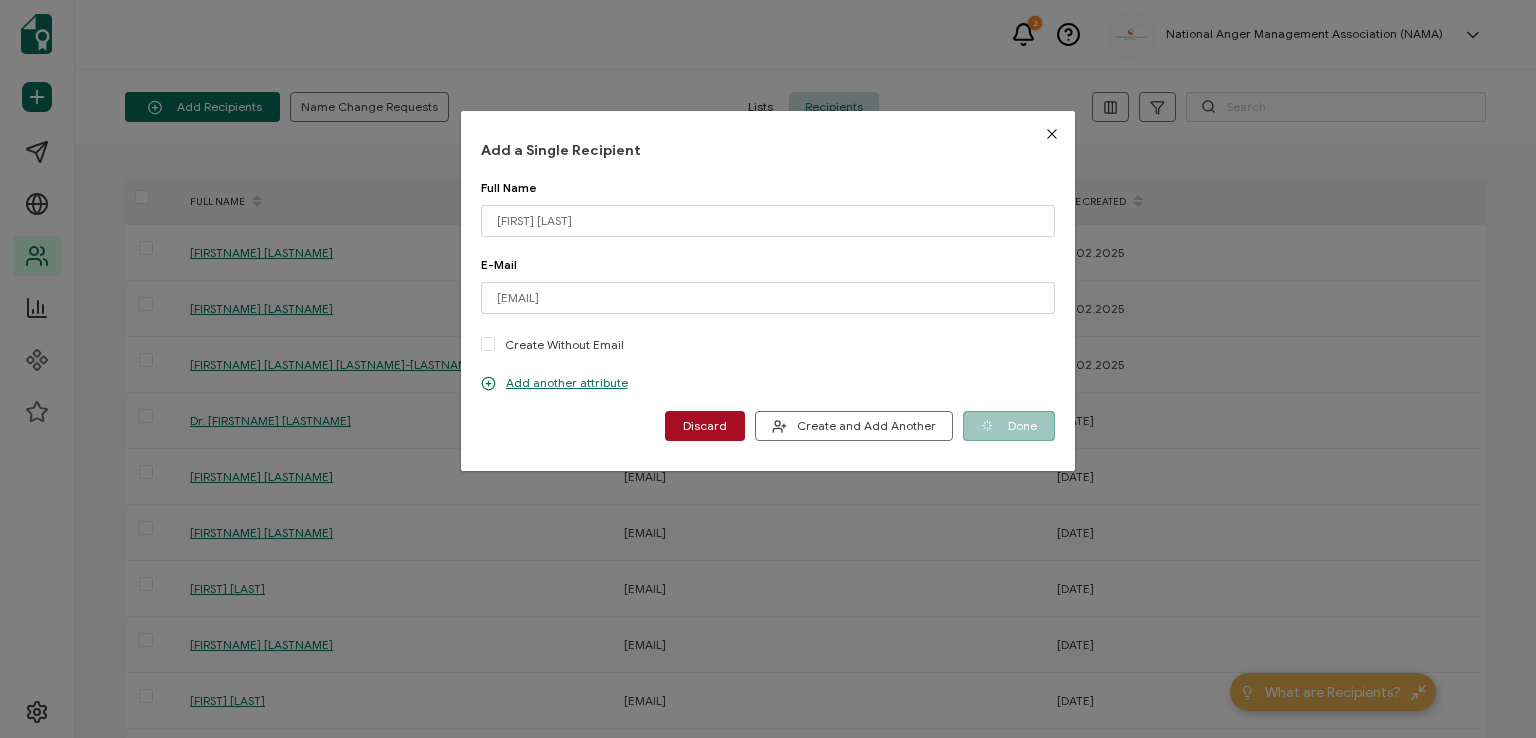 type 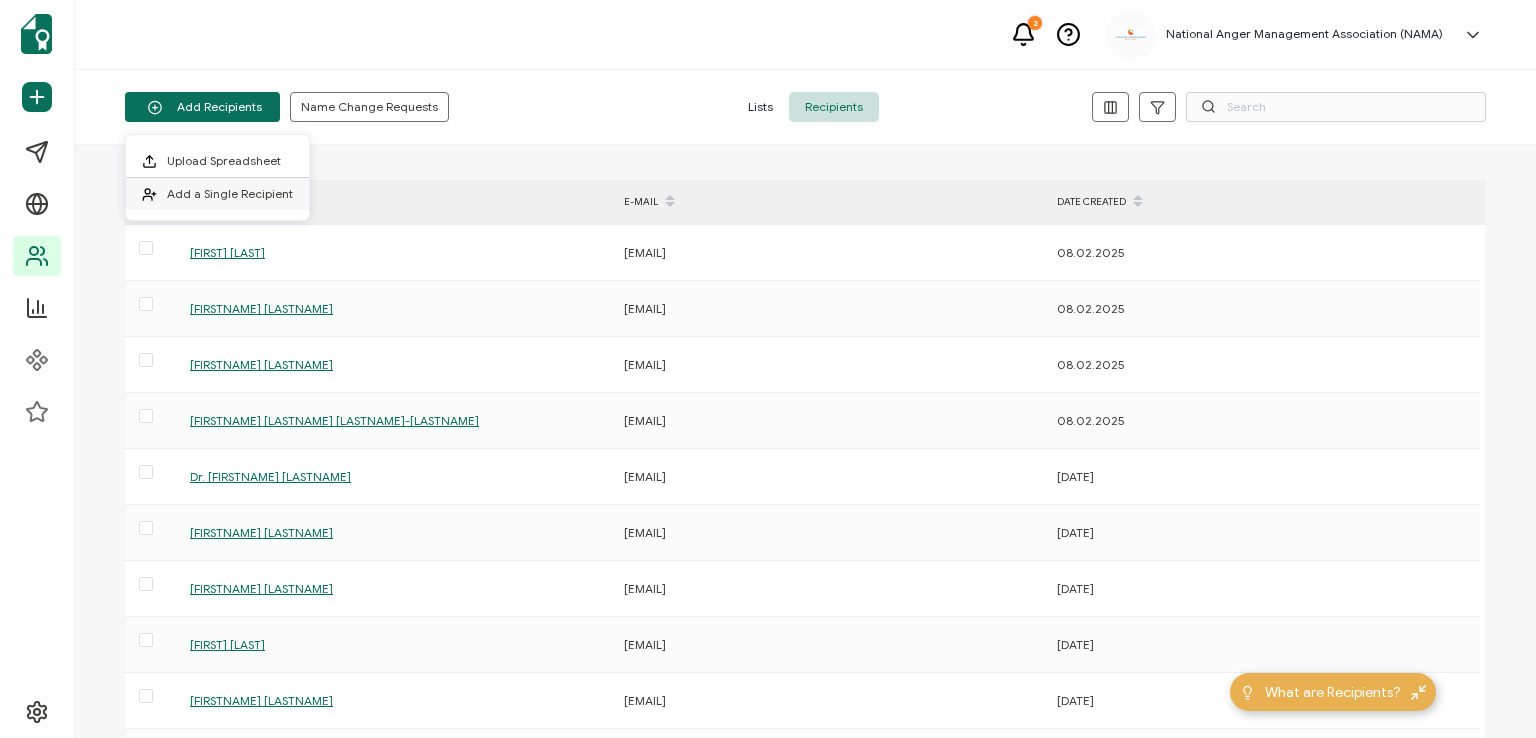 click on "Add a Single Recipient" at bounding box center (230, 193) 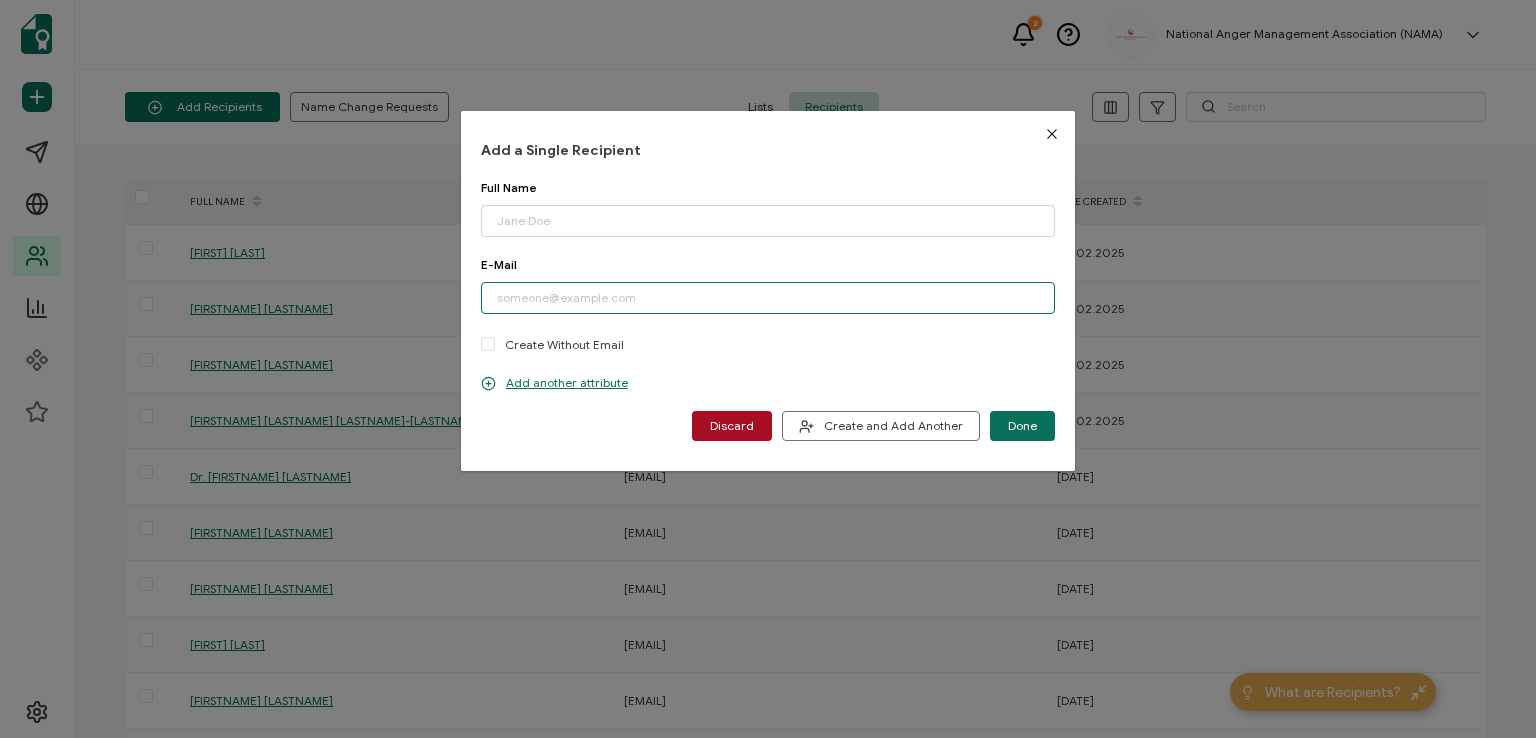 paste on "[EMAIL]" 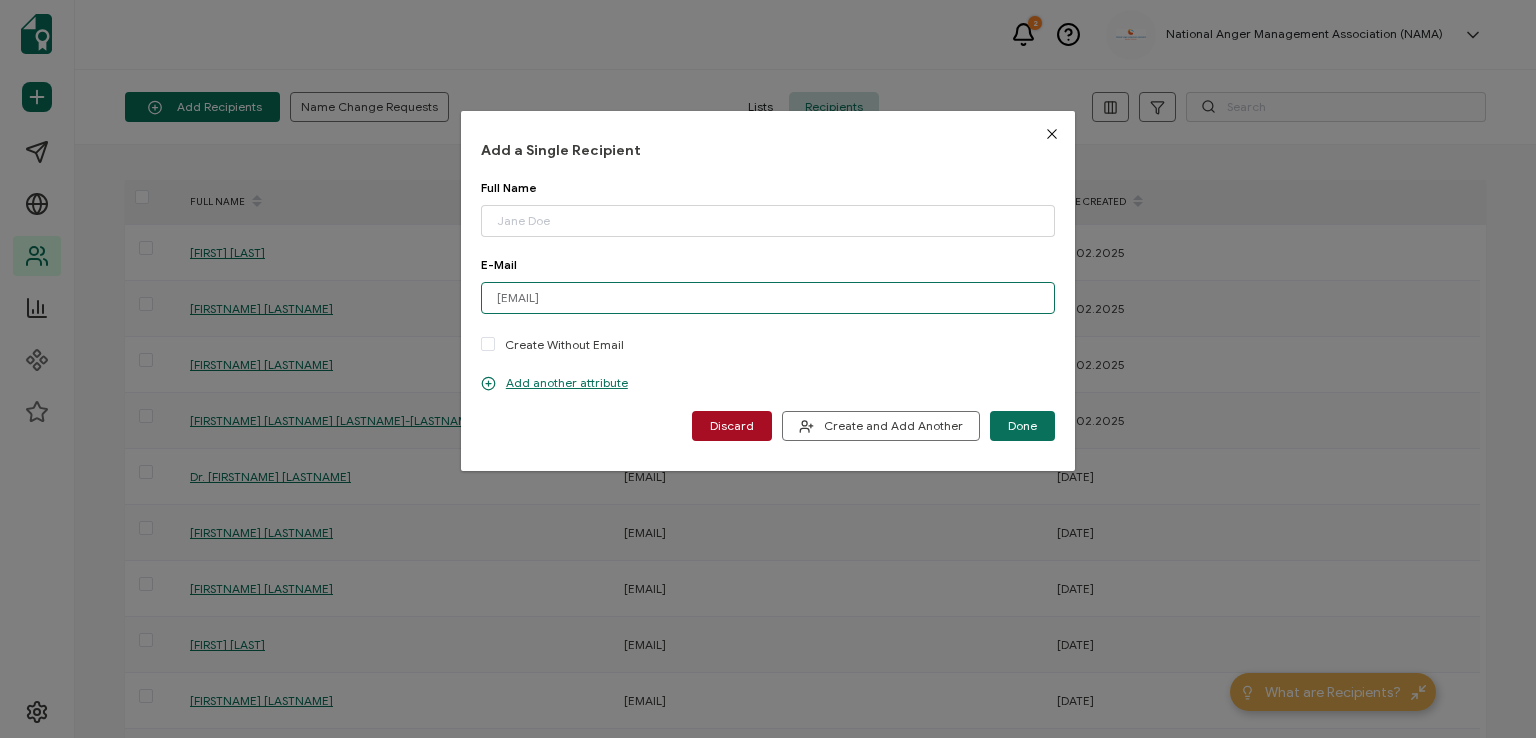 type on "[EMAIL]" 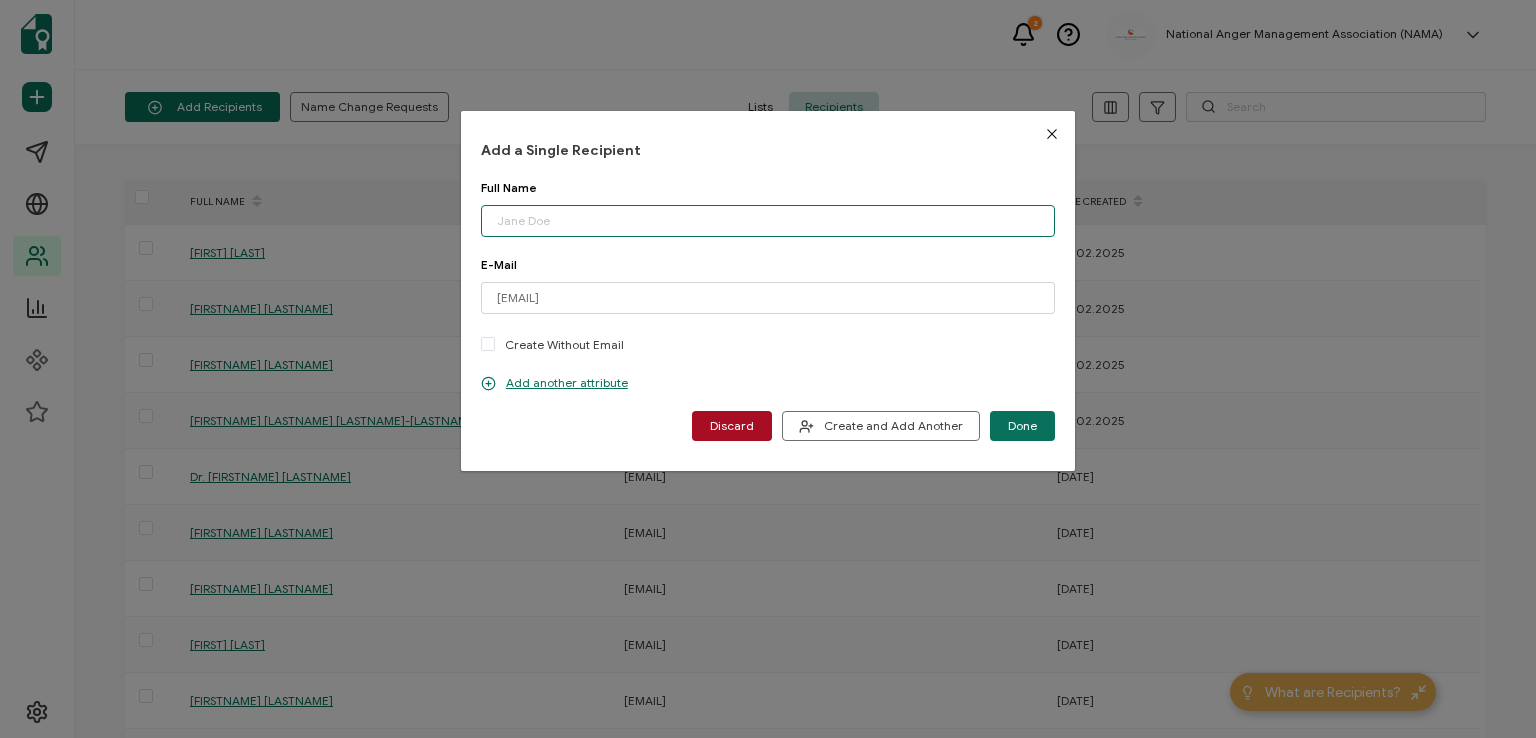 paste on "[FIRSTNAME] [LASTNAME]" 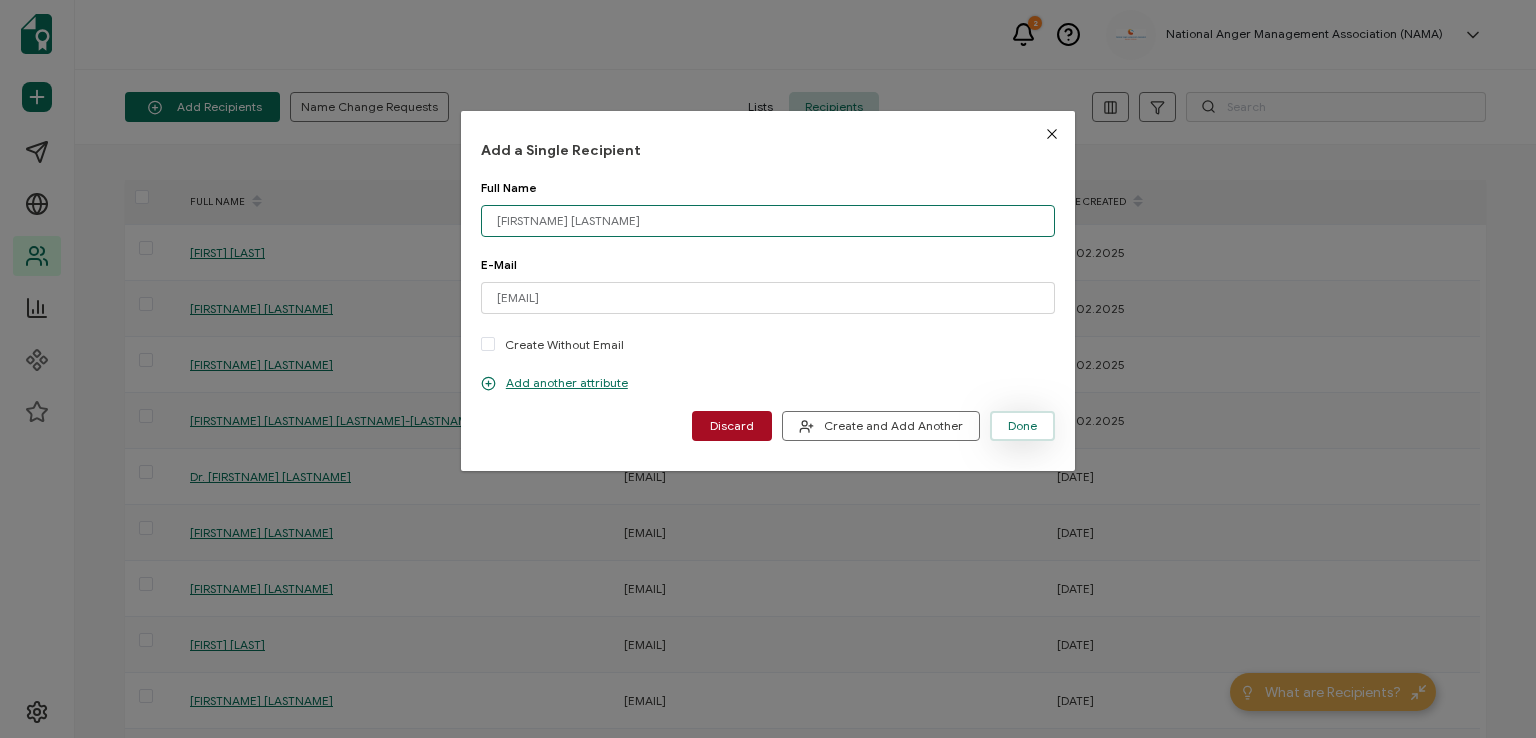 type on "[FIRSTNAME] [LASTNAME]" 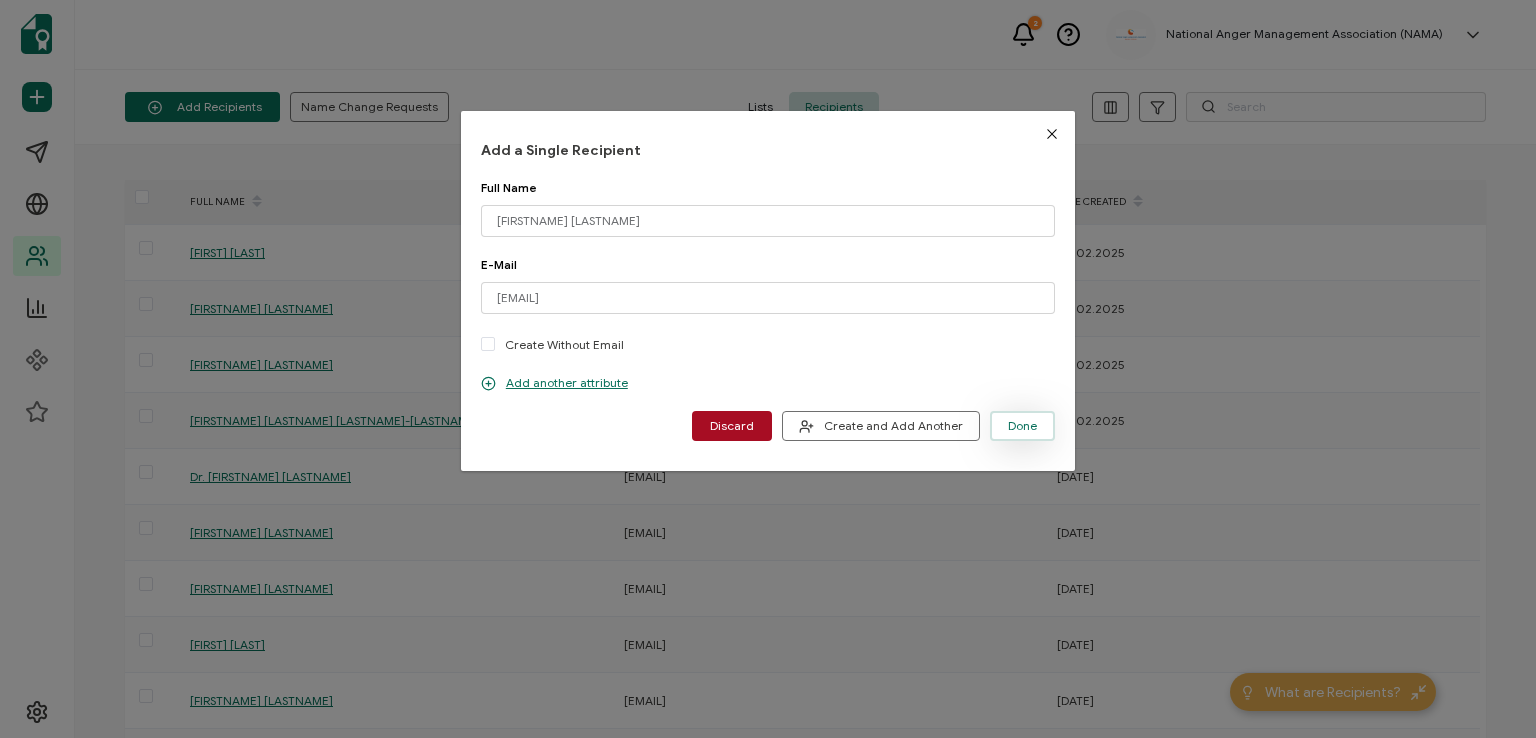 click on "Done" at bounding box center [1022, 426] 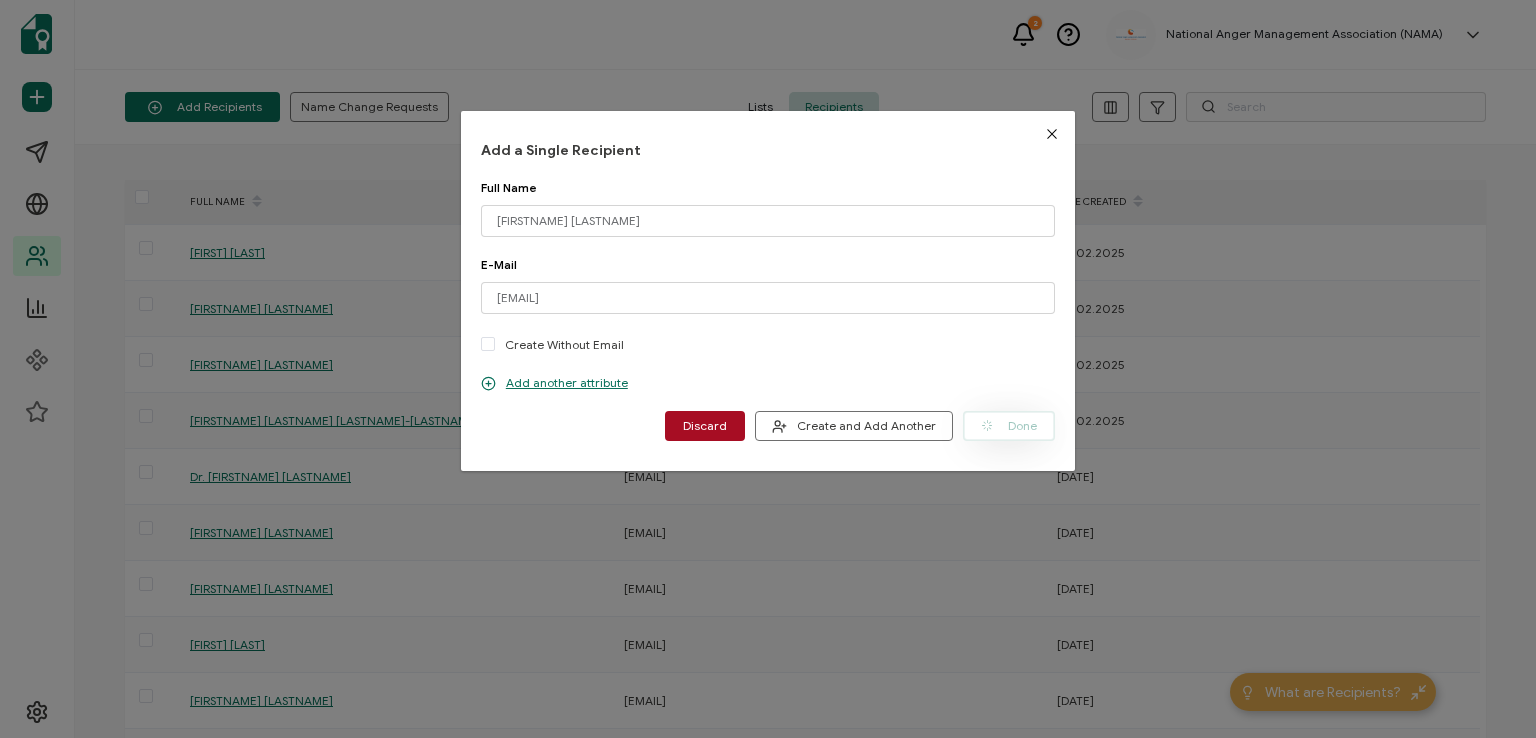 type 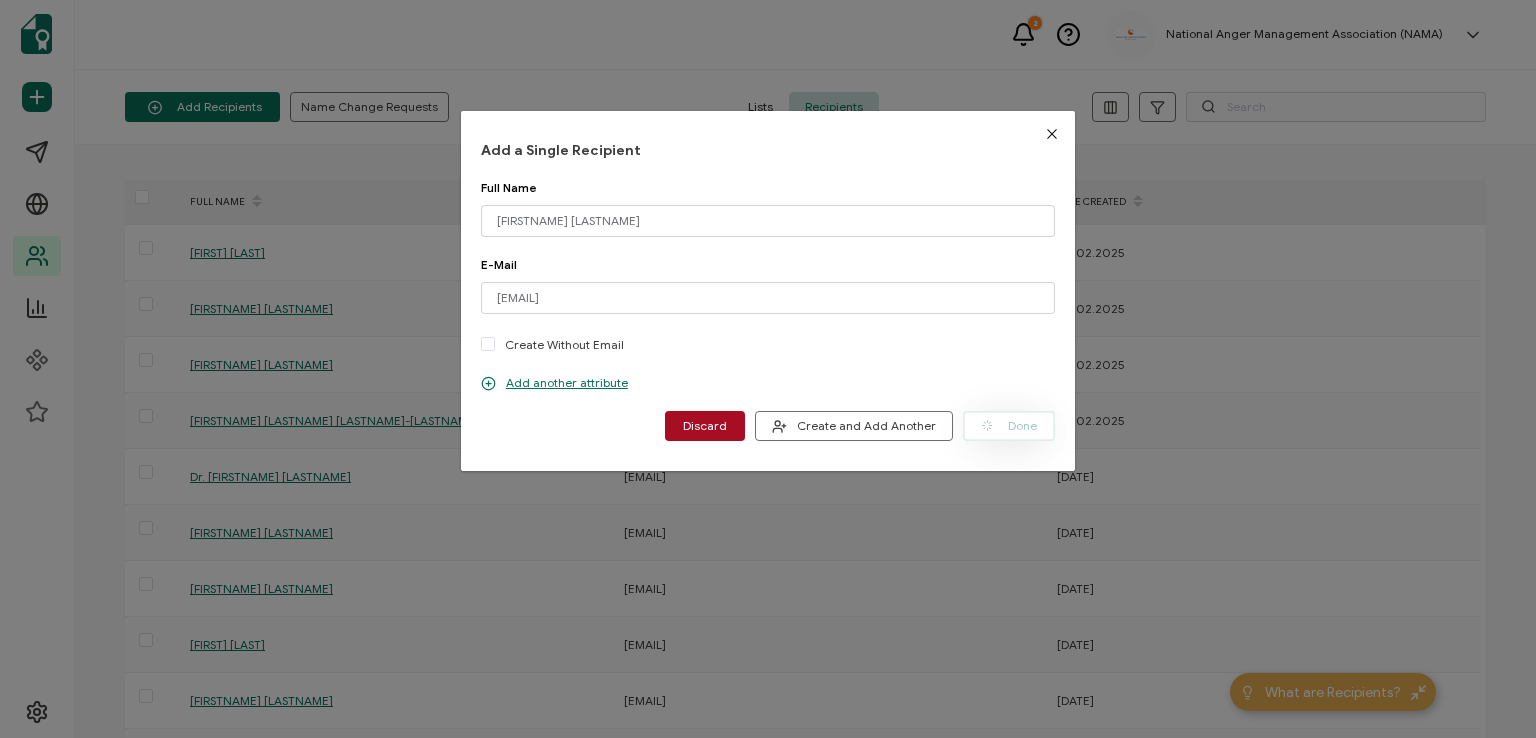 type 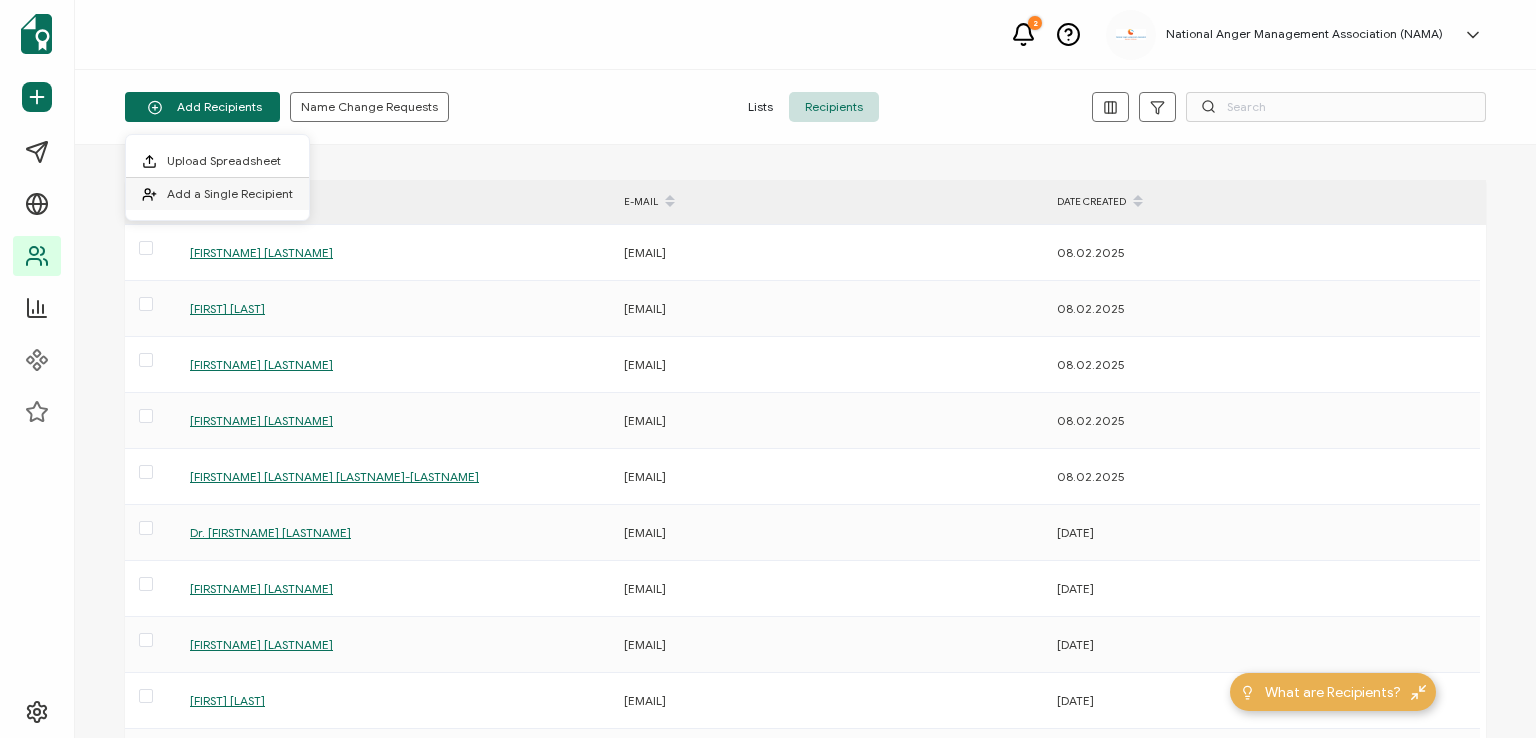 click on "Add a Single Recipient" at bounding box center (230, 193) 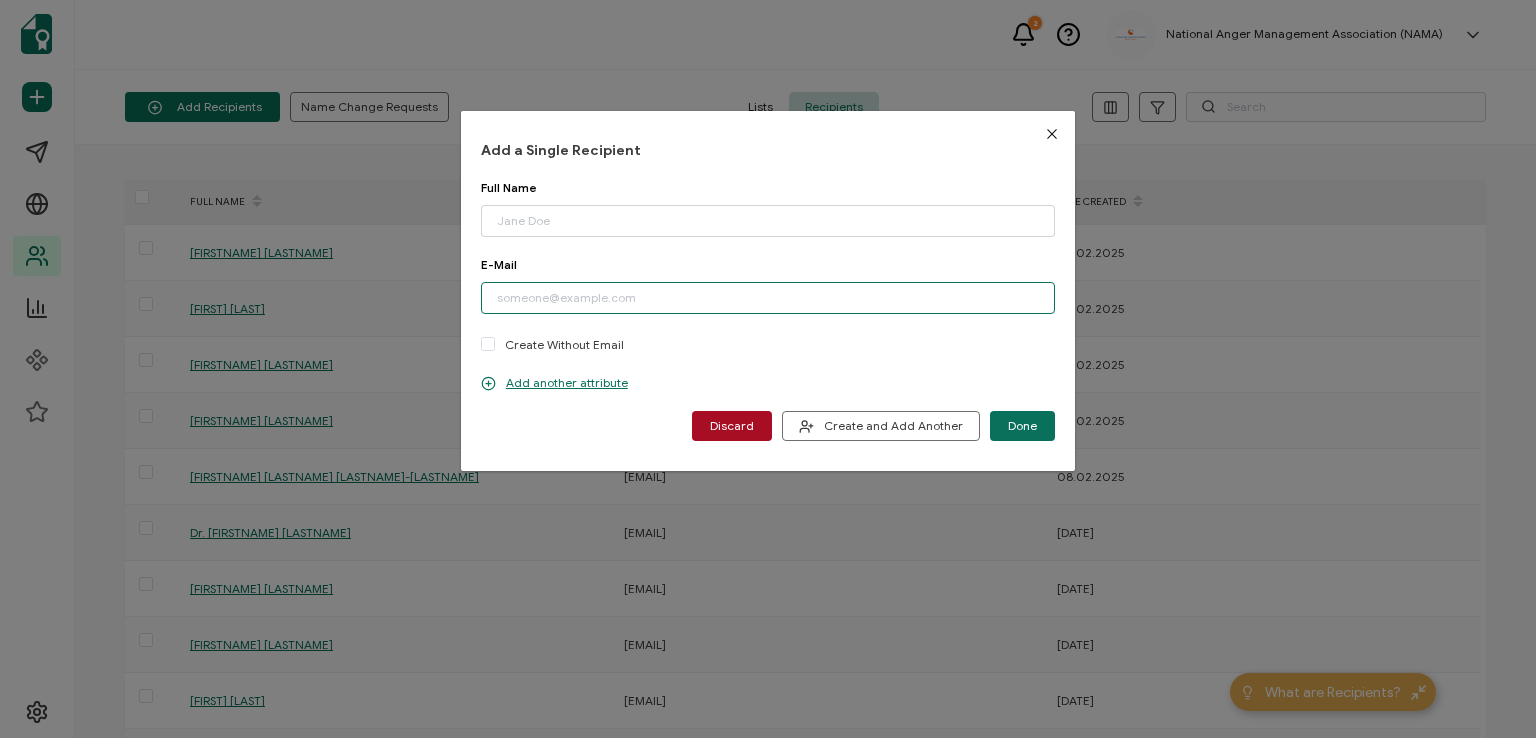 paste on "[EMAIL]" 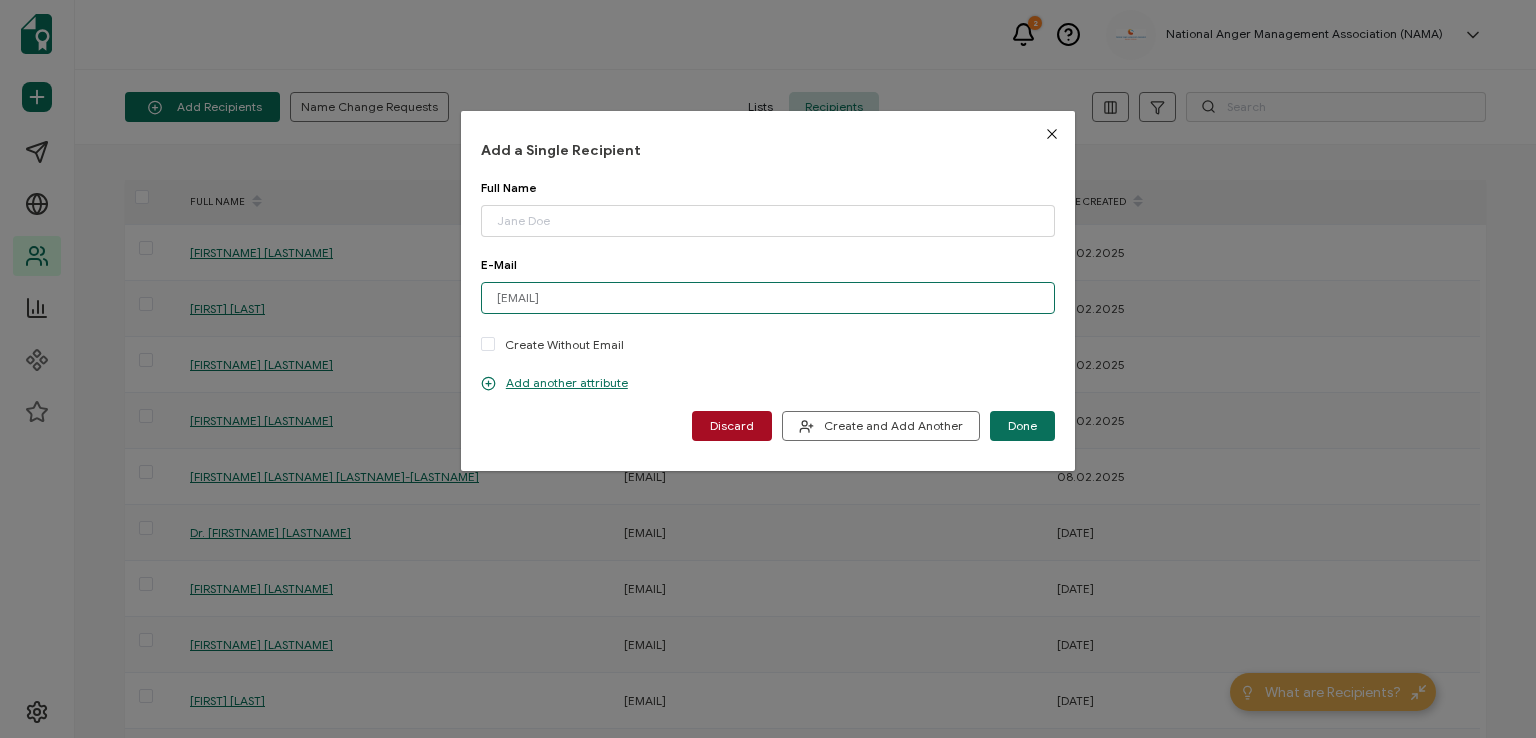 type on "[EMAIL]" 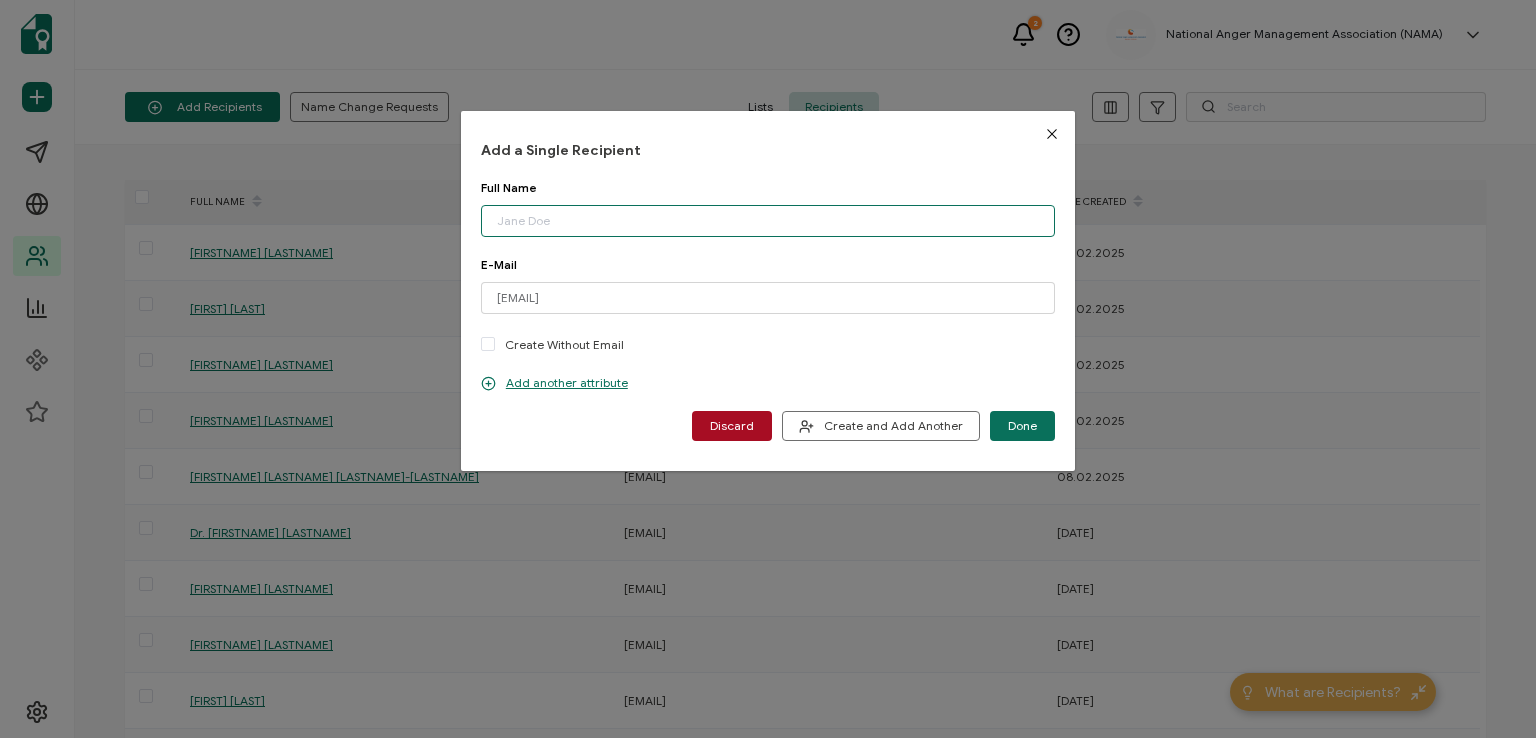 paste on "[FIRSTNAME] [LASTNAME]" 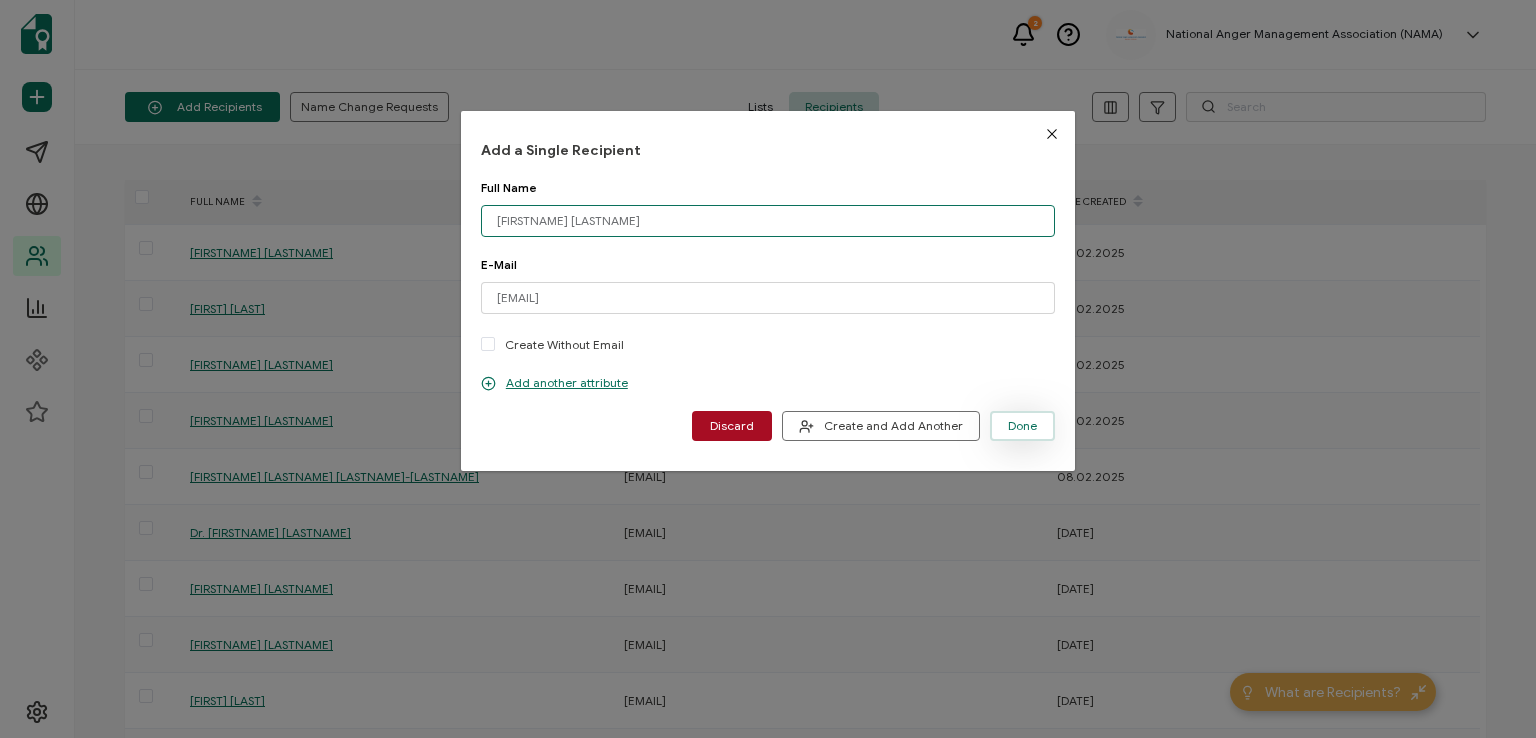 type on "[FIRSTNAME] [LASTNAME]" 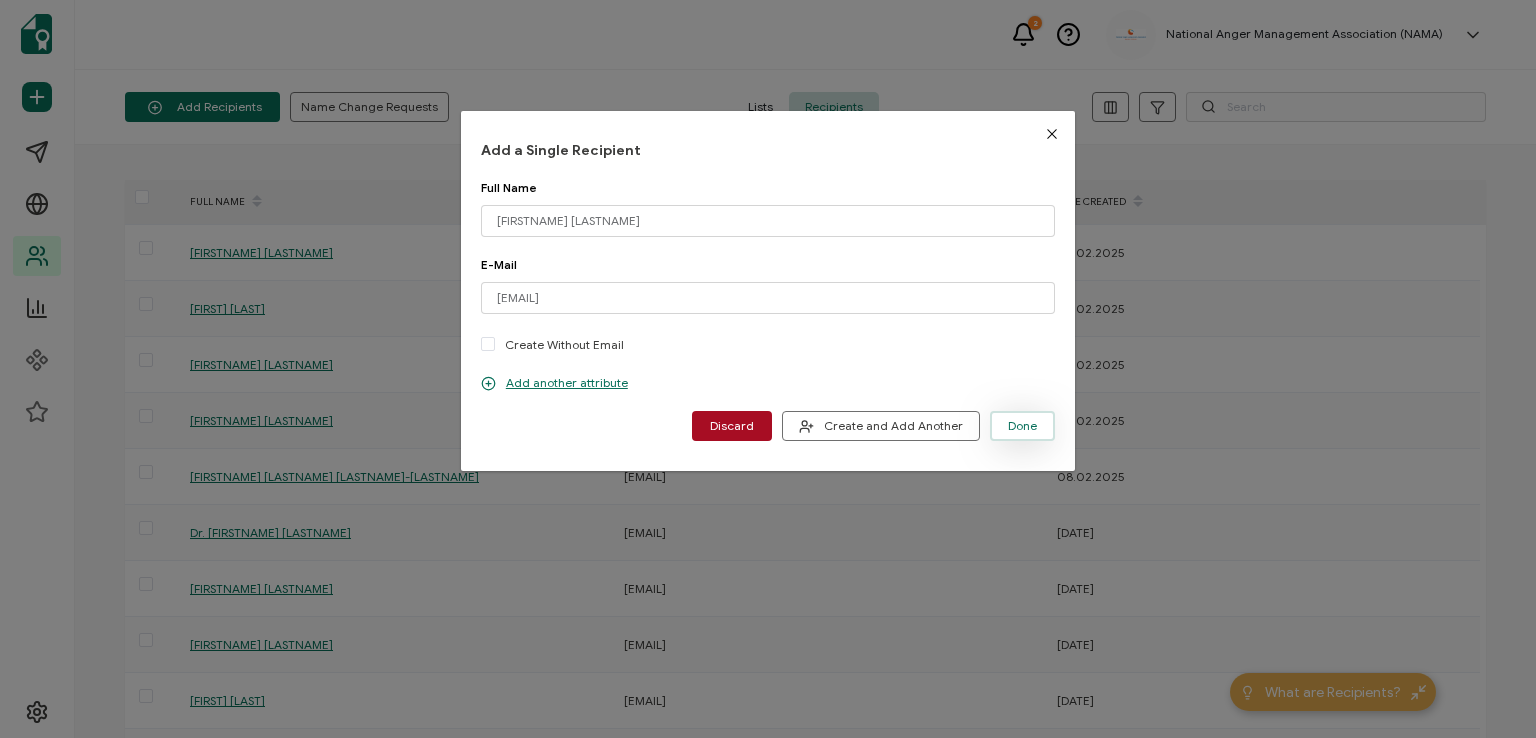 click on "Done" at bounding box center [1022, 426] 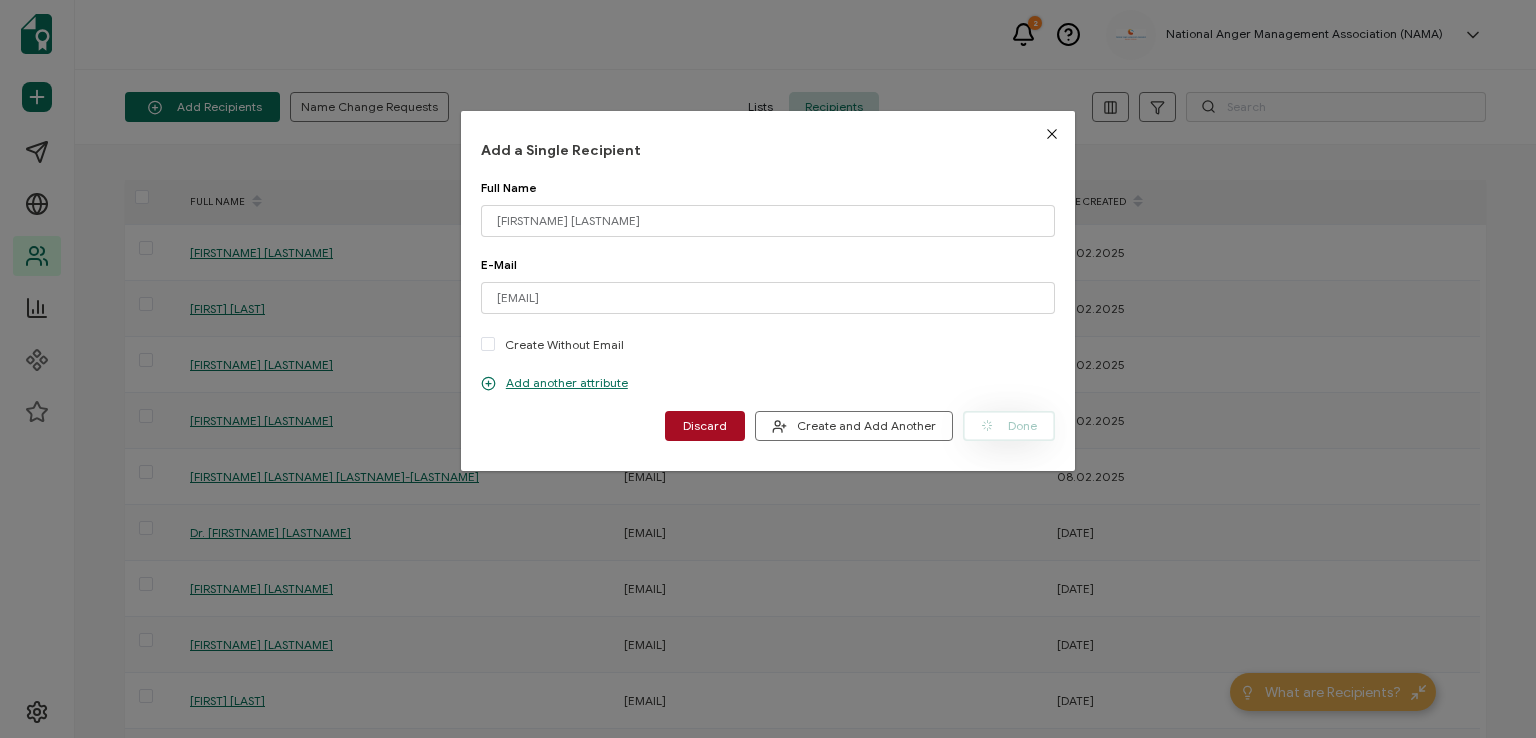 type 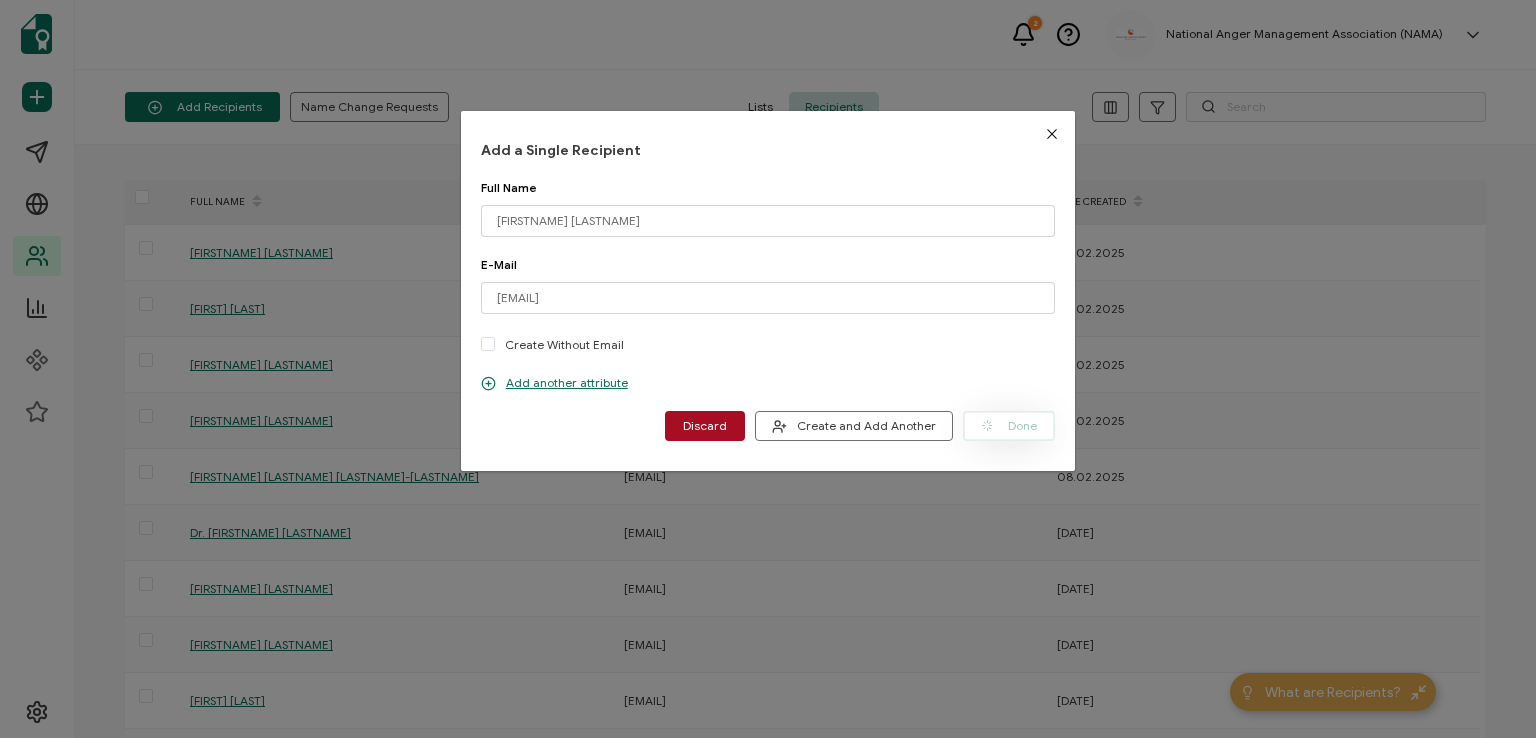 type 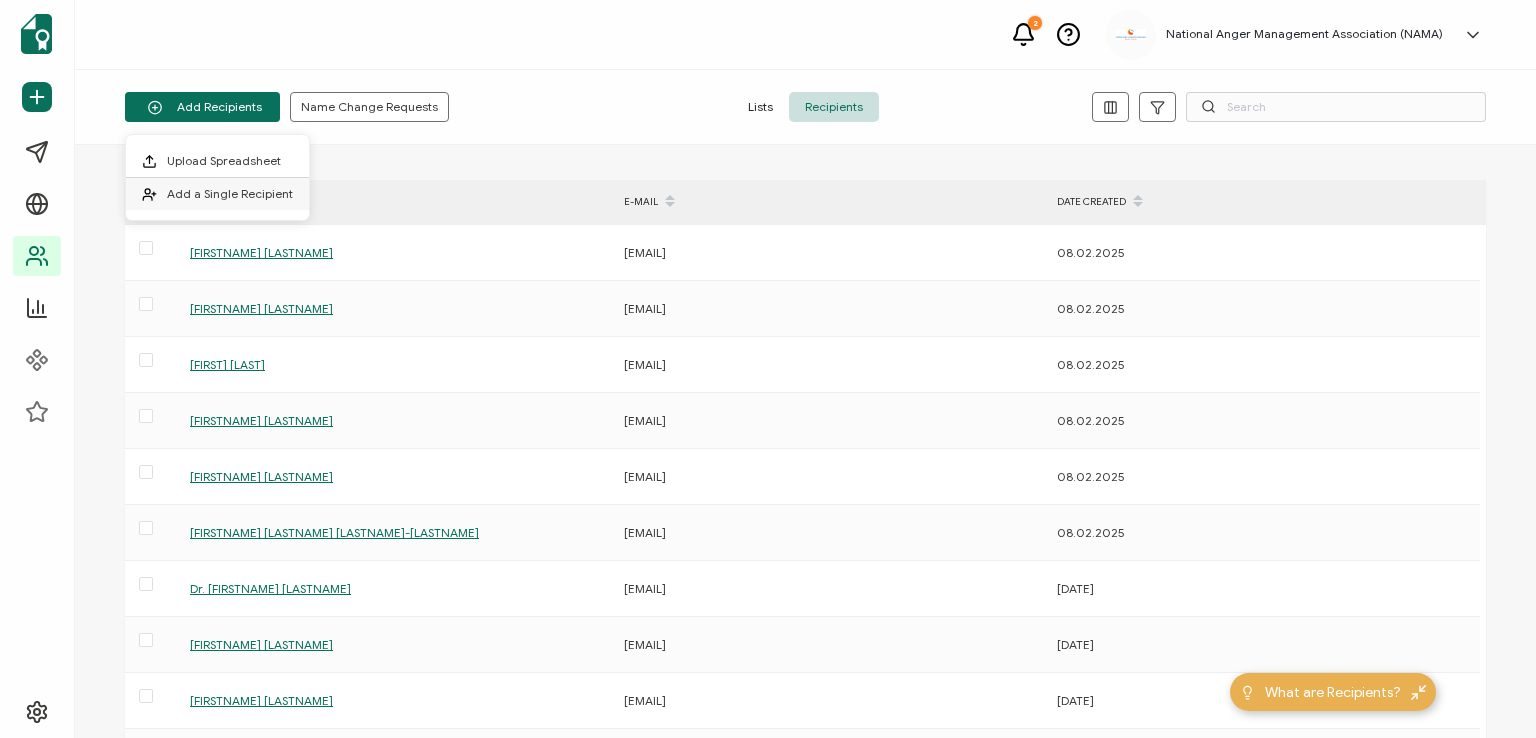 click on "Add a Single Recipient" at bounding box center (230, 193) 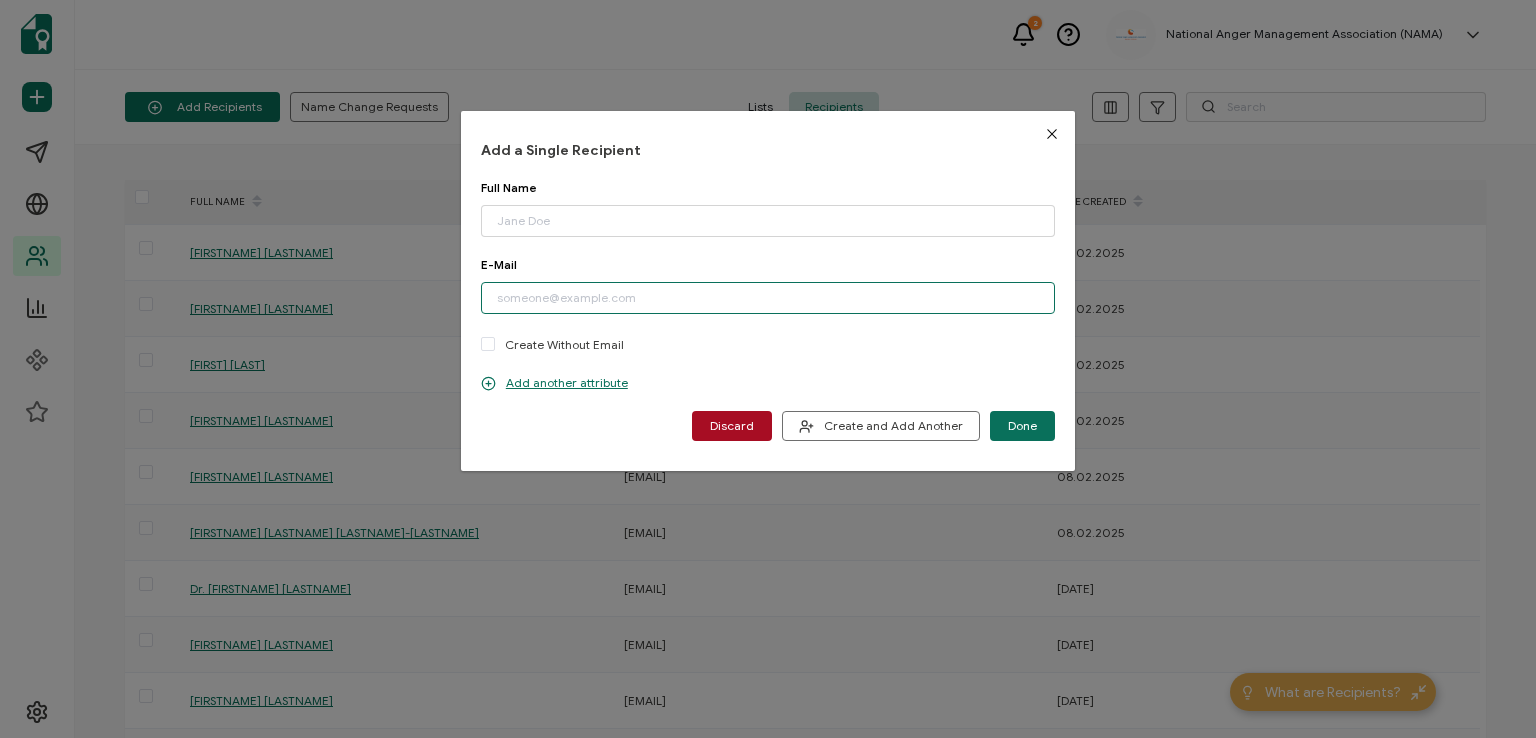 paste on "[EMAIL]" 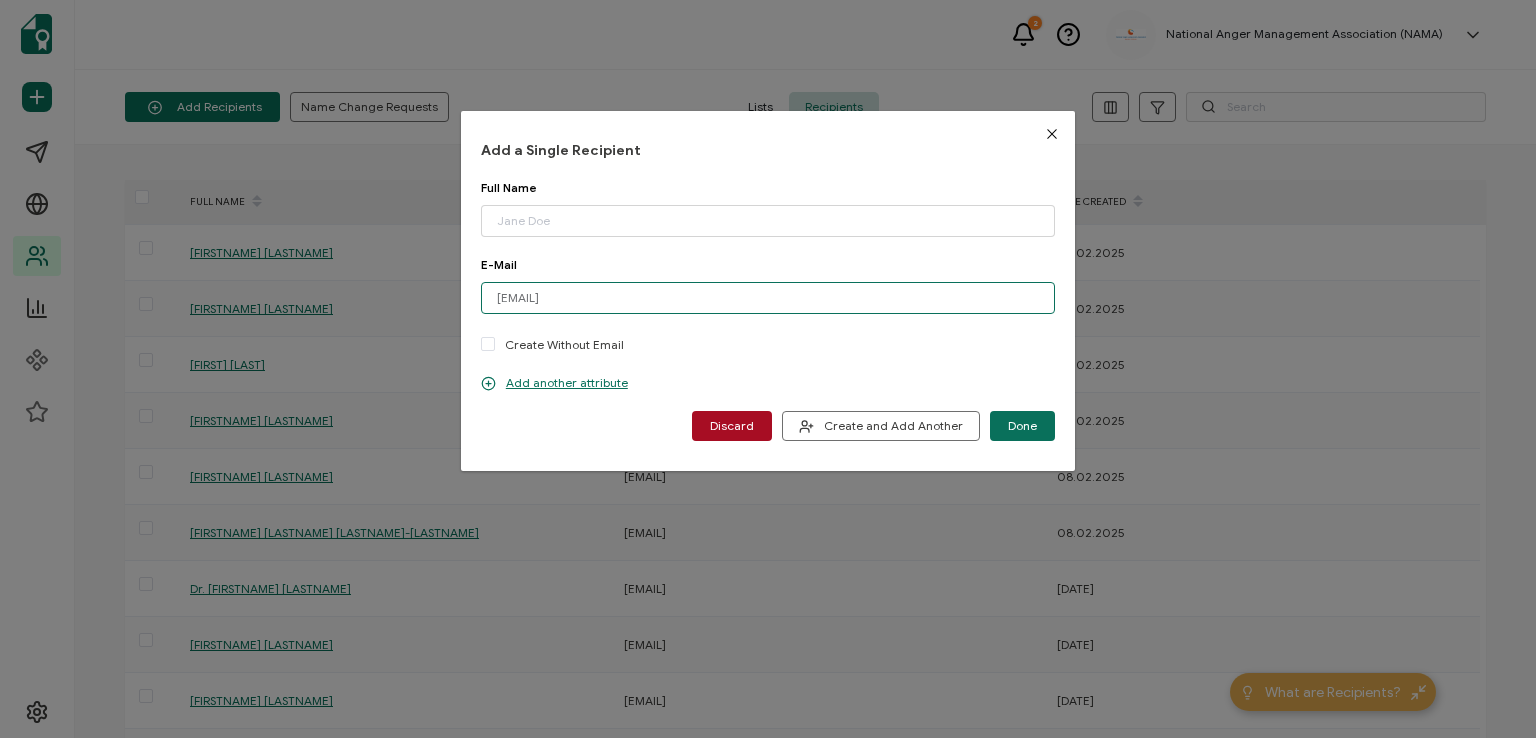 type on "[EMAIL]" 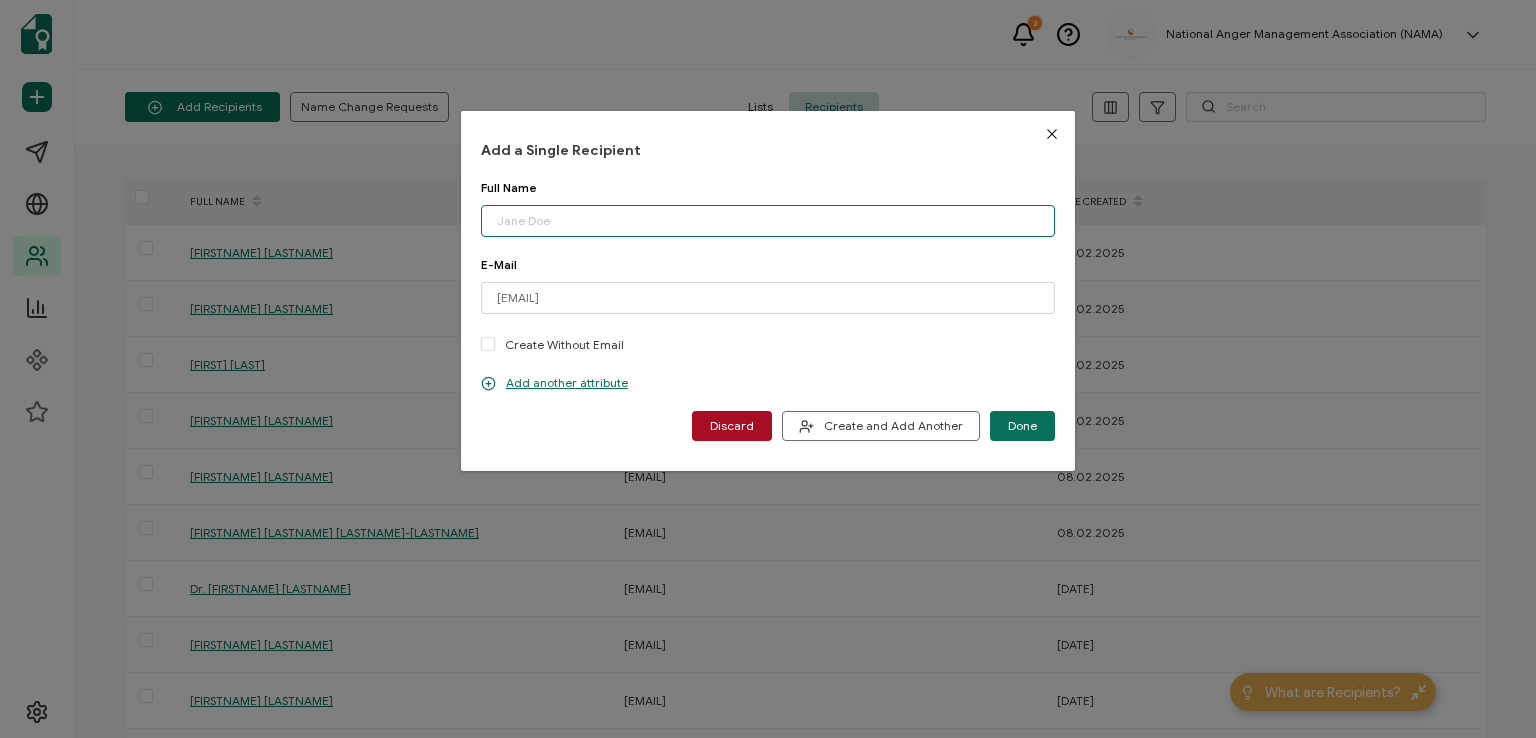 paste on "[FIRST] [LAST]" 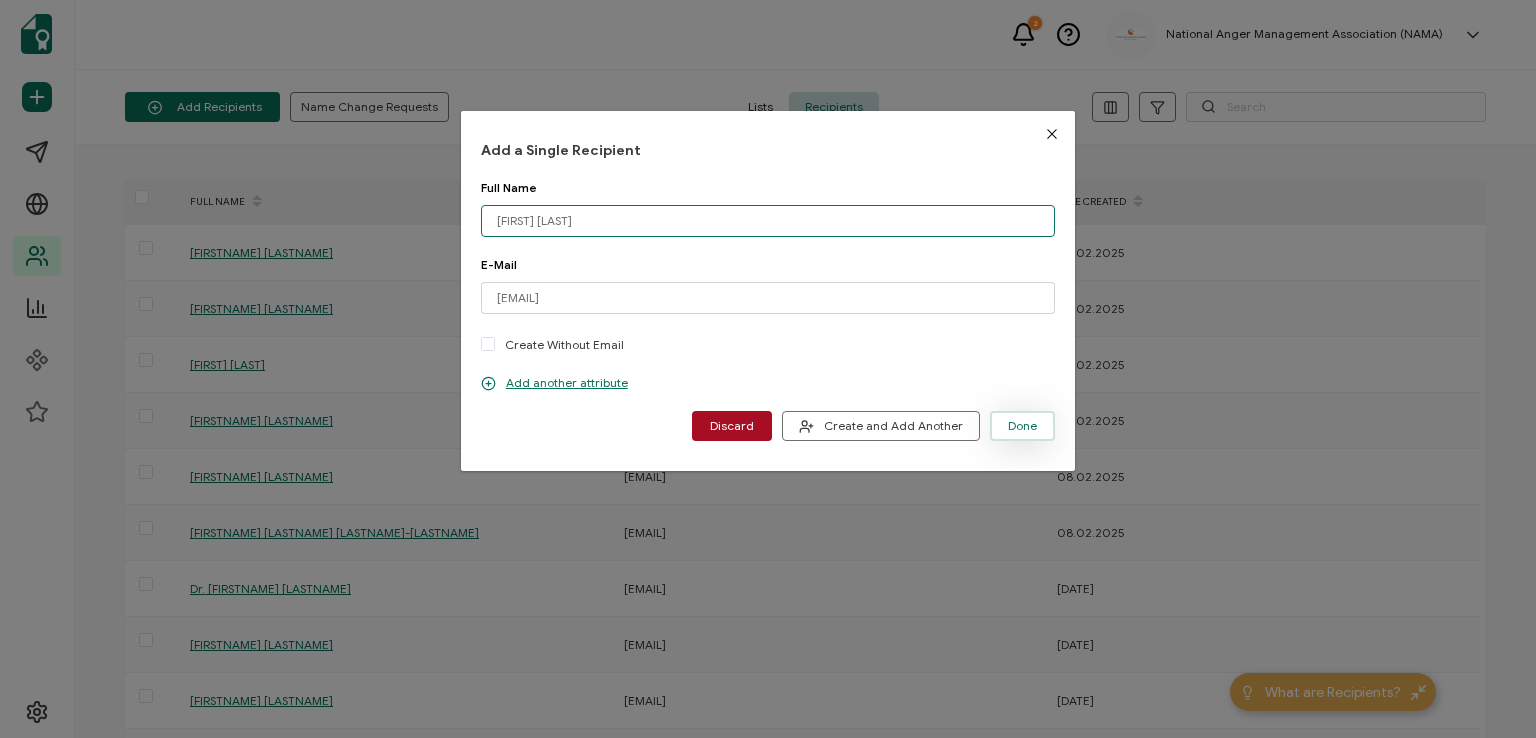 type on "[FIRST] [LAST]" 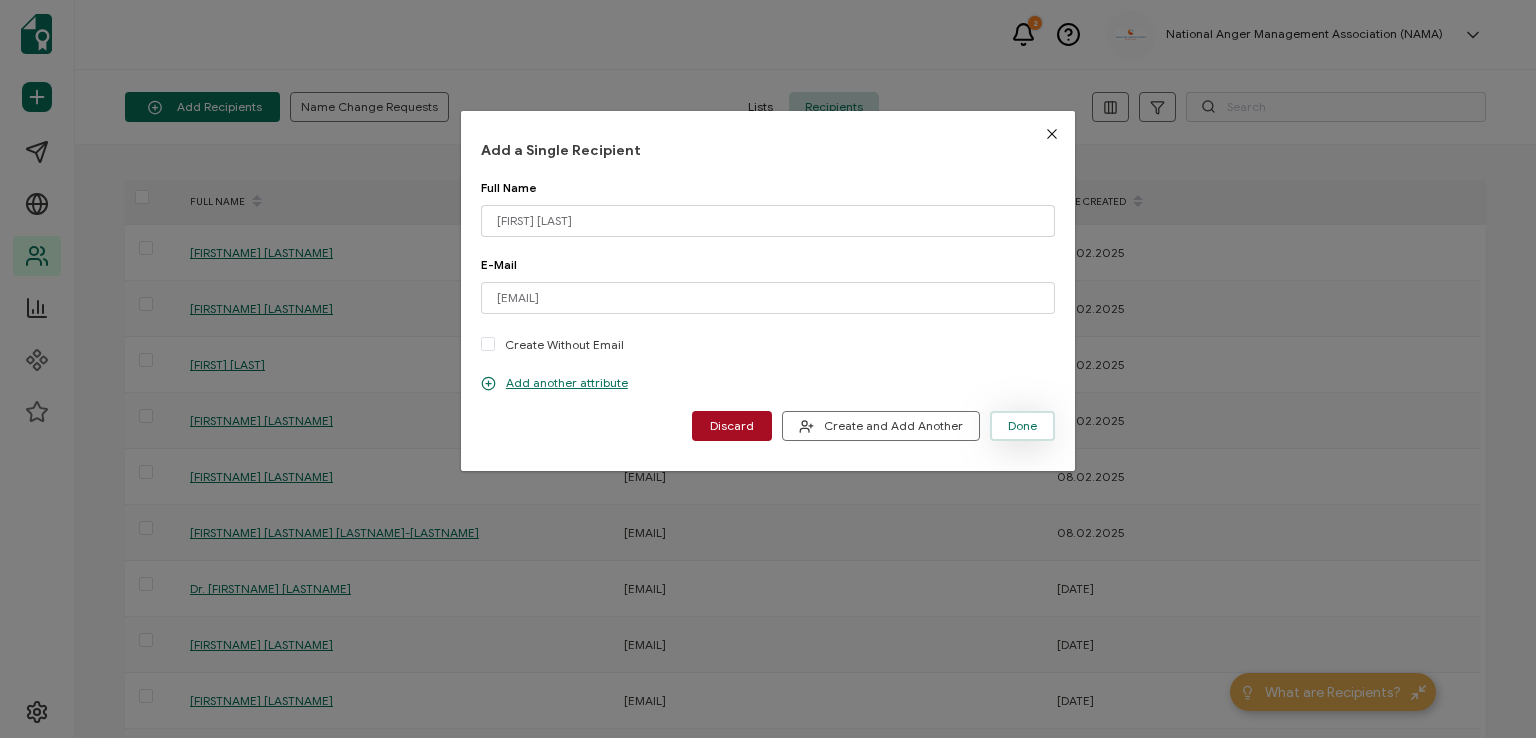 click on "Done" at bounding box center [1022, 426] 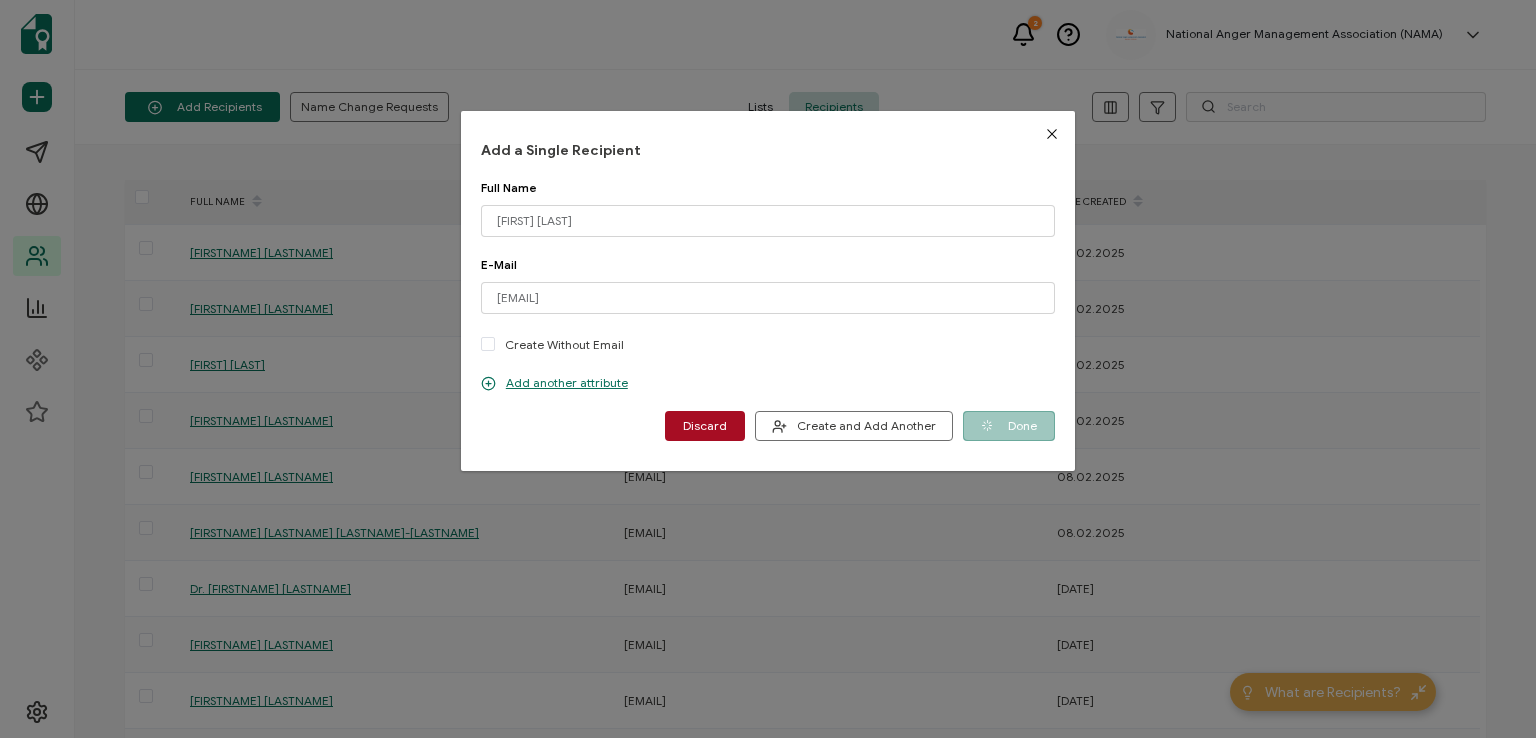 type 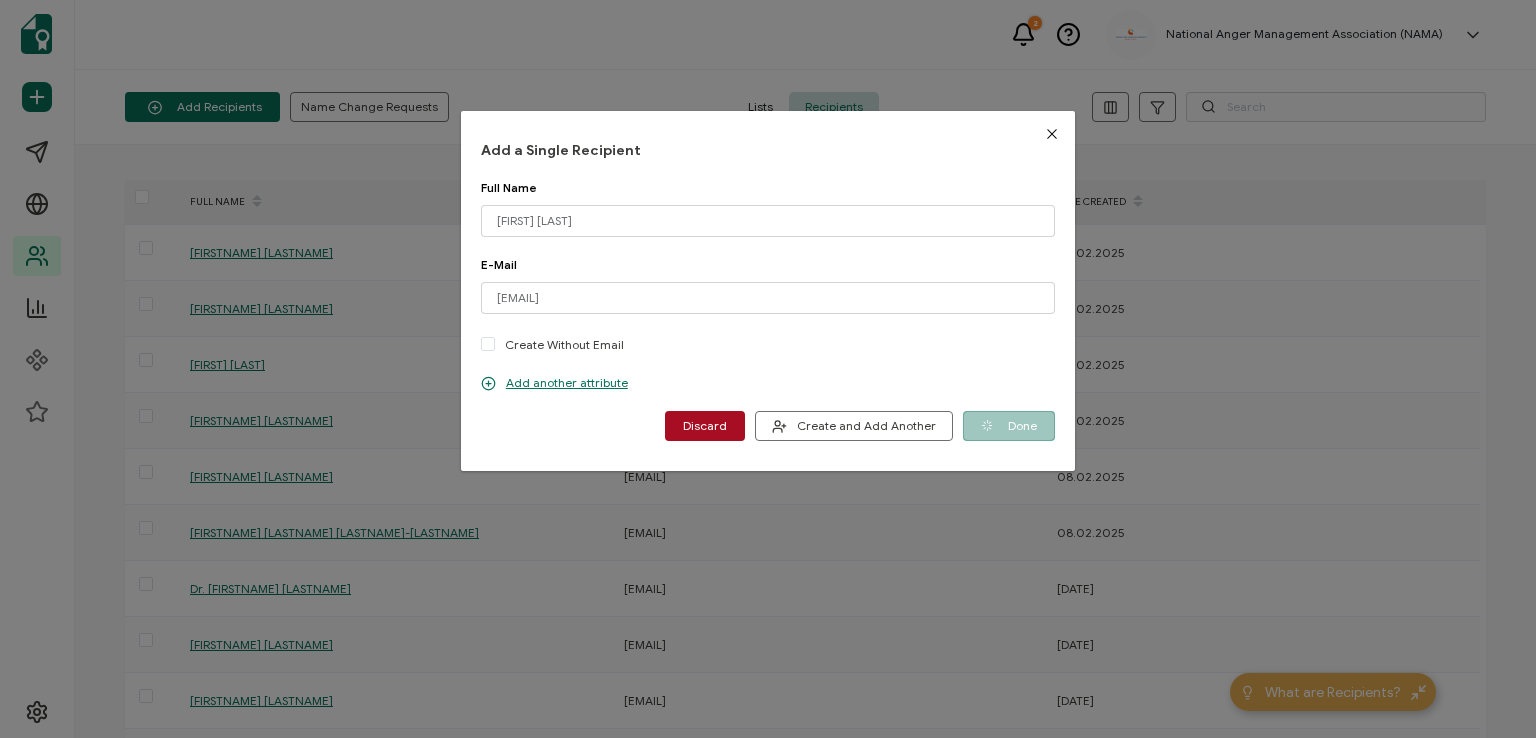 type 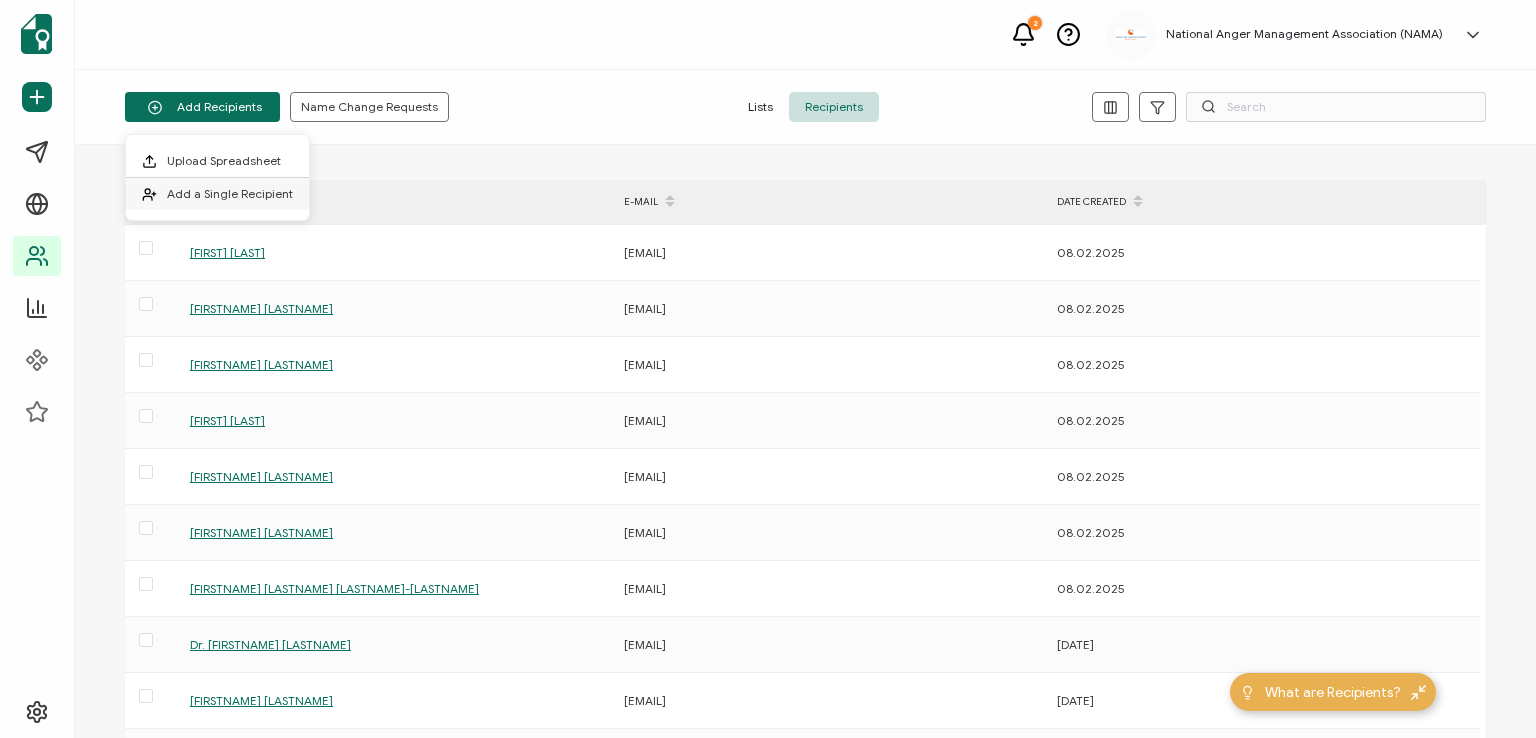 click on "Add a Single Recipient" at bounding box center (230, 193) 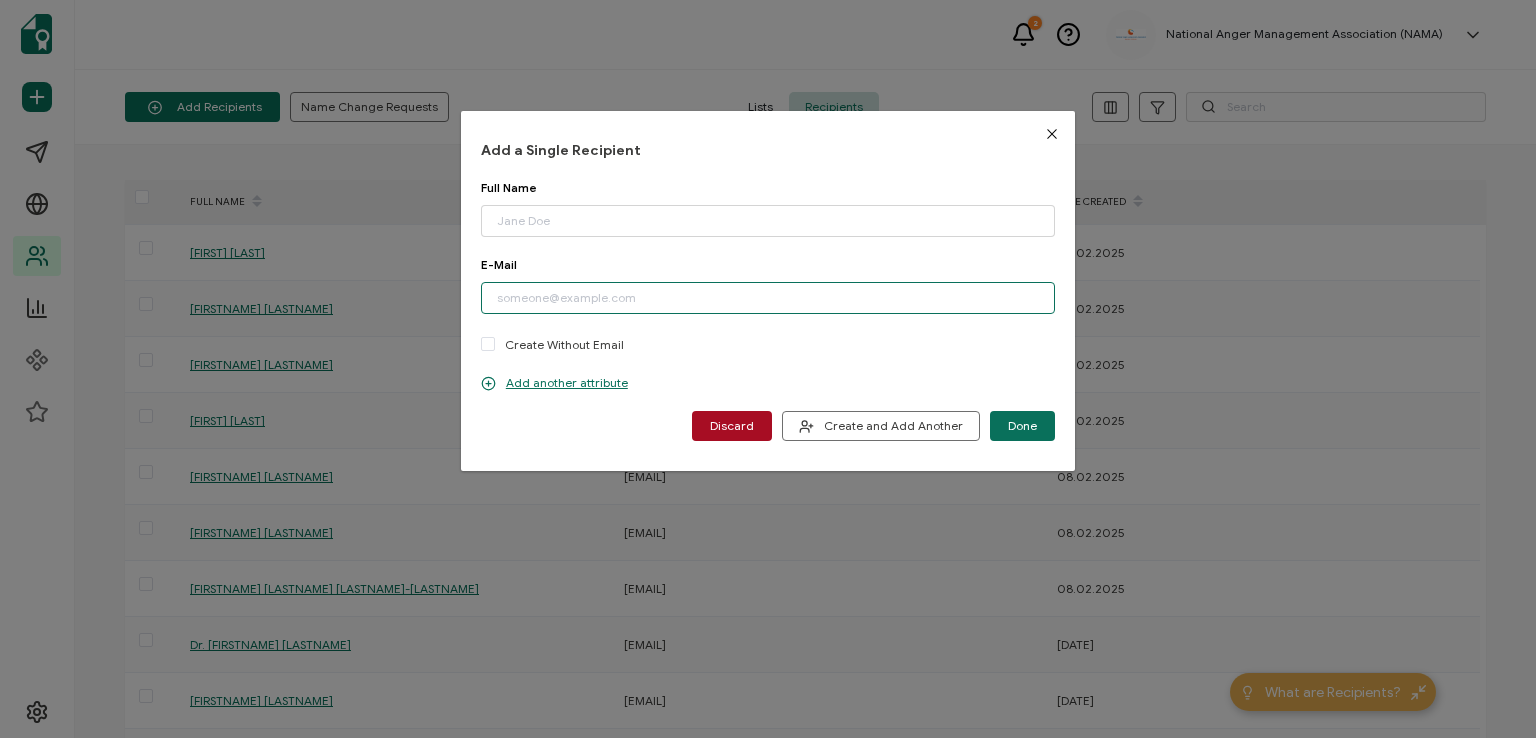 paste on "[EMAIL]" 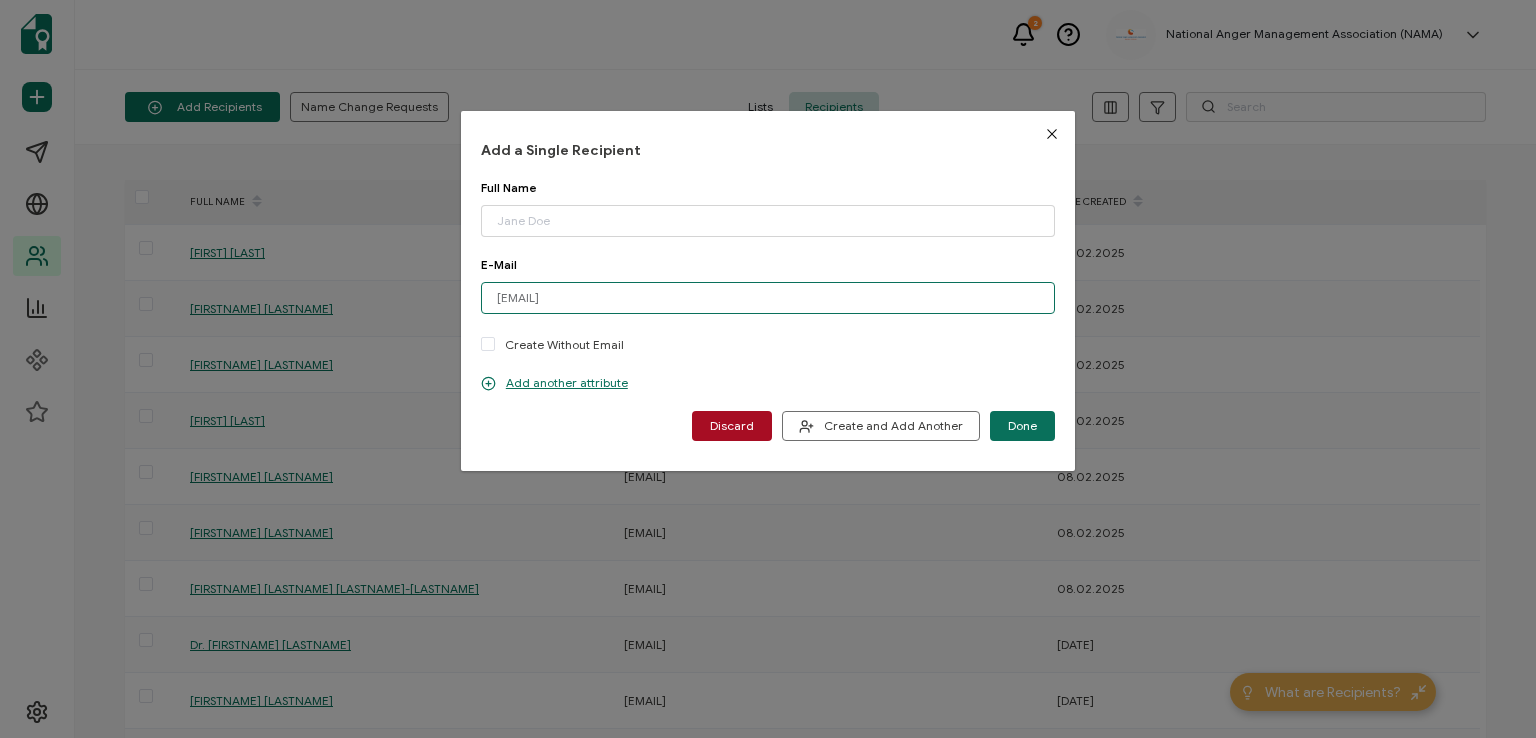 type on "[EMAIL]" 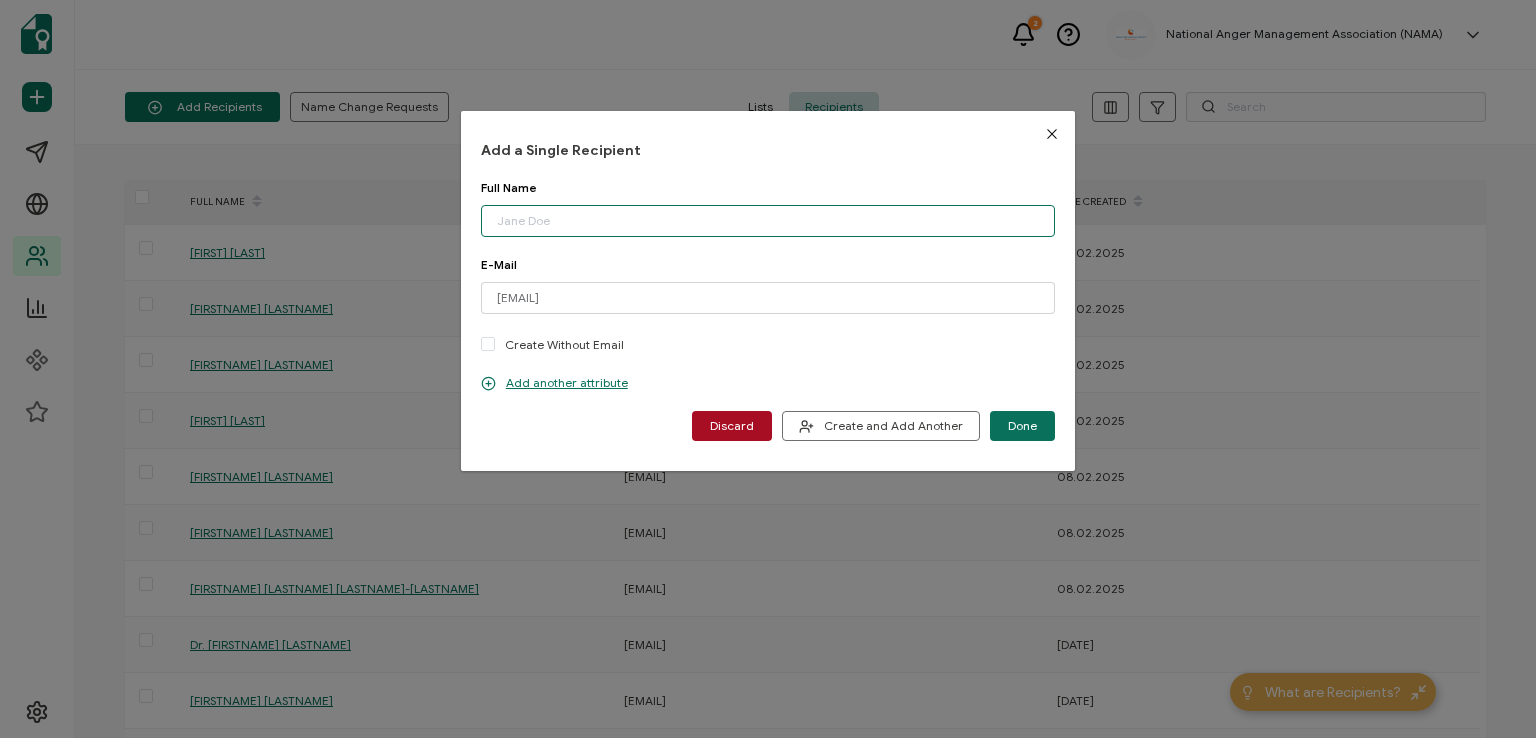 paste on "[FIRSTNAME] [LASTNAME]" 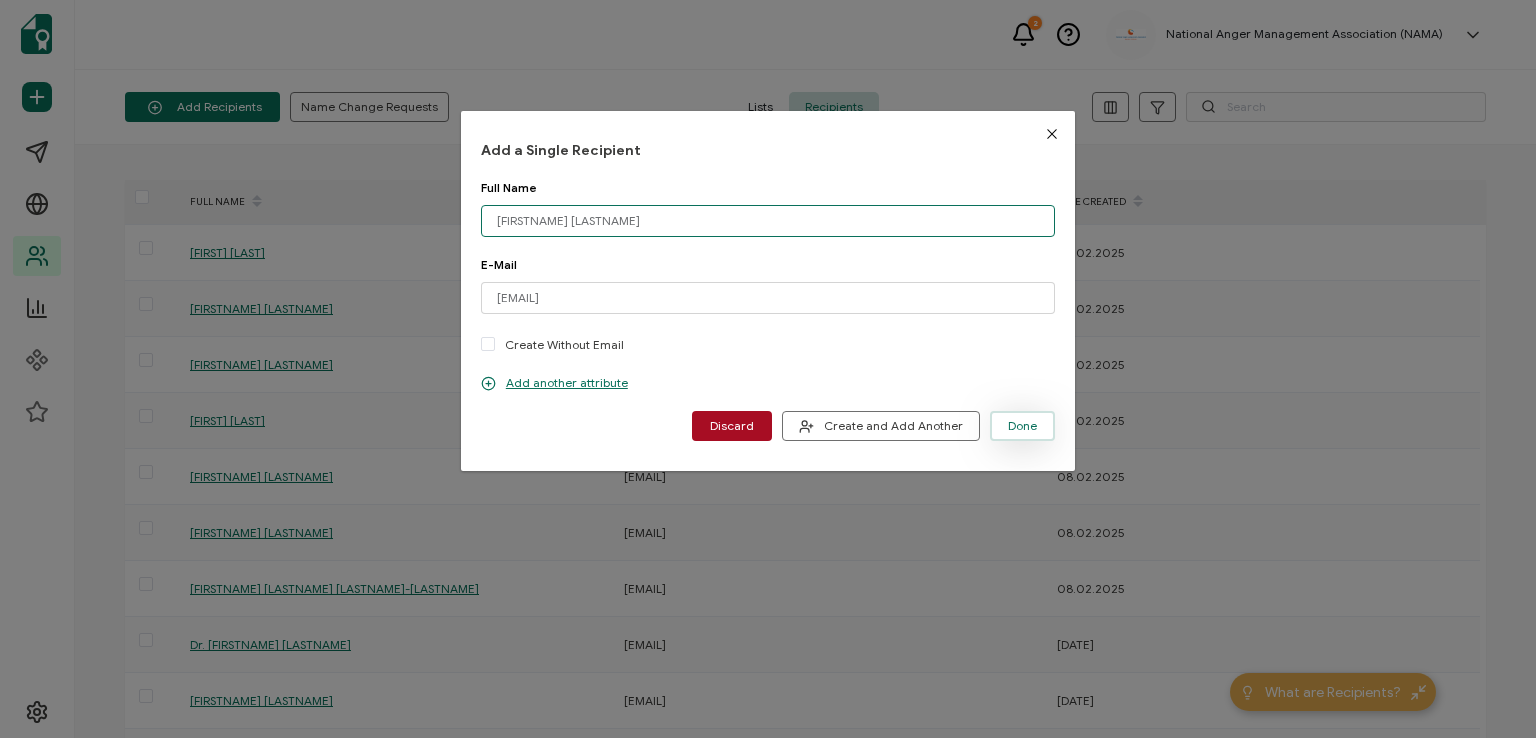 type on "[FIRSTNAME] [LASTNAME]" 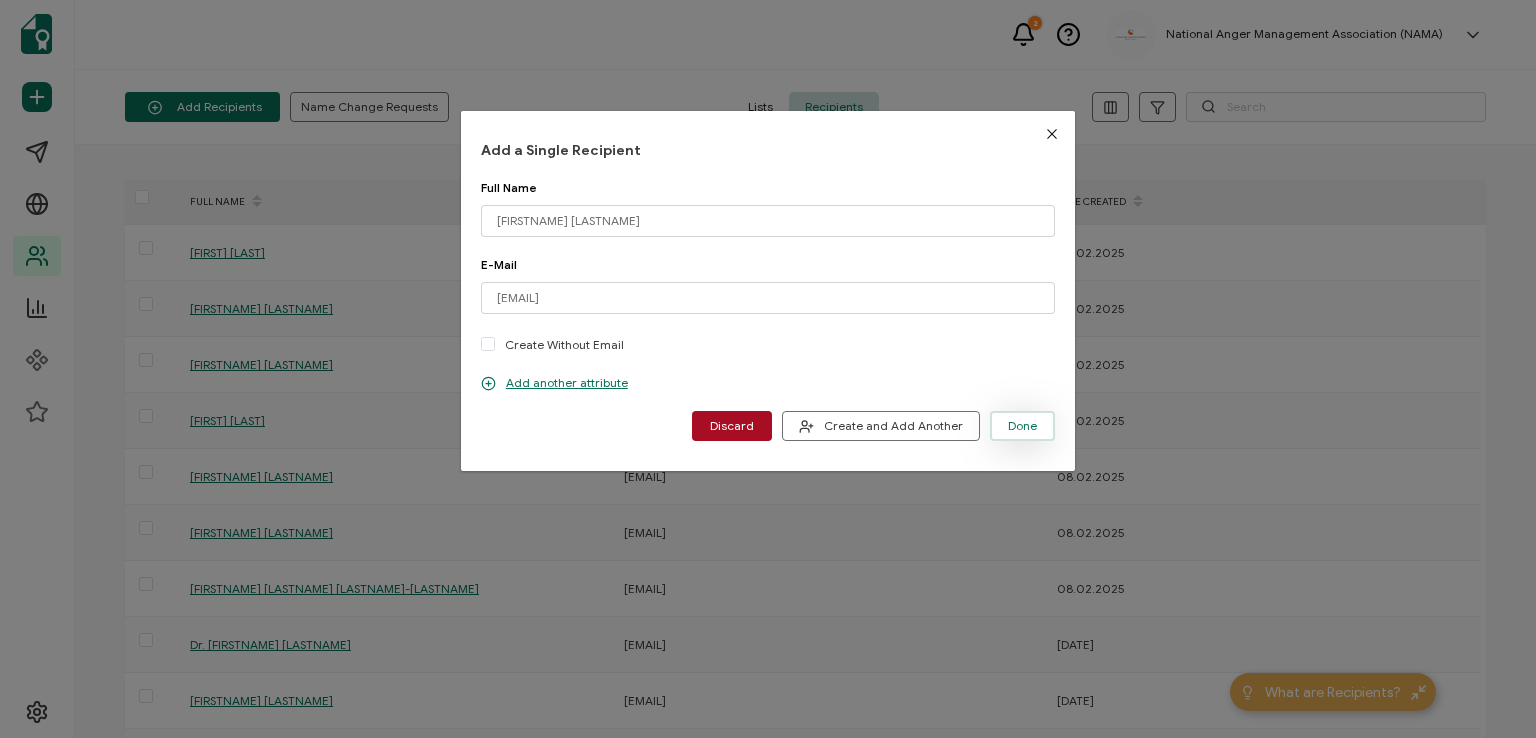 click on "Done" at bounding box center (1022, 426) 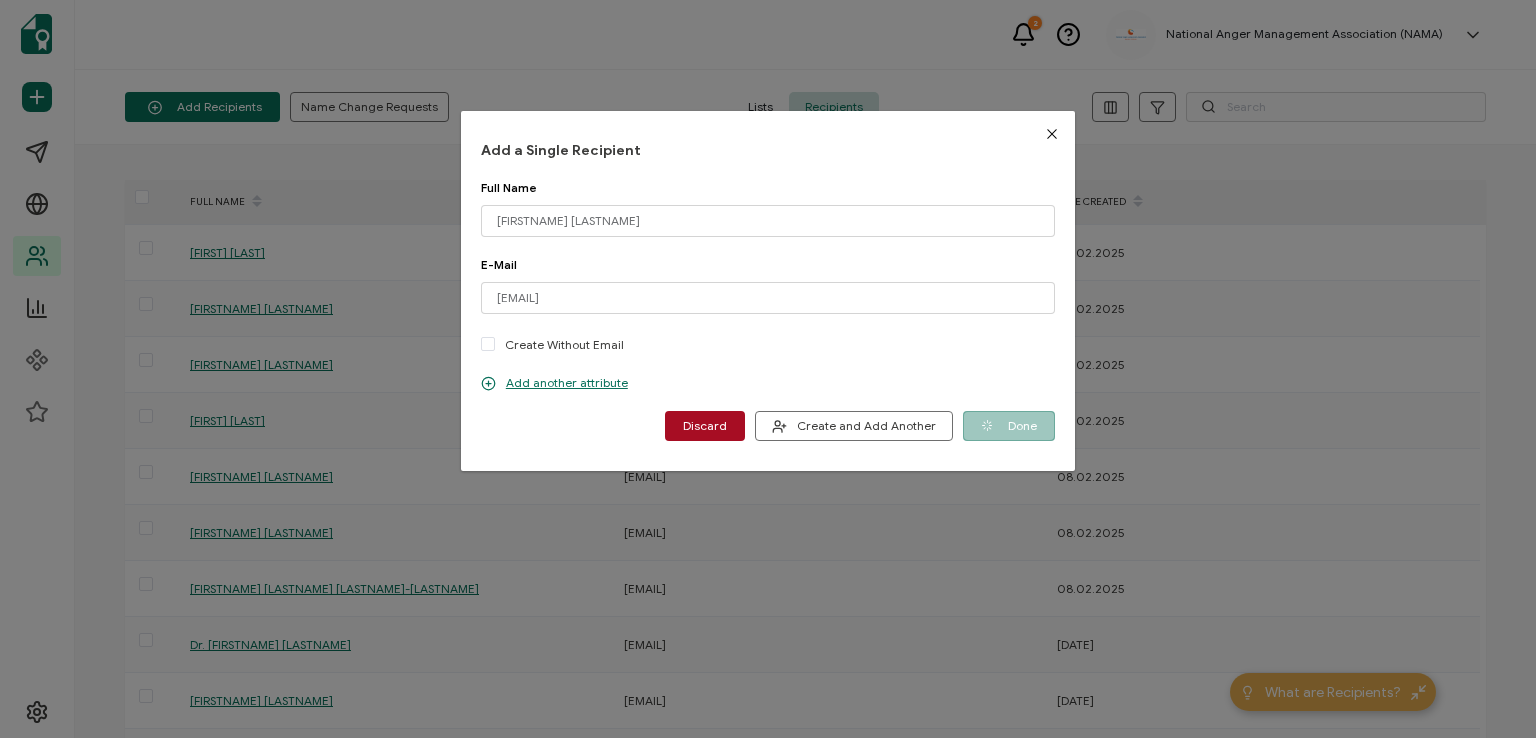 type 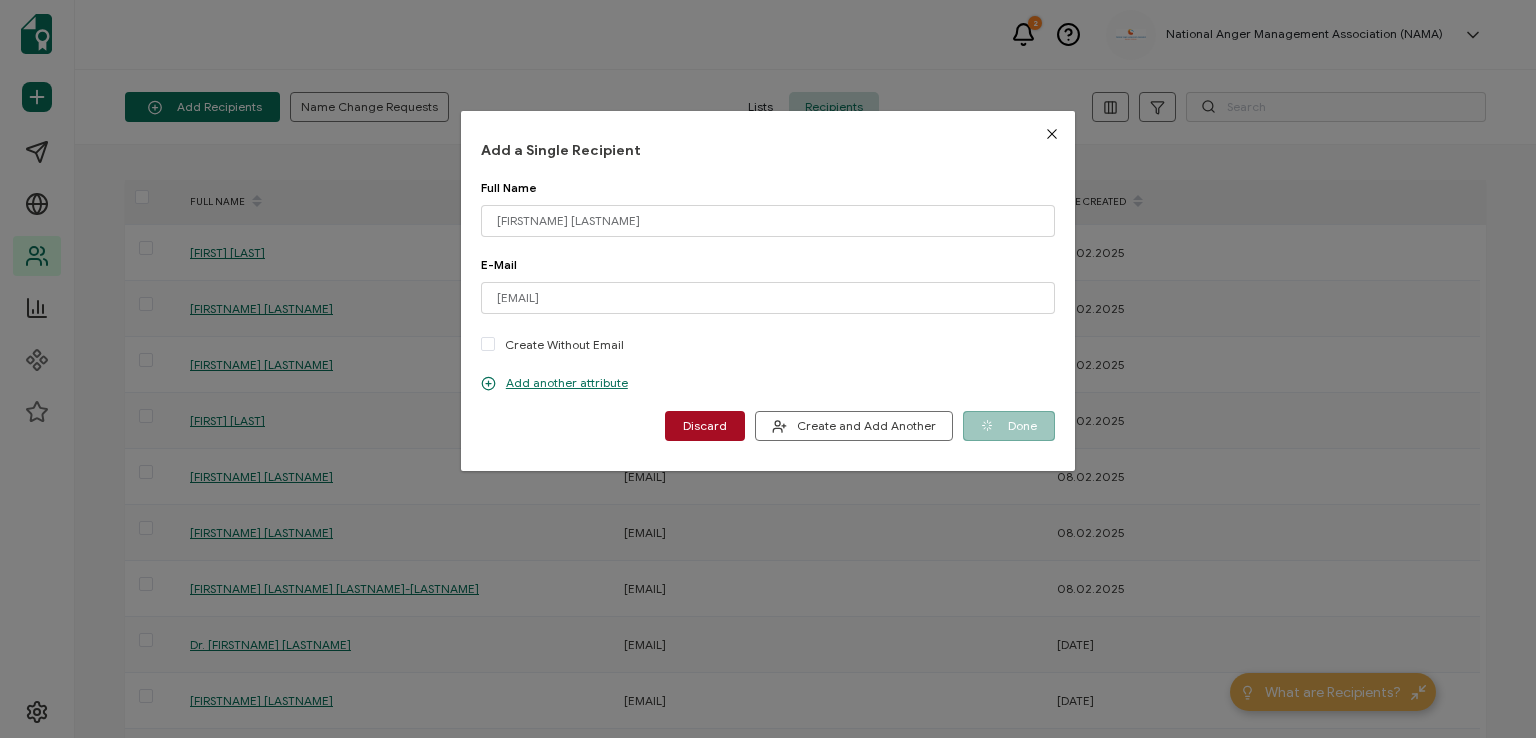 type 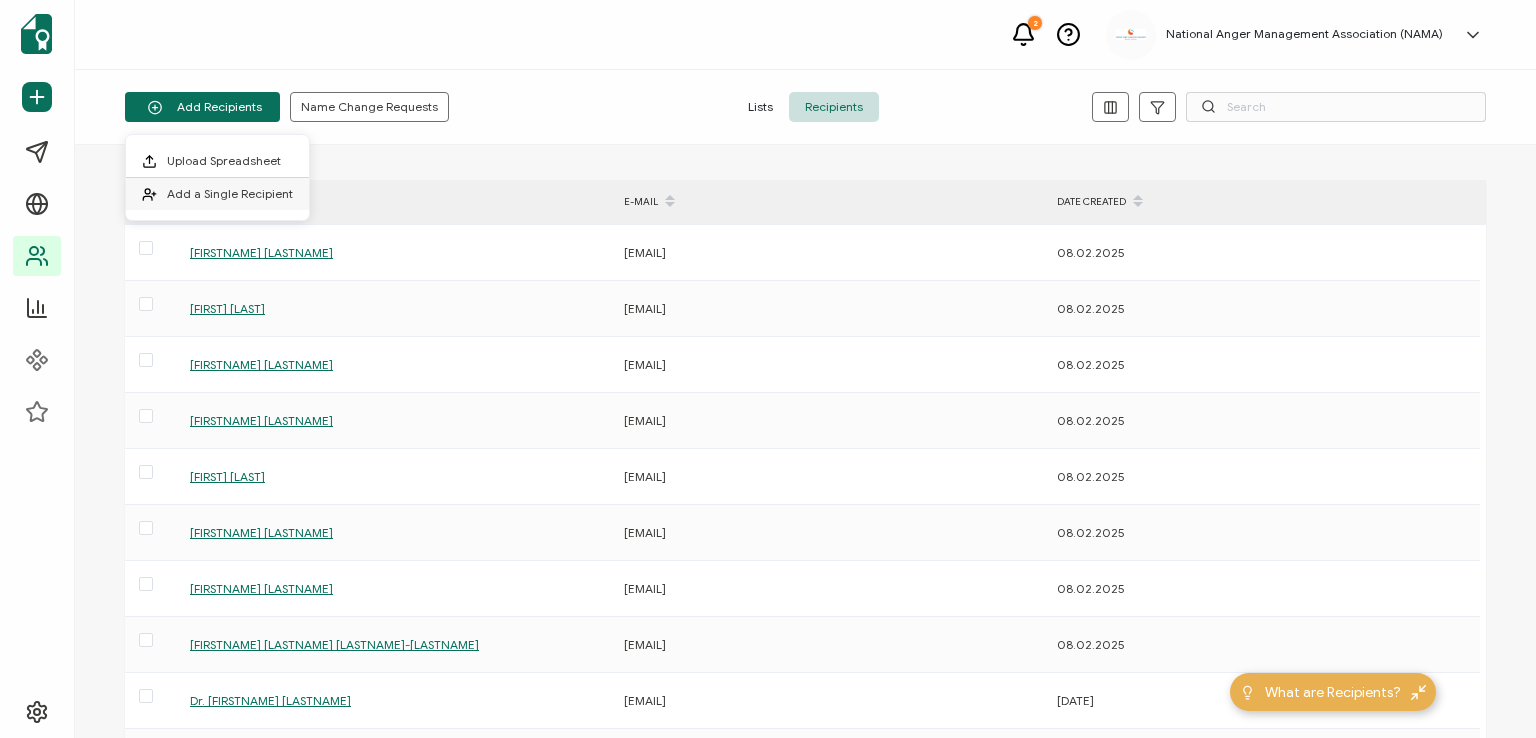click on "Add a Single Recipient" at bounding box center (217, 194) 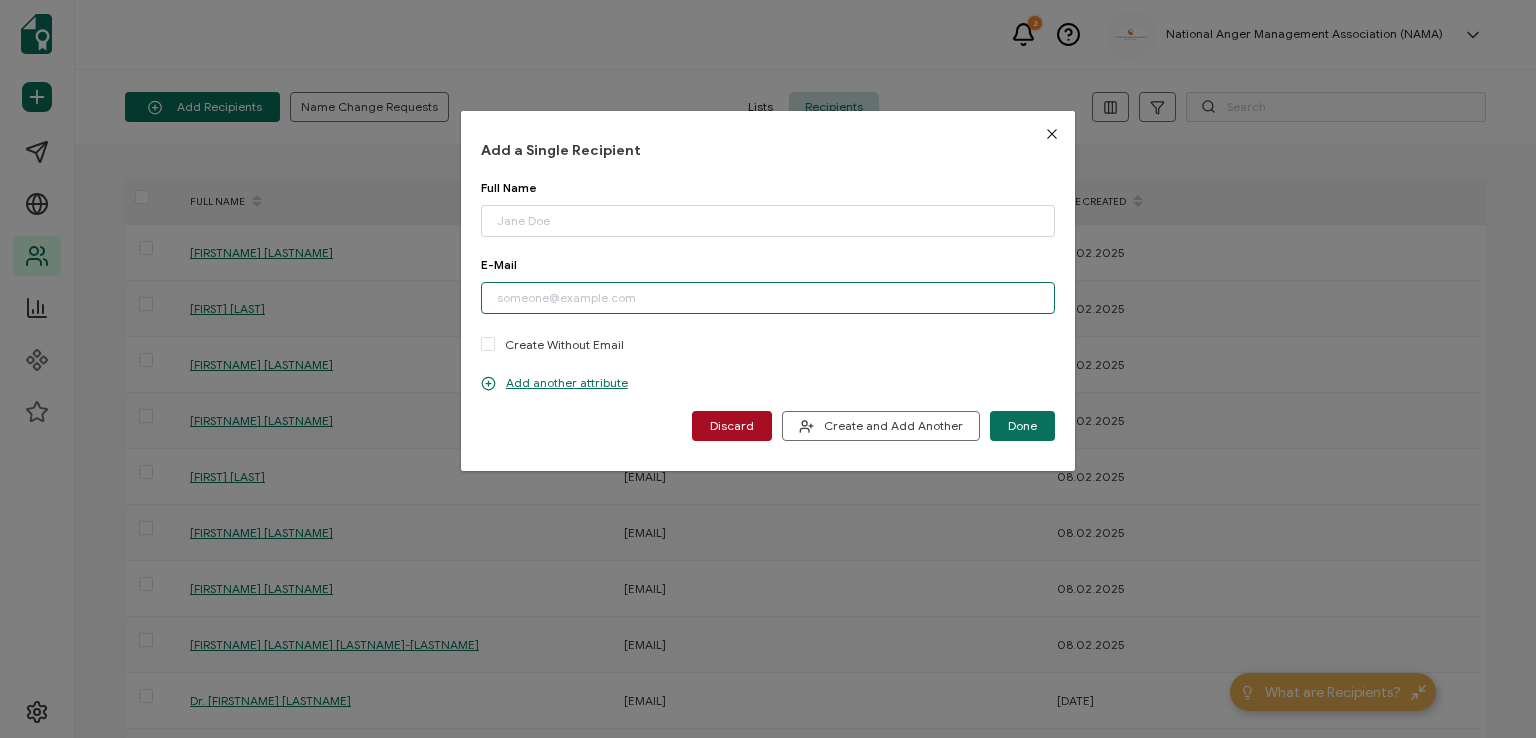 paste on "[EMAIL]" 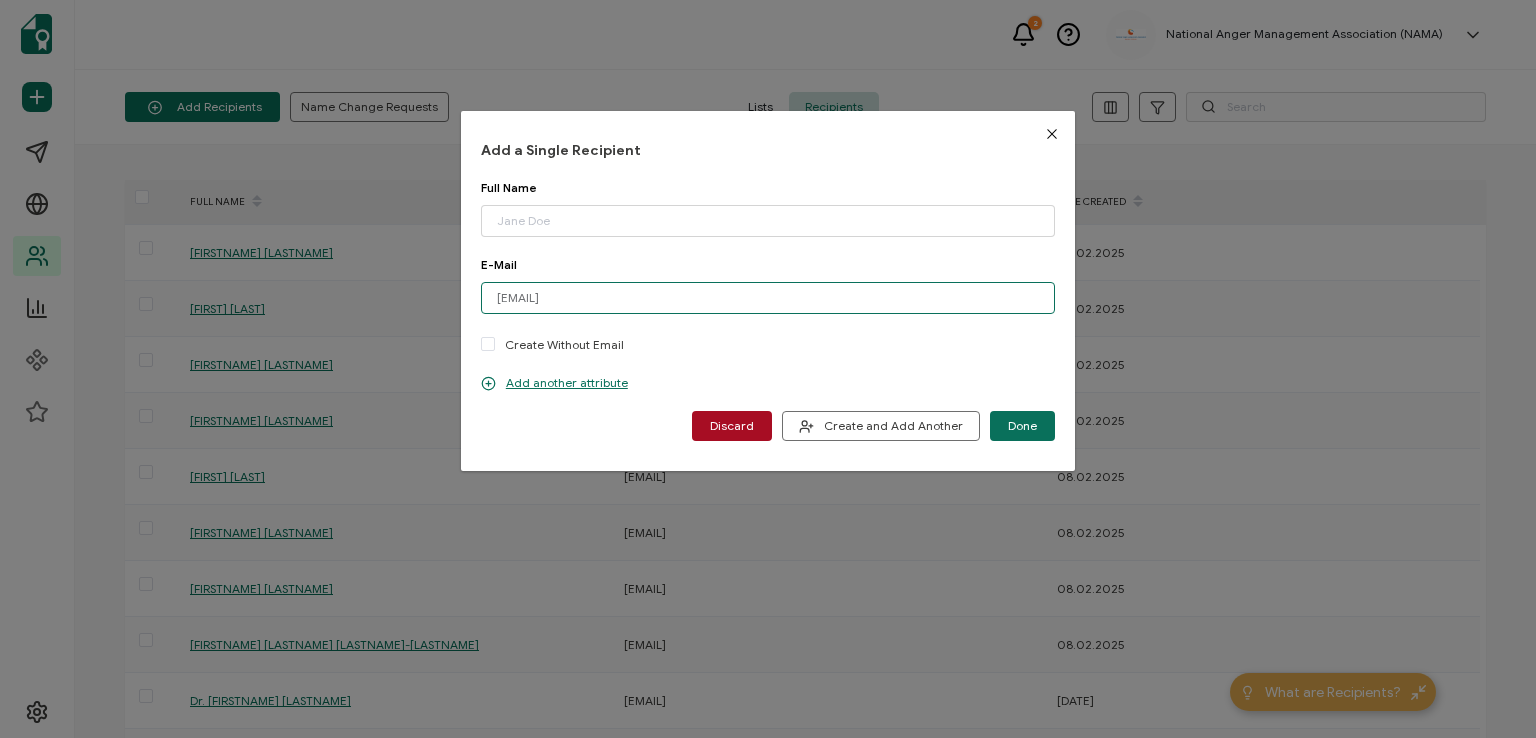type on "[EMAIL]" 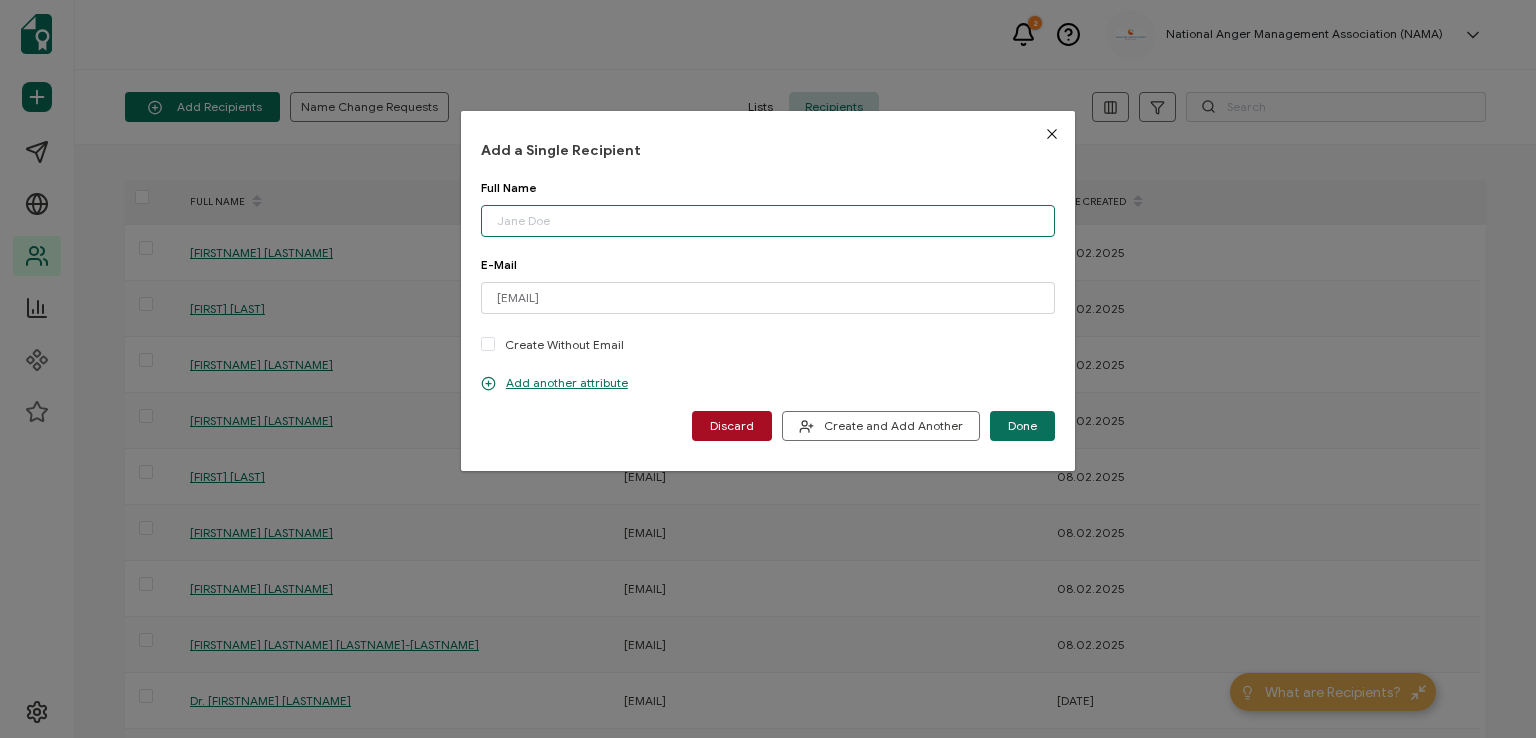 paste on "[FIRST] [LAST]" 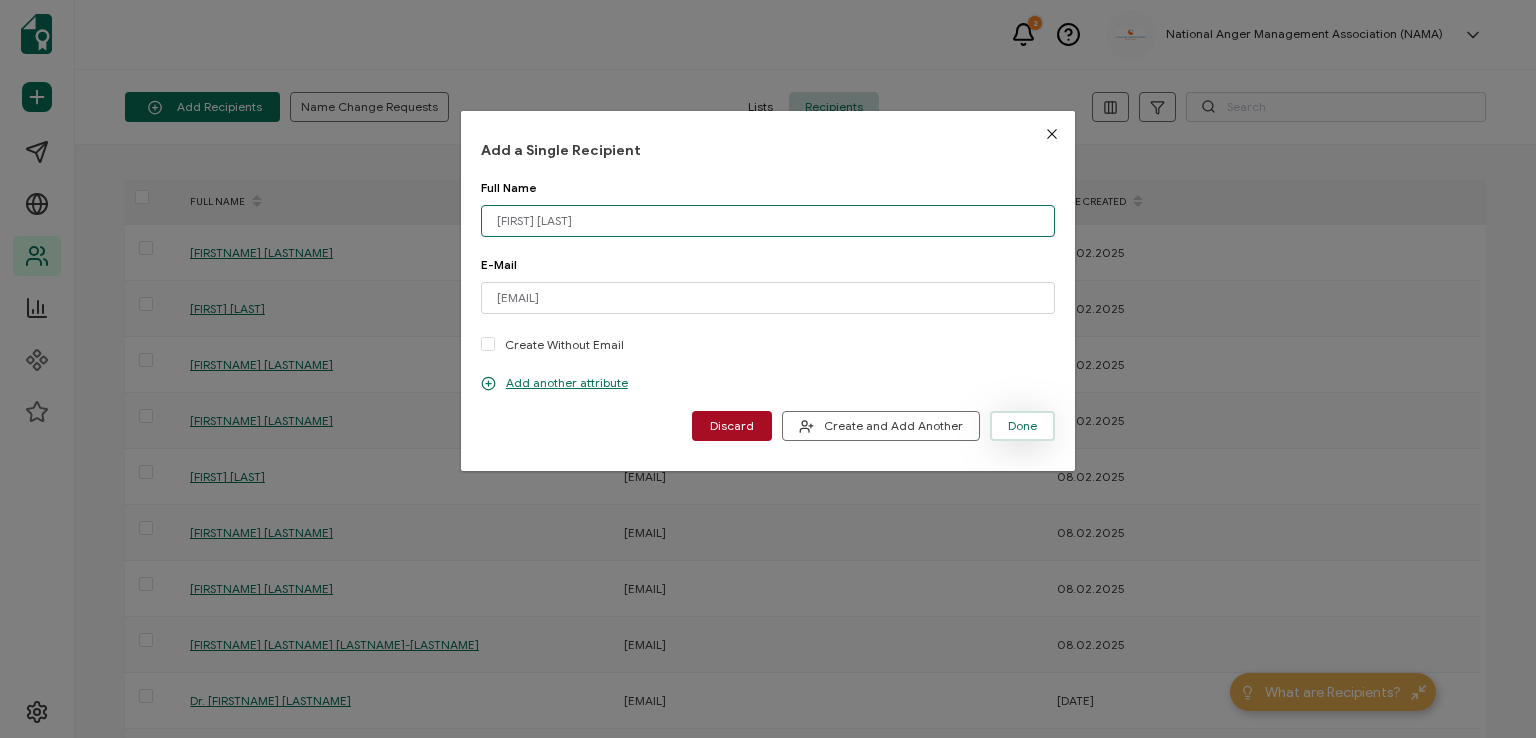 type on "[FIRST] [LAST]" 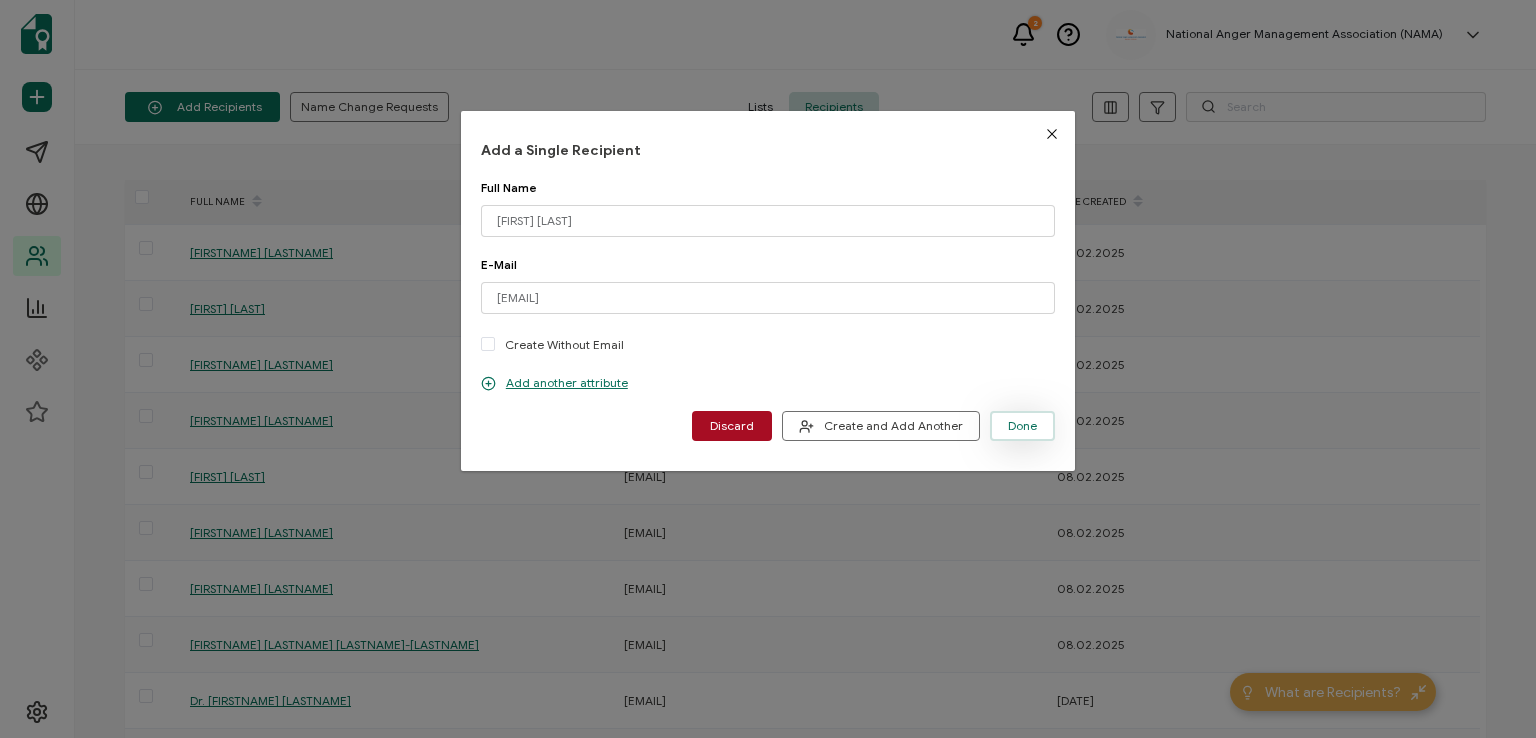 click on "Done" at bounding box center [1022, 426] 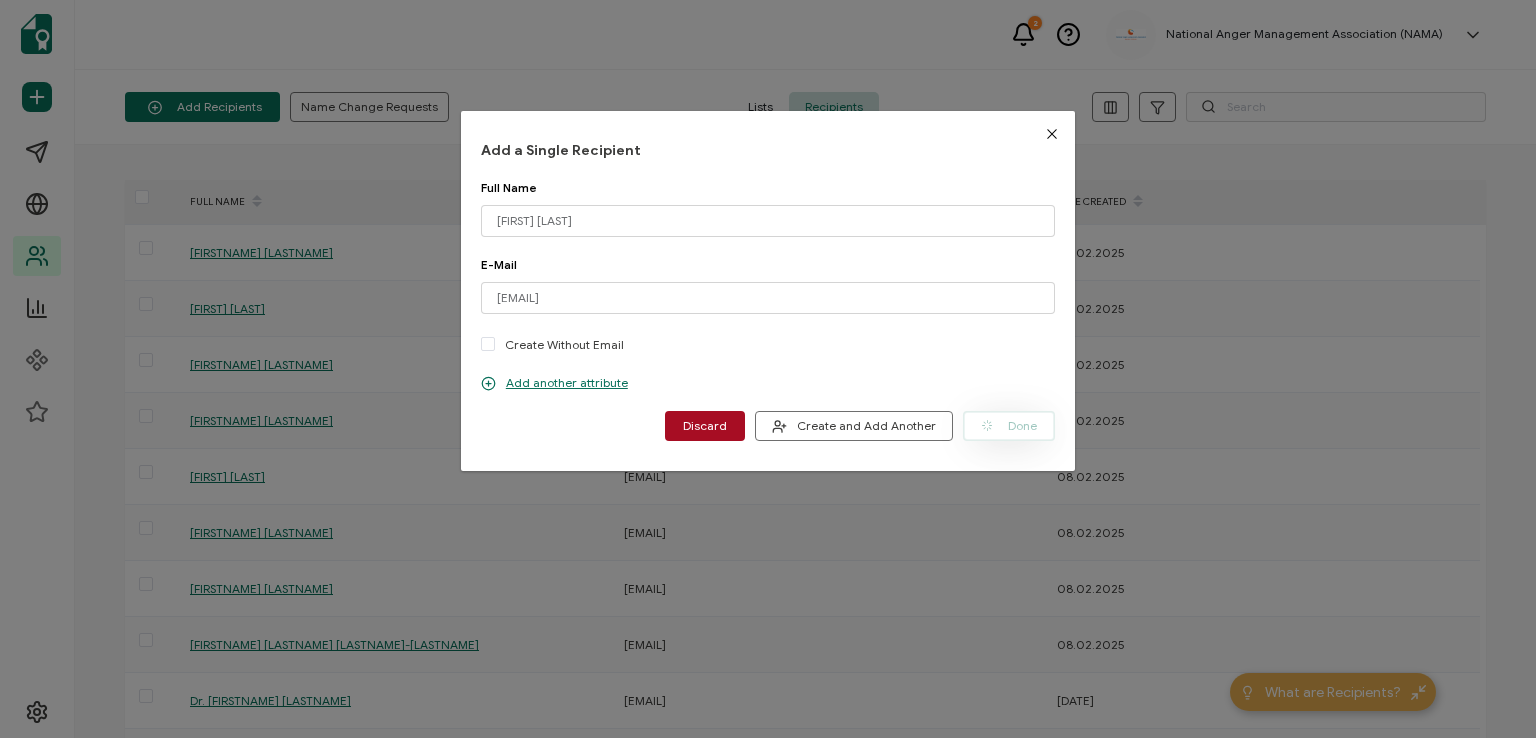 type 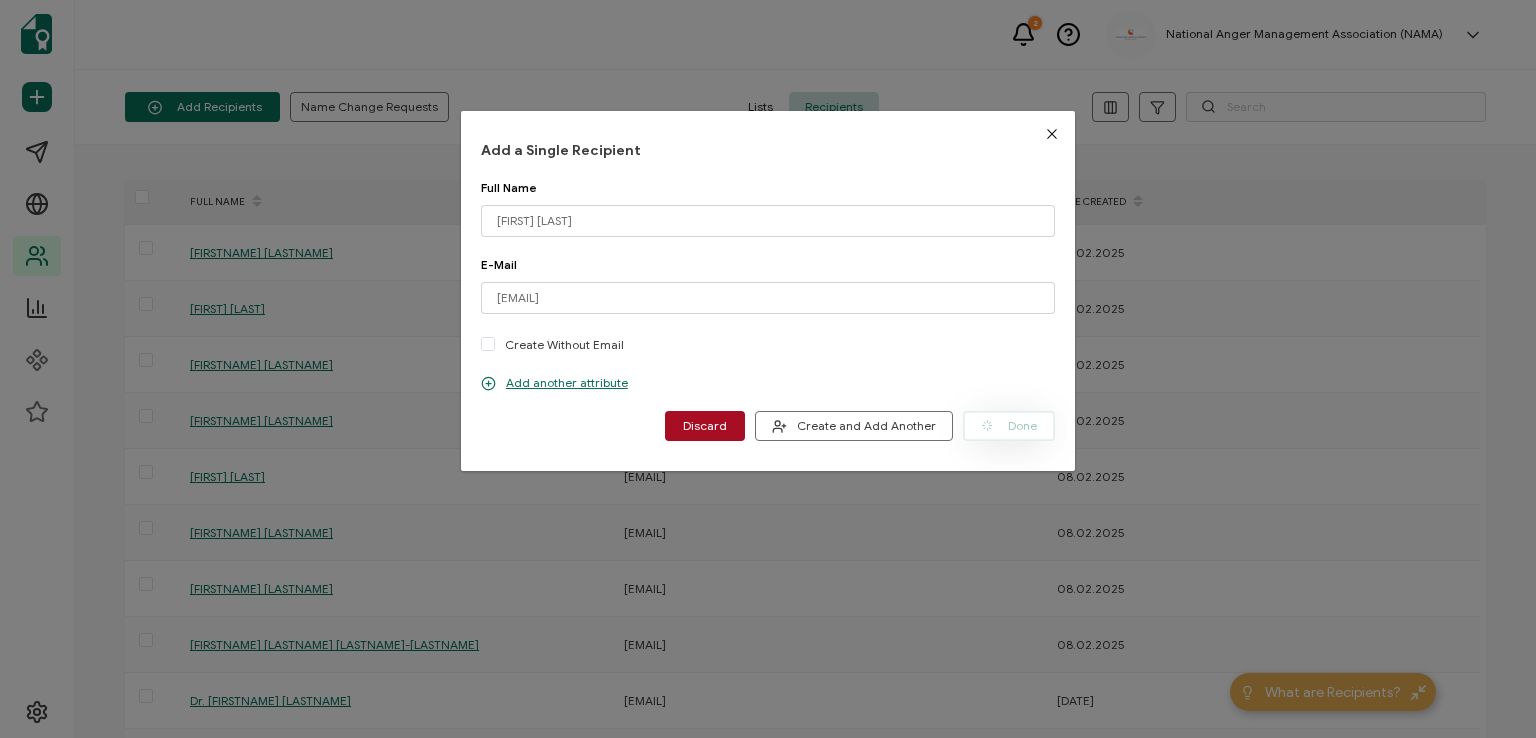type 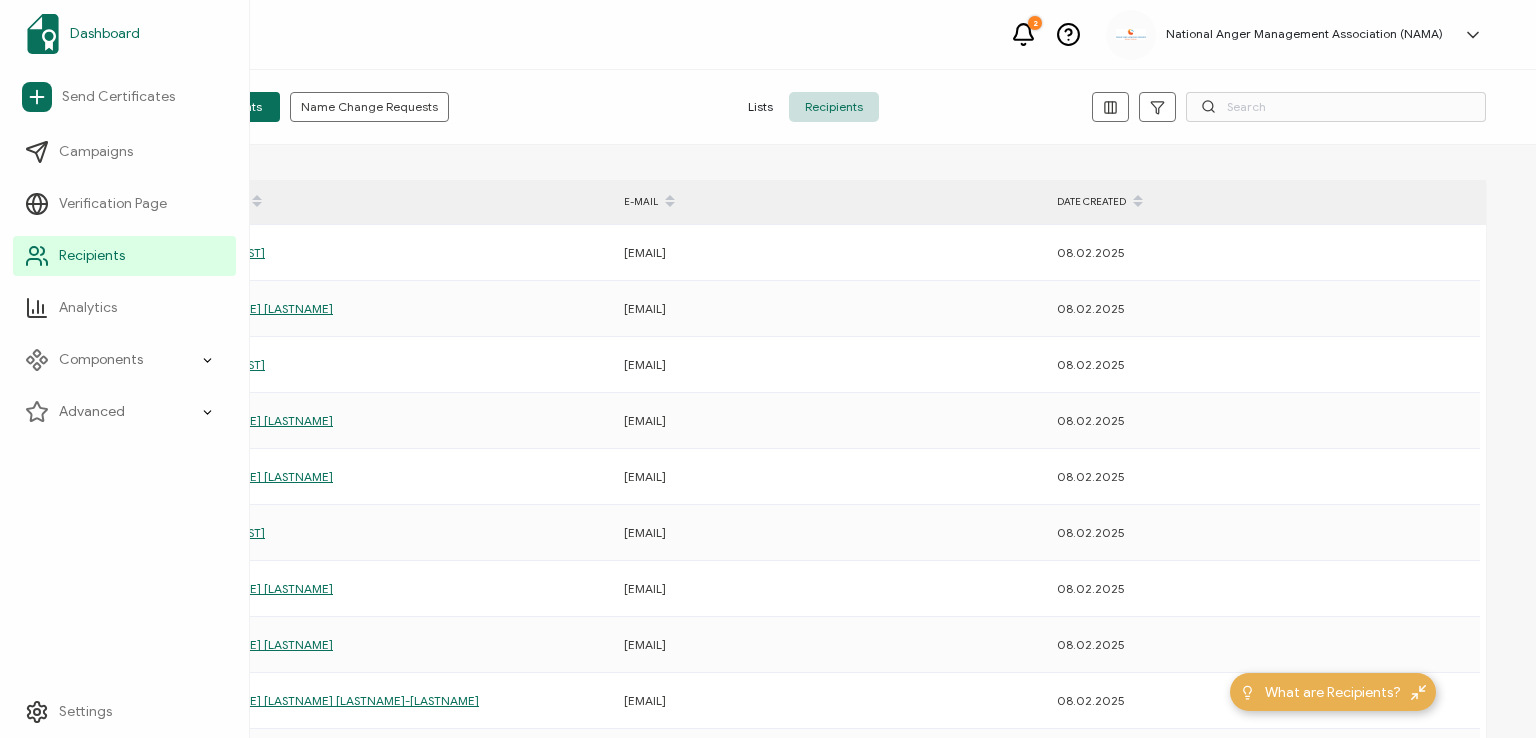 click on "Dashboard" at bounding box center (105, 34) 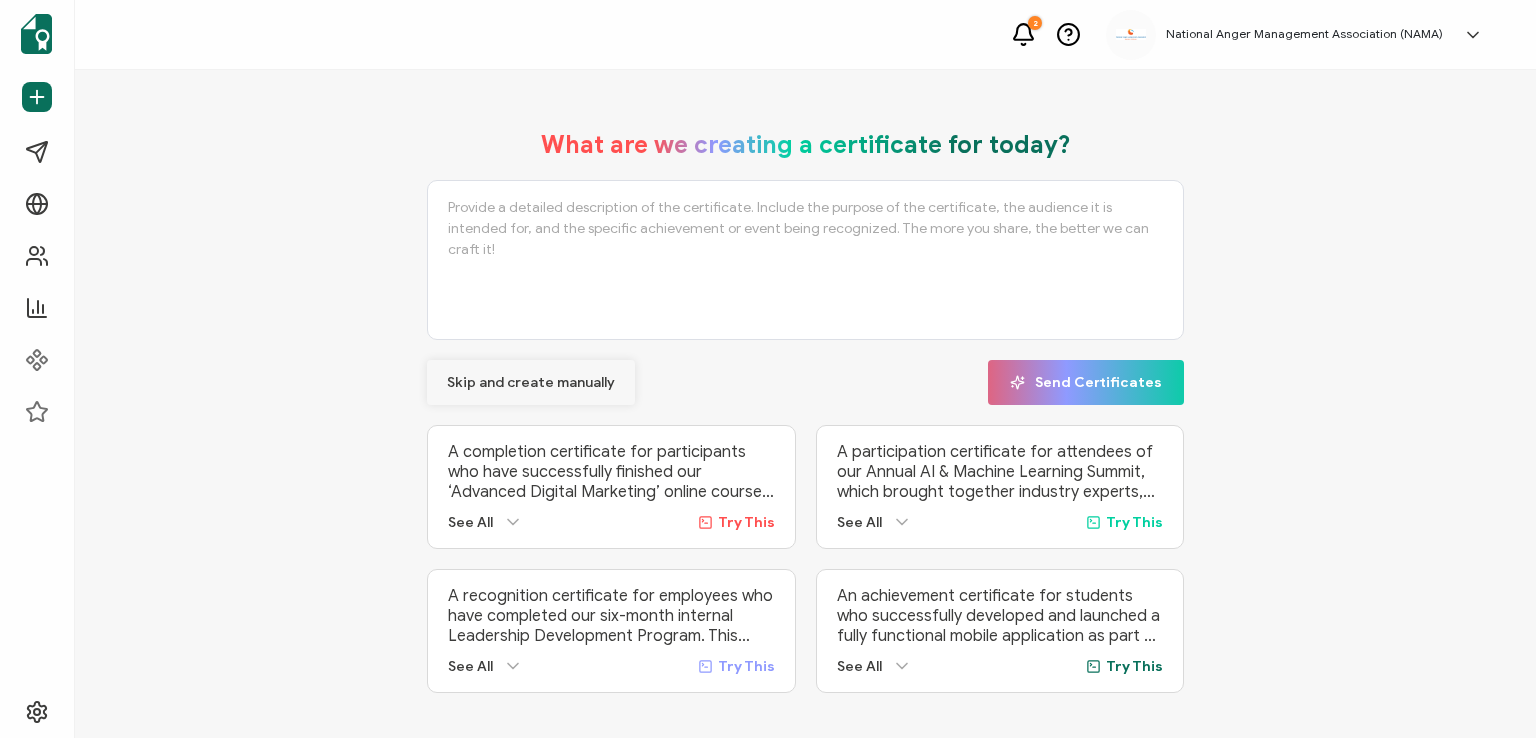 click on "Skip and create manually" at bounding box center [531, 383] 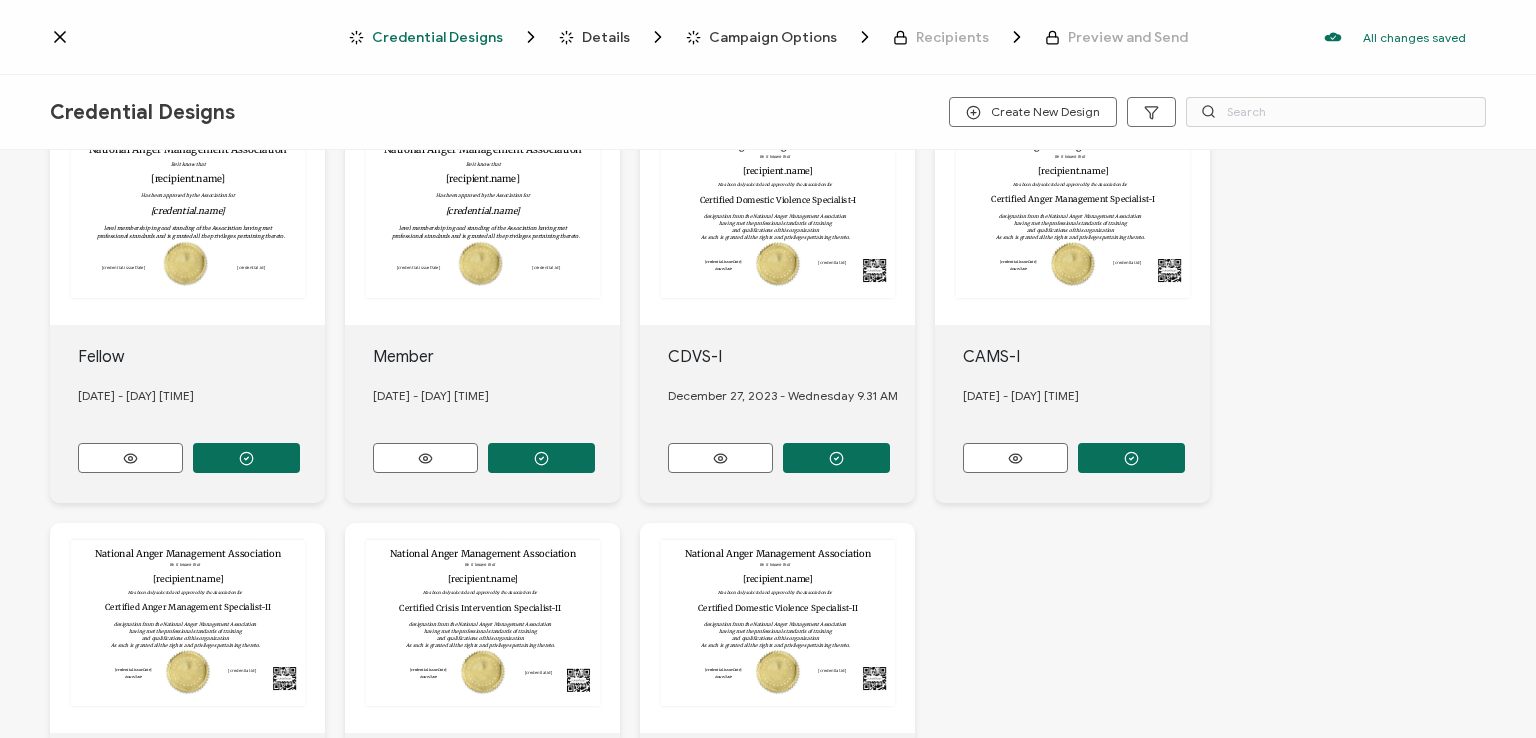 scroll, scrollTop: 763, scrollLeft: 0, axis: vertical 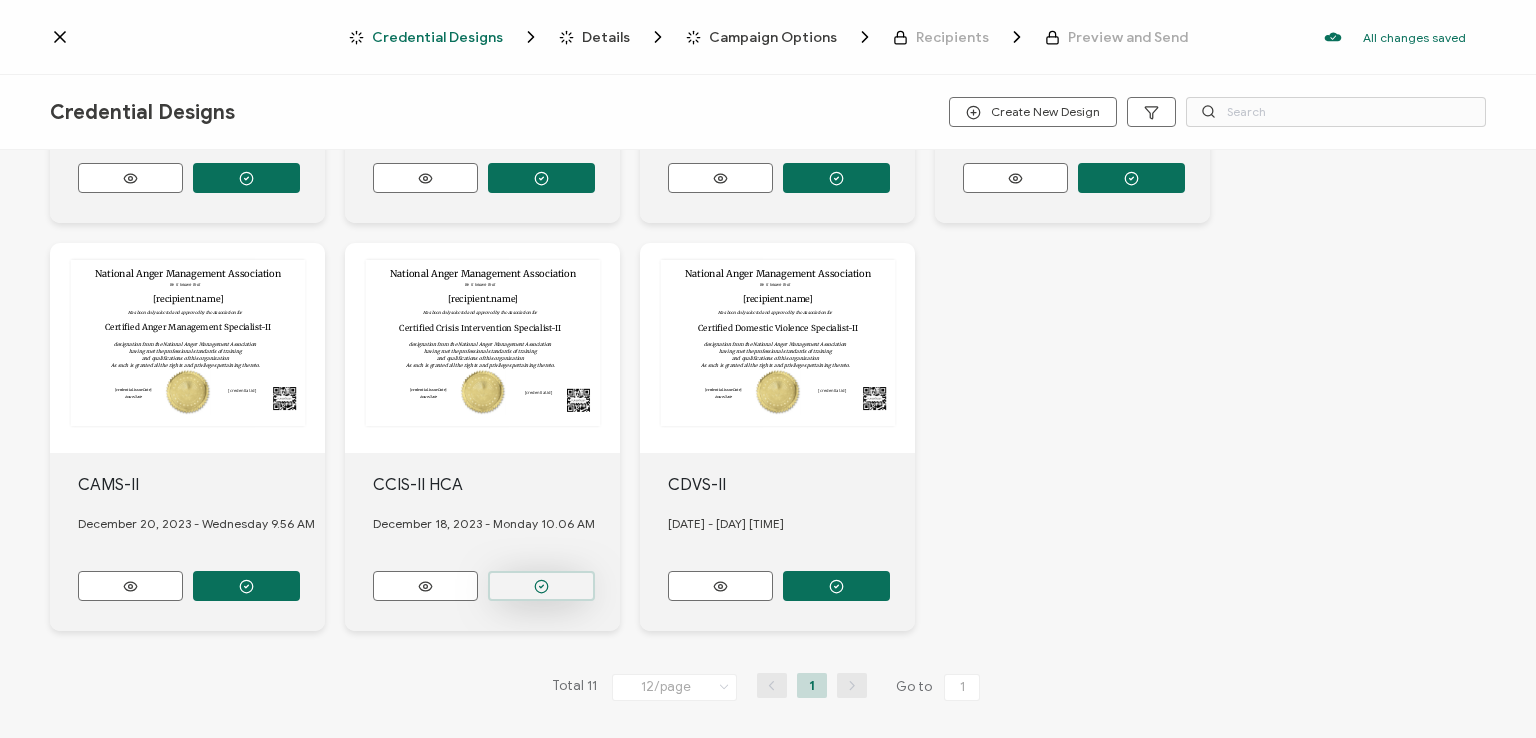 click 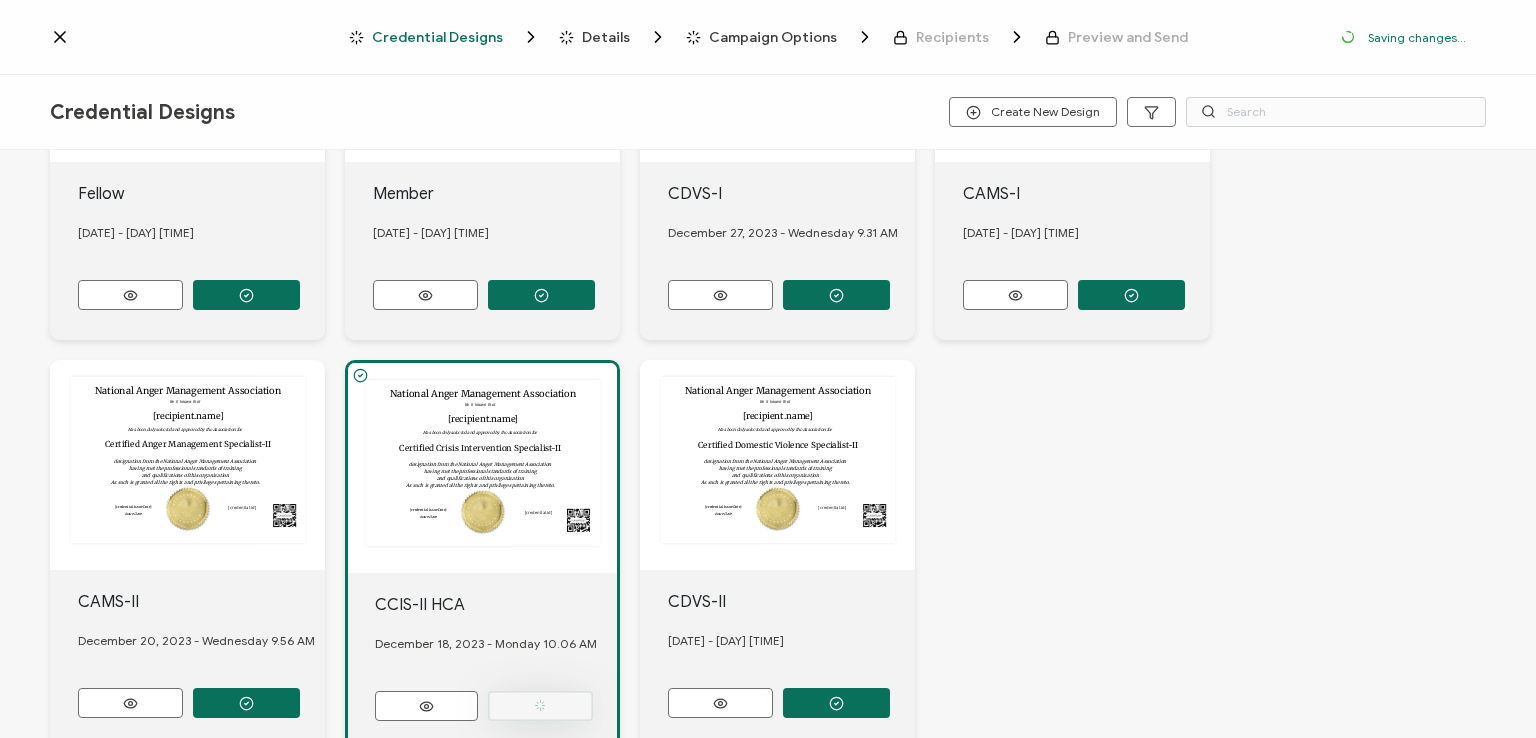 scroll, scrollTop: 880, scrollLeft: 0, axis: vertical 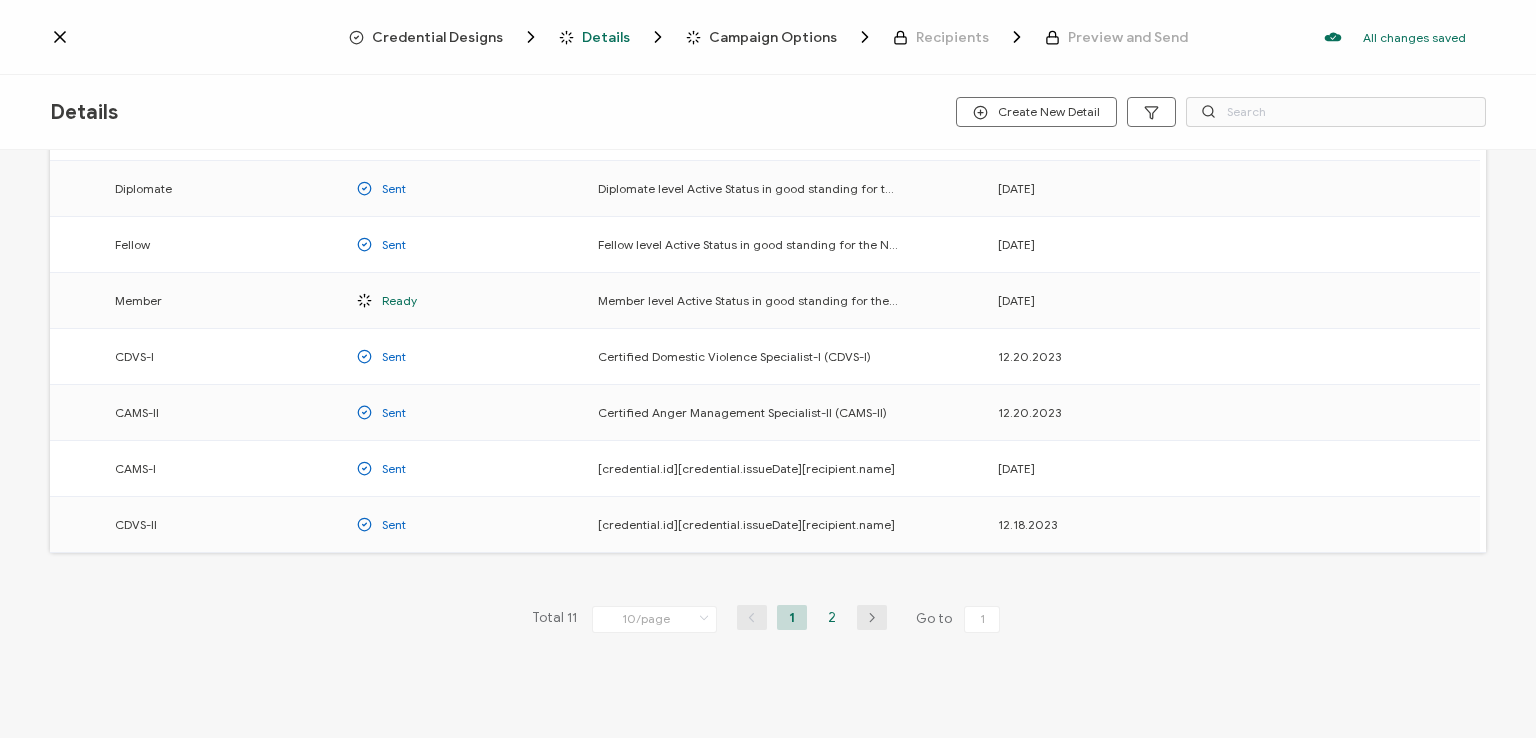 click on "2" at bounding box center [832, 617] 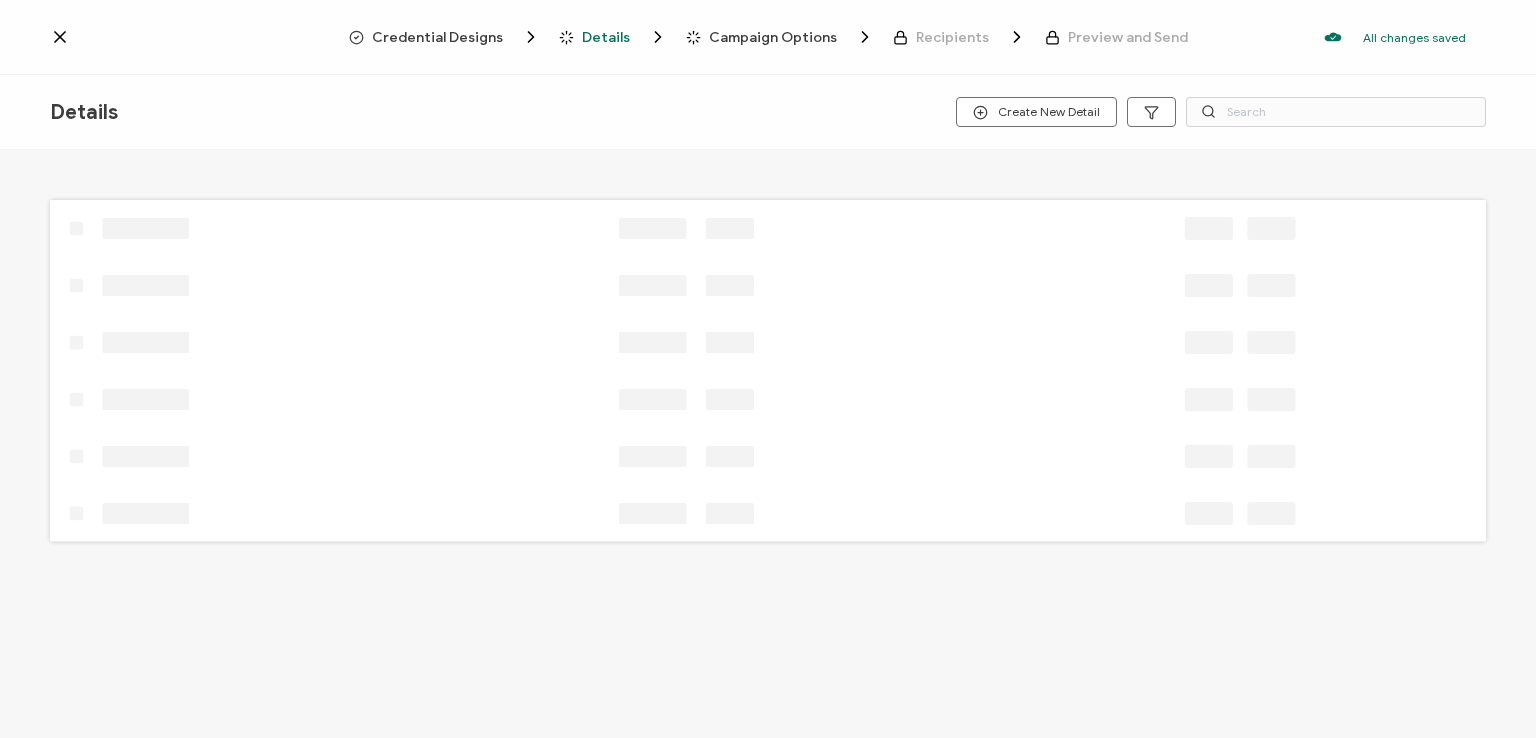 scroll, scrollTop: 0, scrollLeft: 0, axis: both 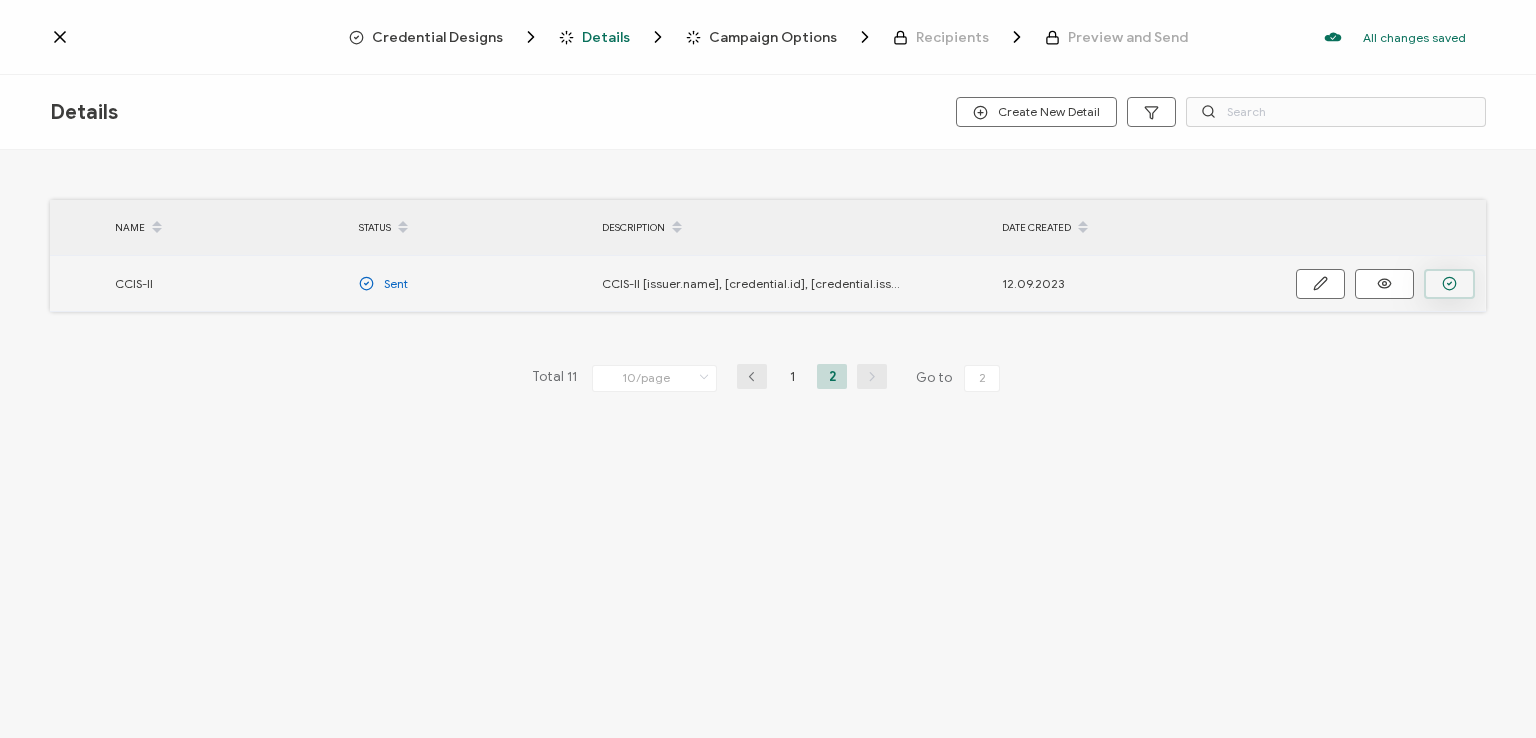 click 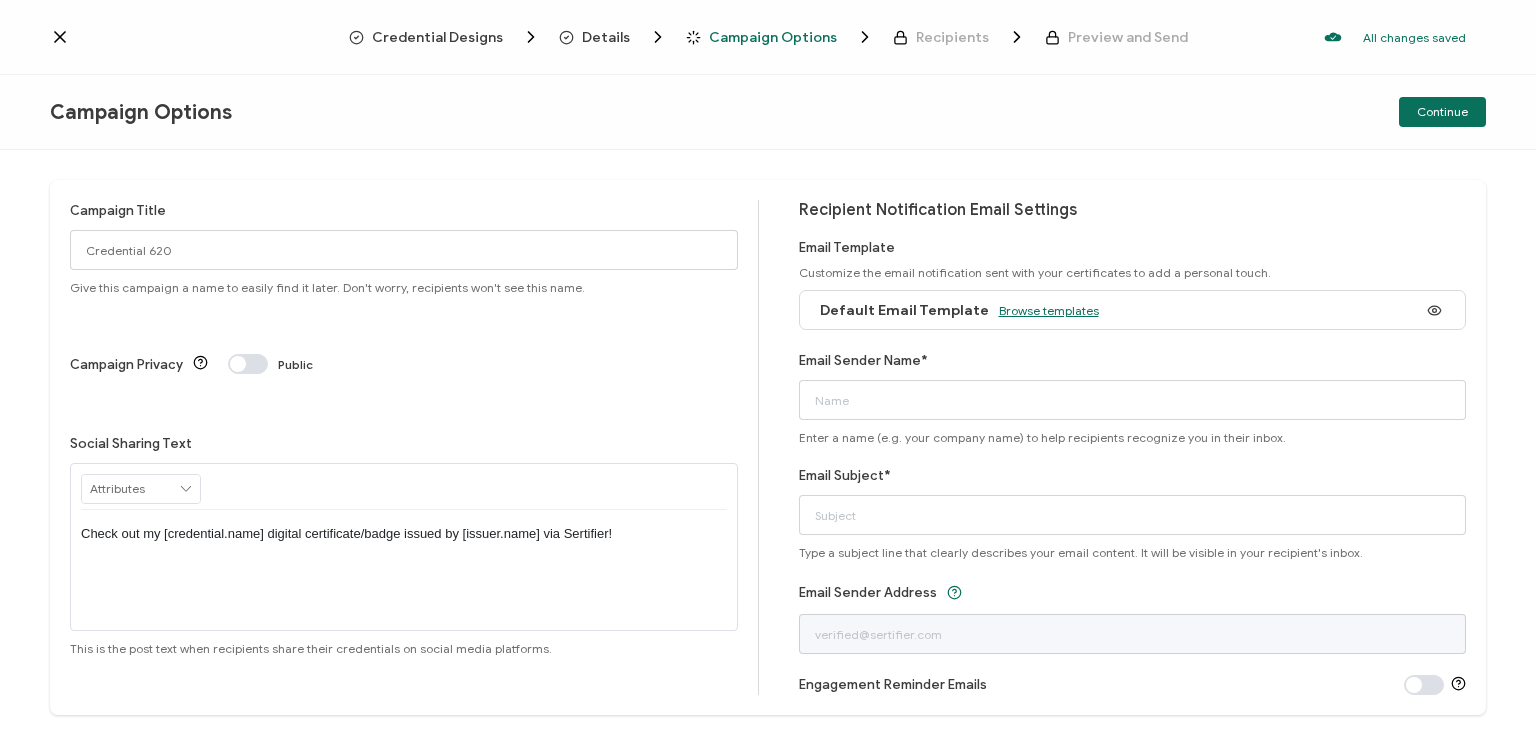 click on "Browse templates" at bounding box center [1049, 310] 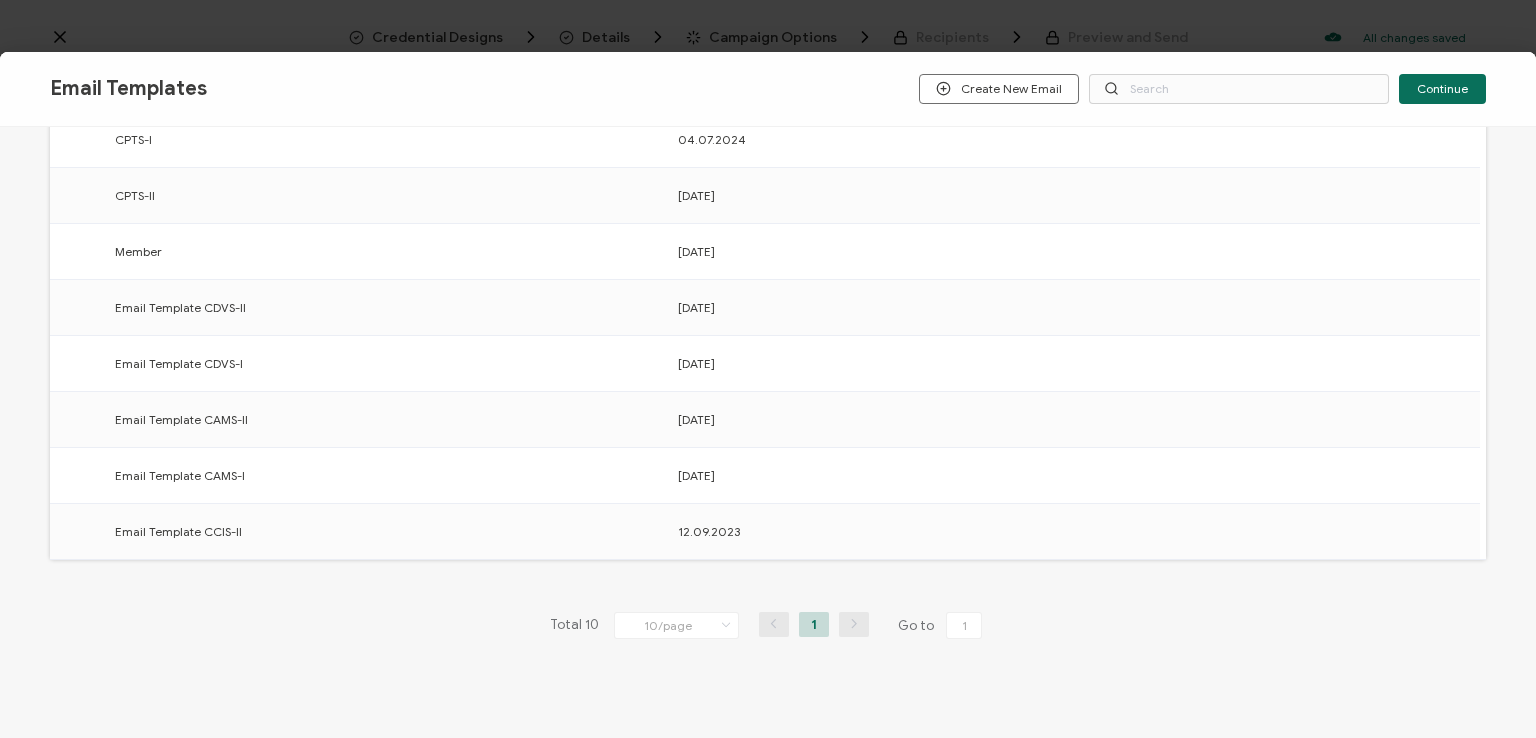 scroll, scrollTop: 311, scrollLeft: 0, axis: vertical 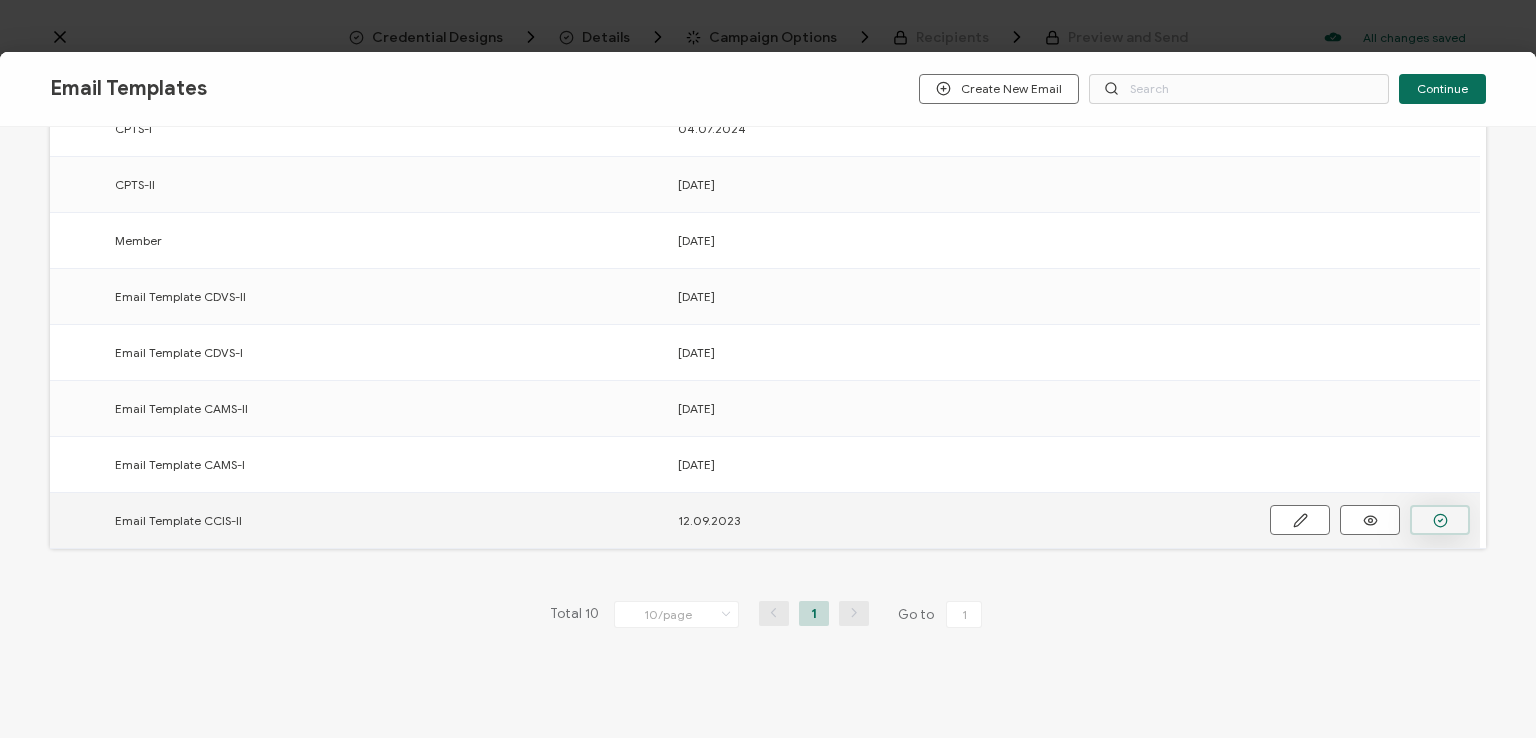 click 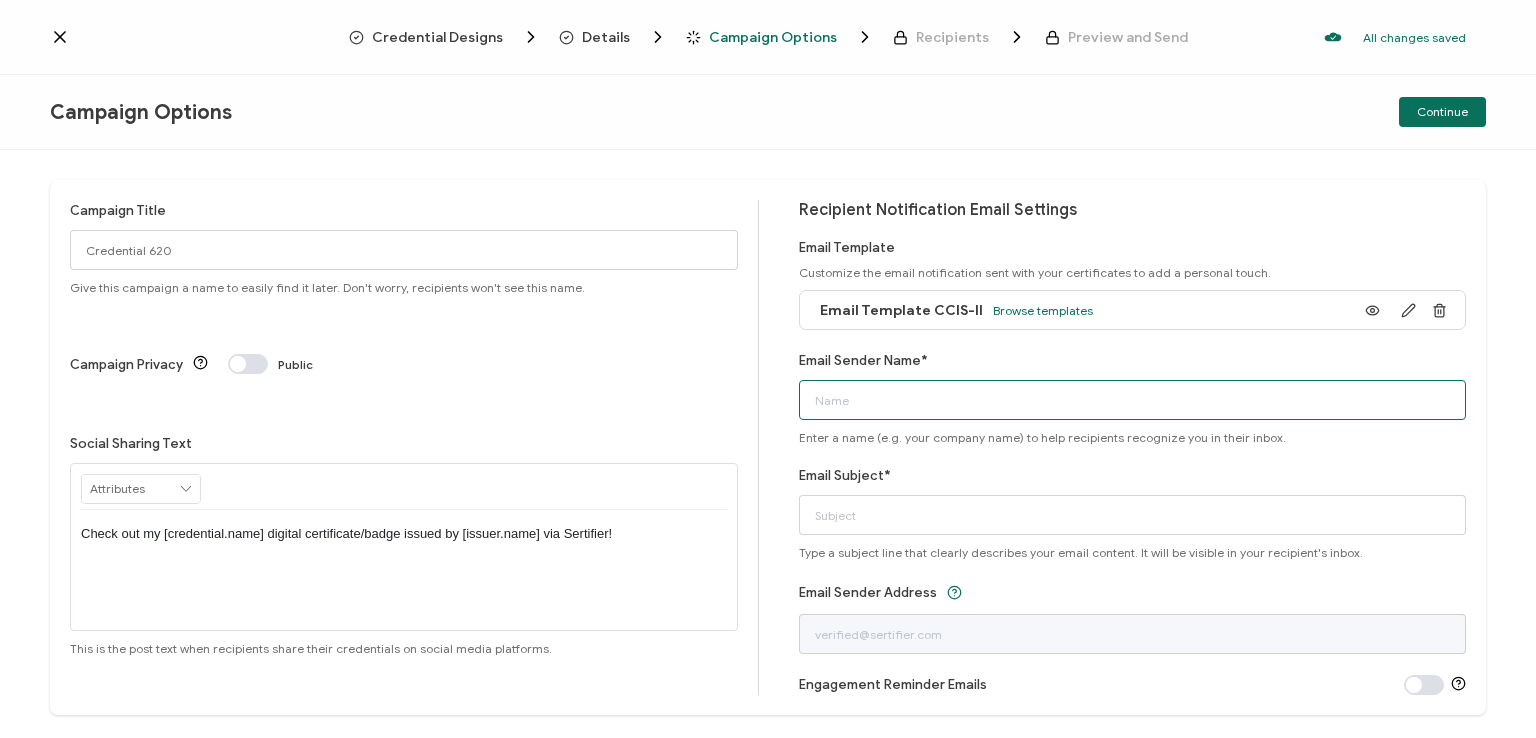 click on "Email Sender Name*" at bounding box center [1133, 400] 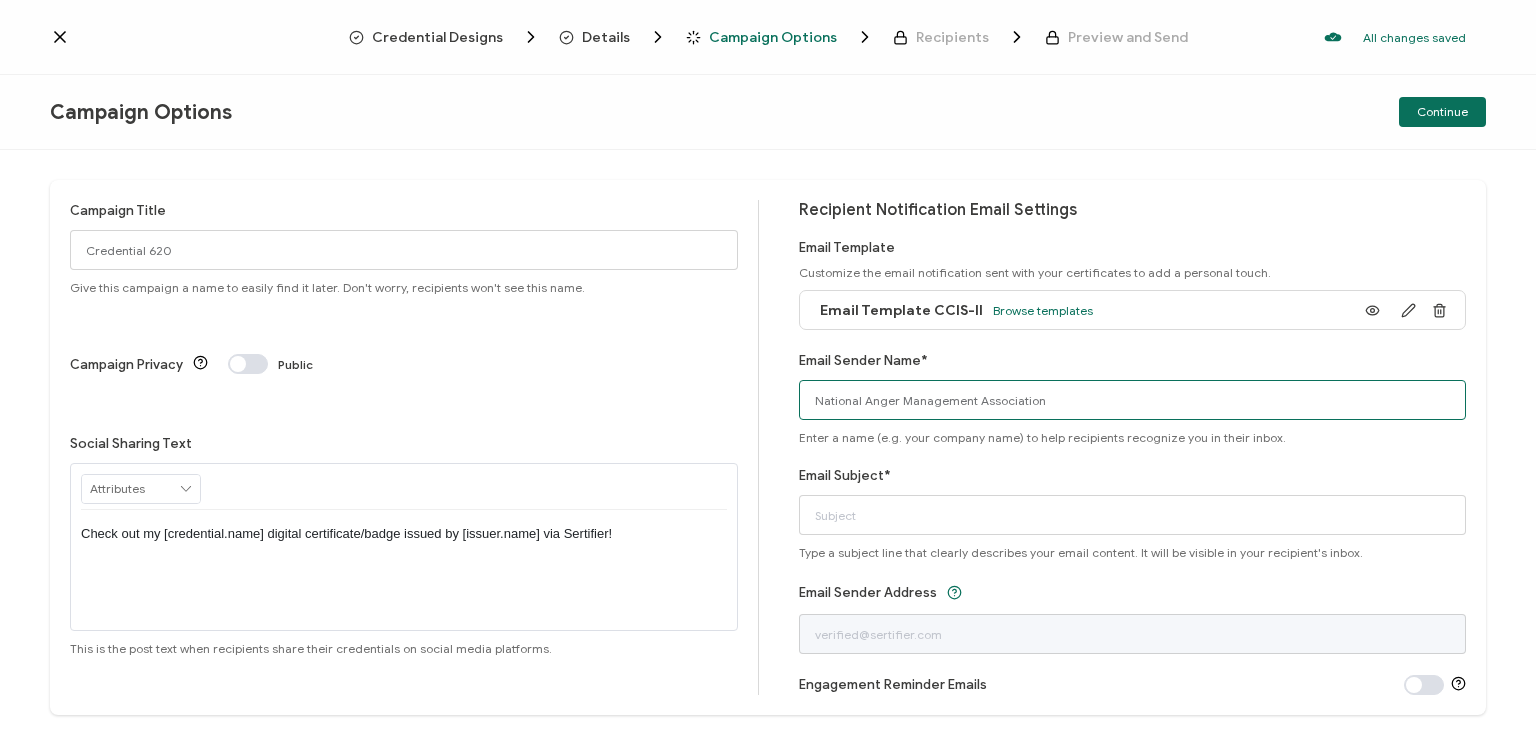 type on "National Anger Management Association" 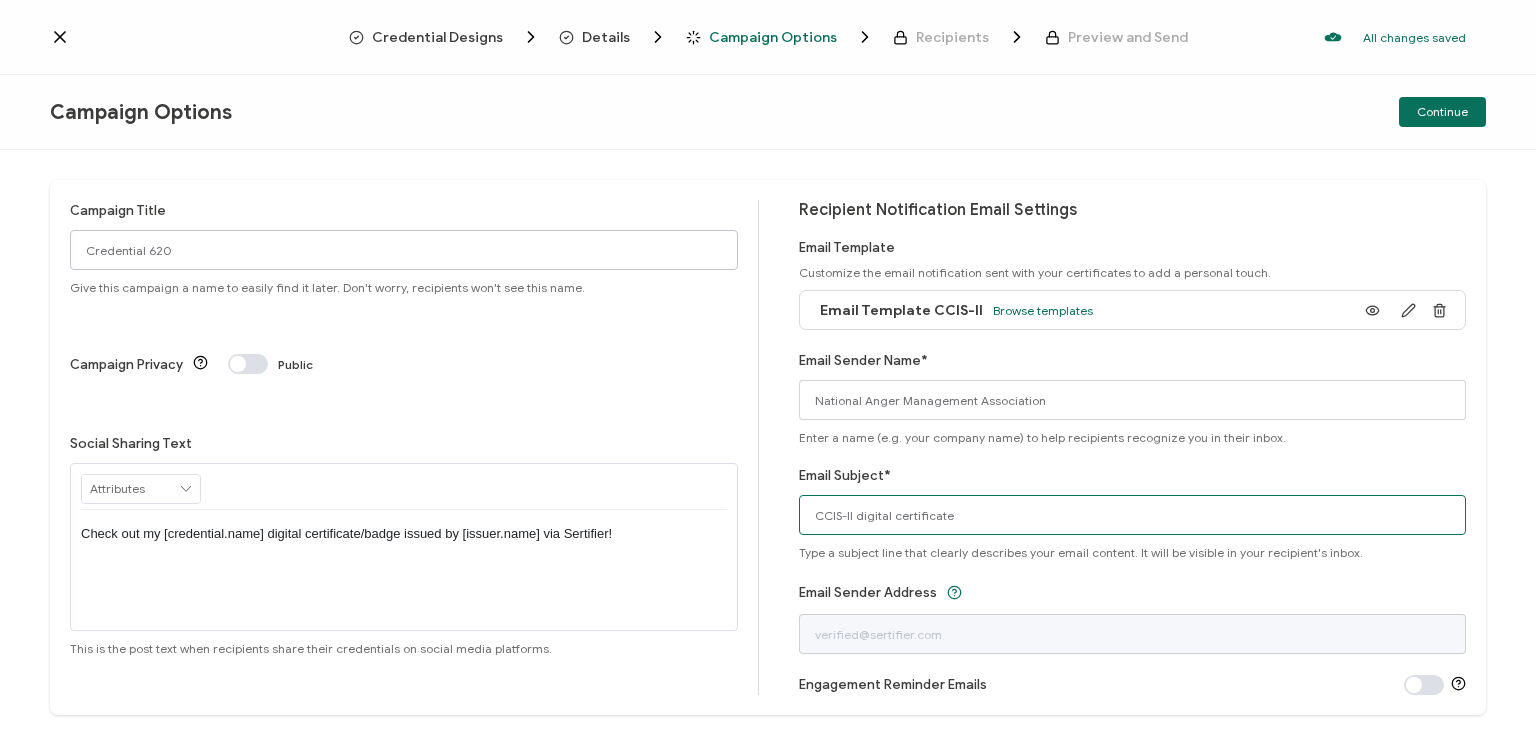 type on "CCIS-II digital certificate" 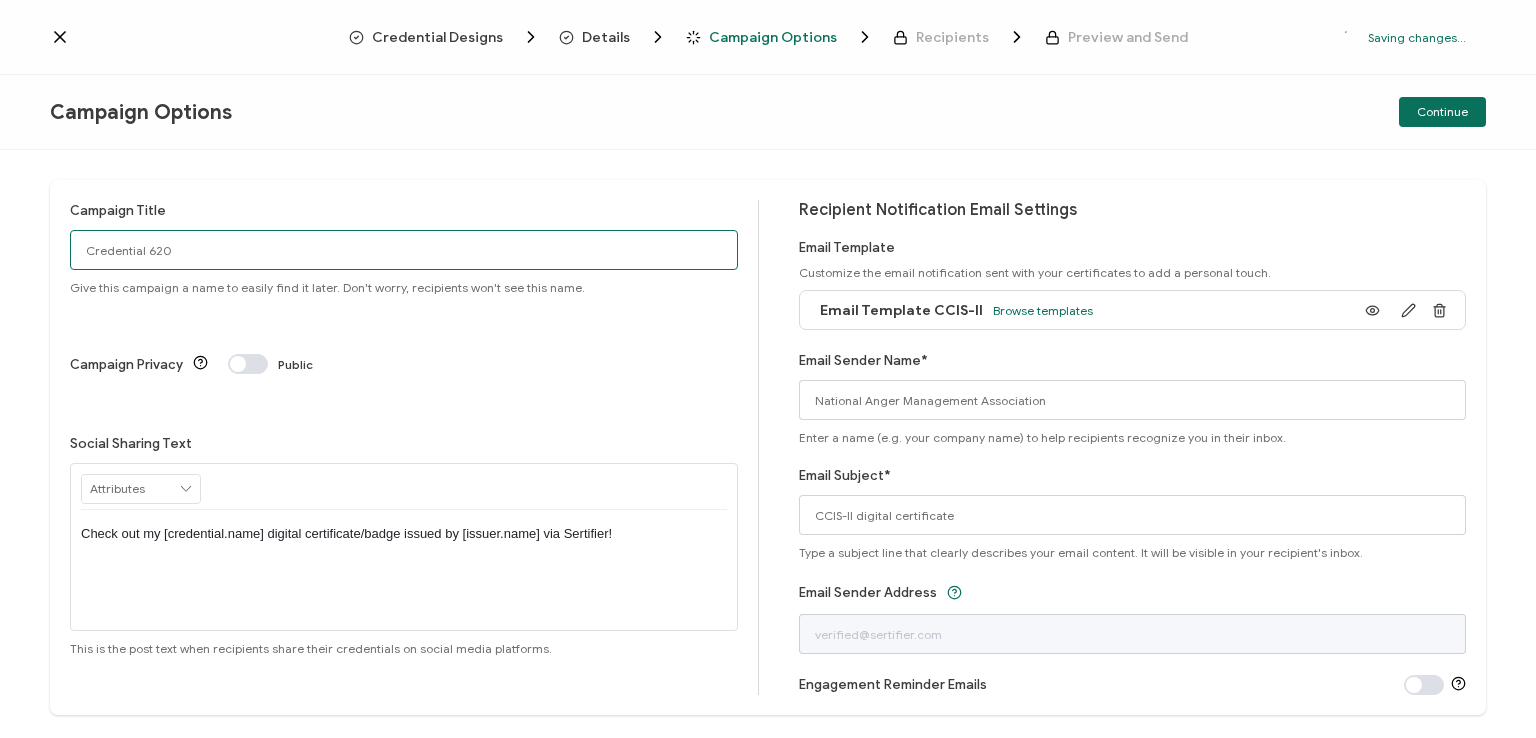 drag, startPoint x: 178, startPoint y: 253, endPoint x: 0, endPoint y: 232, distance: 179.23448 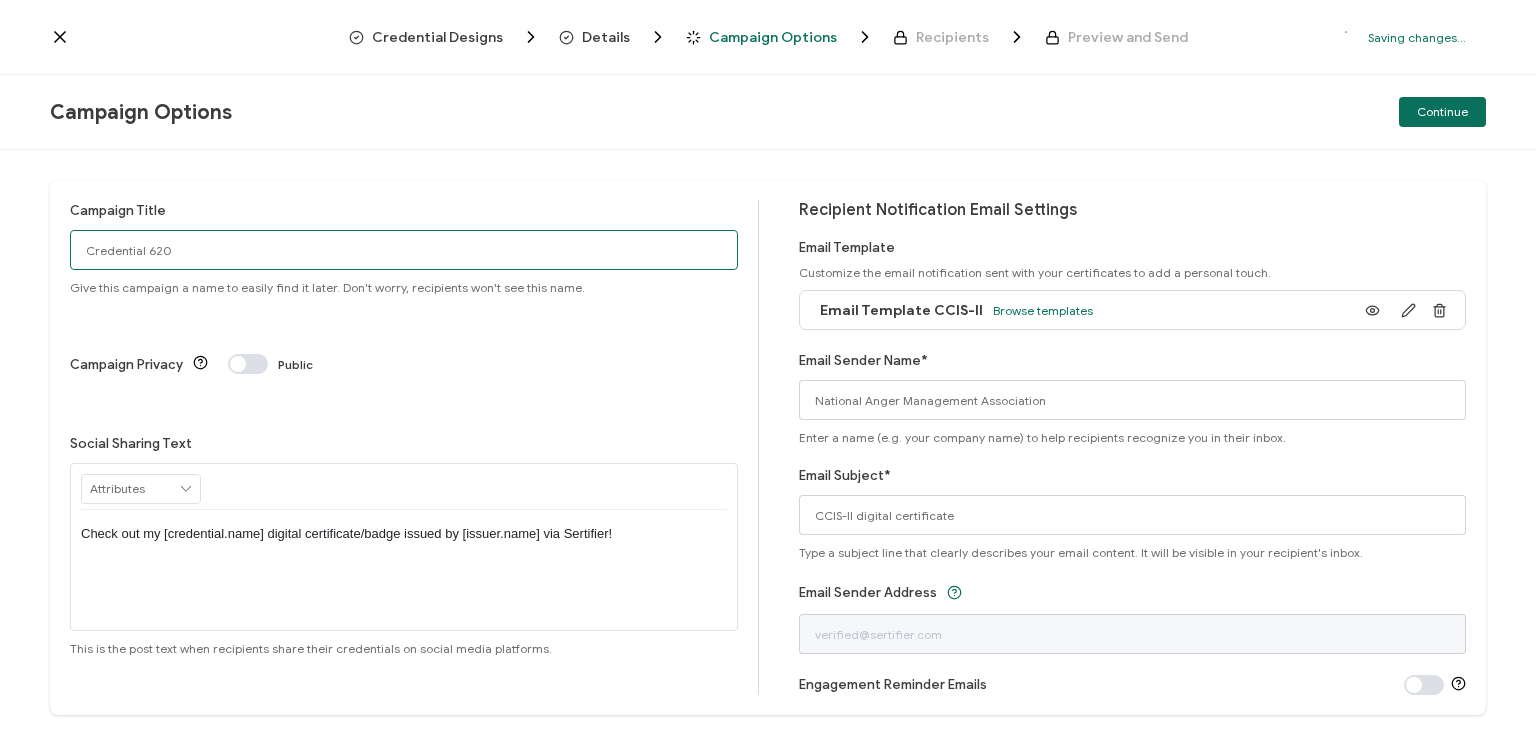 click on "Campaign Title
Credential 620     Give this campaign a name to easily find it later. Don't worry, recipients won't see this name.
Campaign Privacy
Public
Social Sharing Text
RECIPIENT
Recipient Name
Recipient E-Mail
CREDENTIAL
Credential ID
Issue Date
Credential Name
Credential Desciption
Expire Date
ISSUER
Issuer Name
CUSTOM
First Name
Create New Attribute" at bounding box center (768, 444) 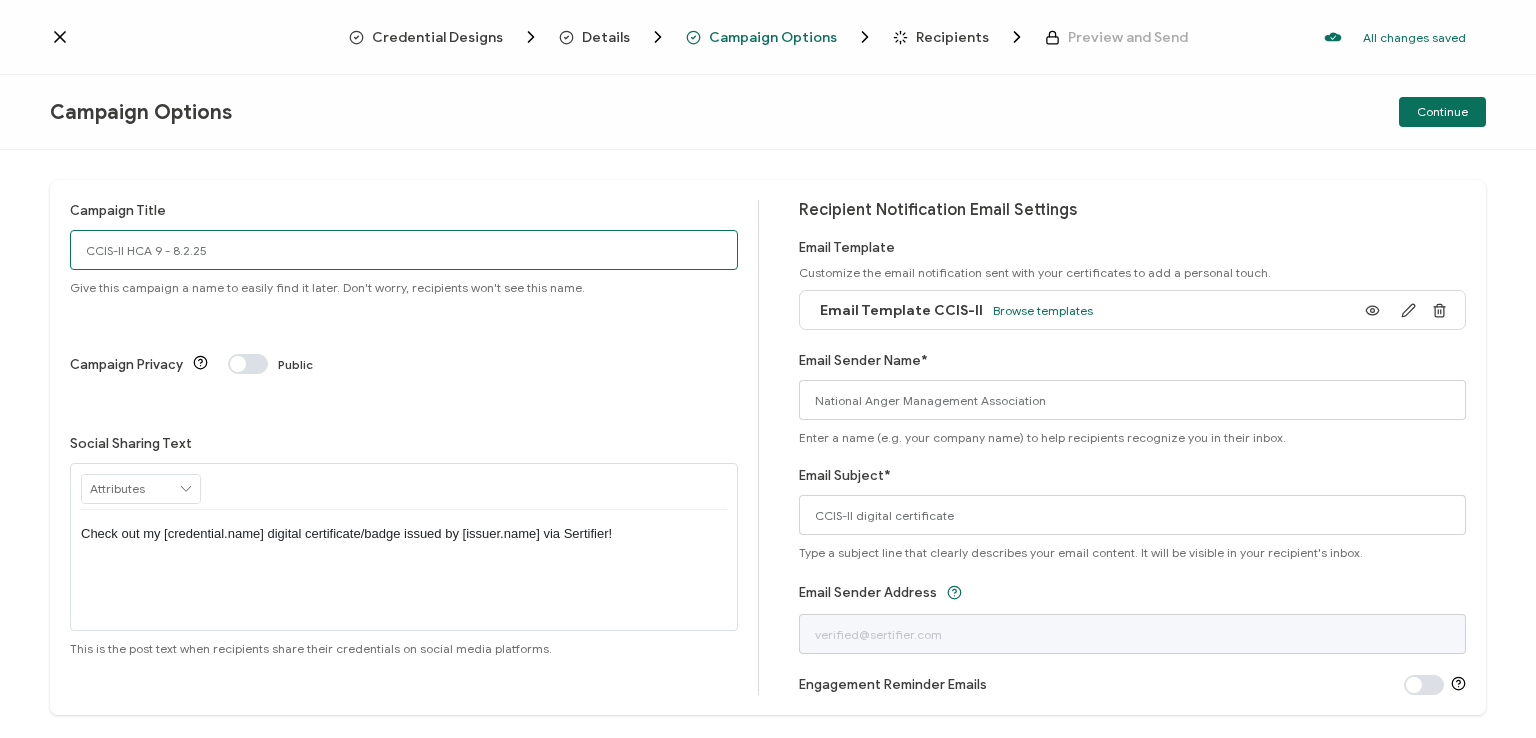 type on "CCIS-II HCA 9 - 8.2.25" 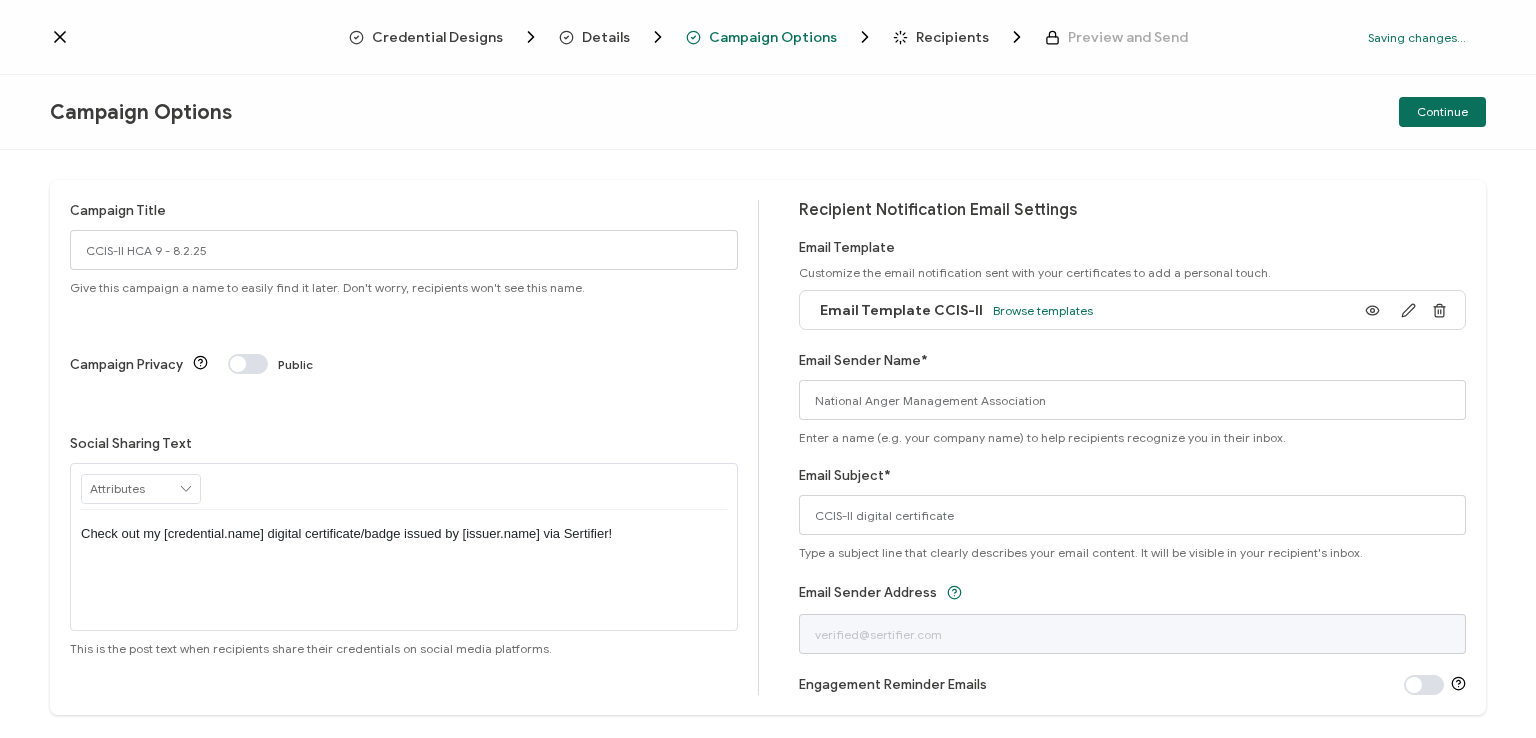 click on "Check out my [credential.name] digital certificate/badge issued by [issuer.name] via Sertifier!" at bounding box center [404, 534] 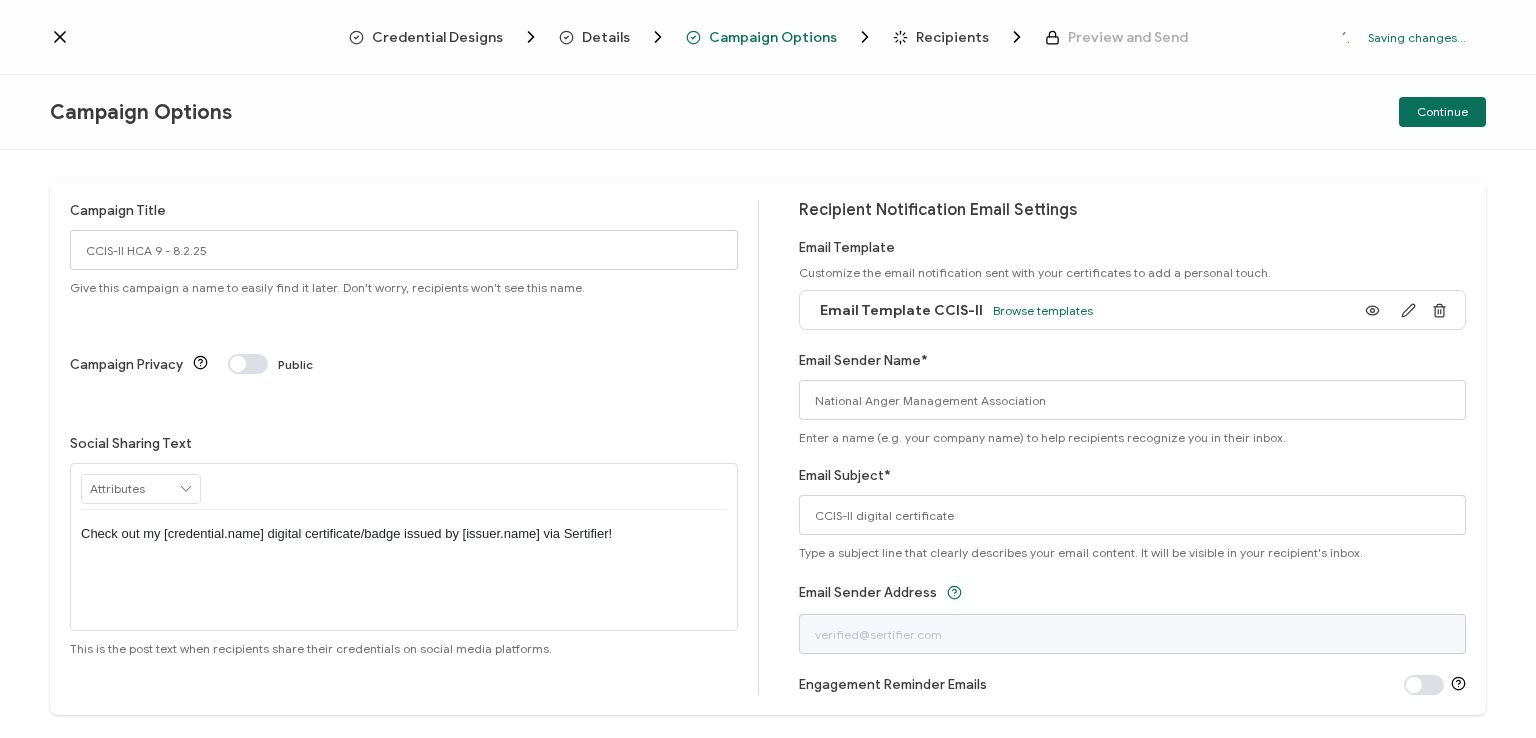 type 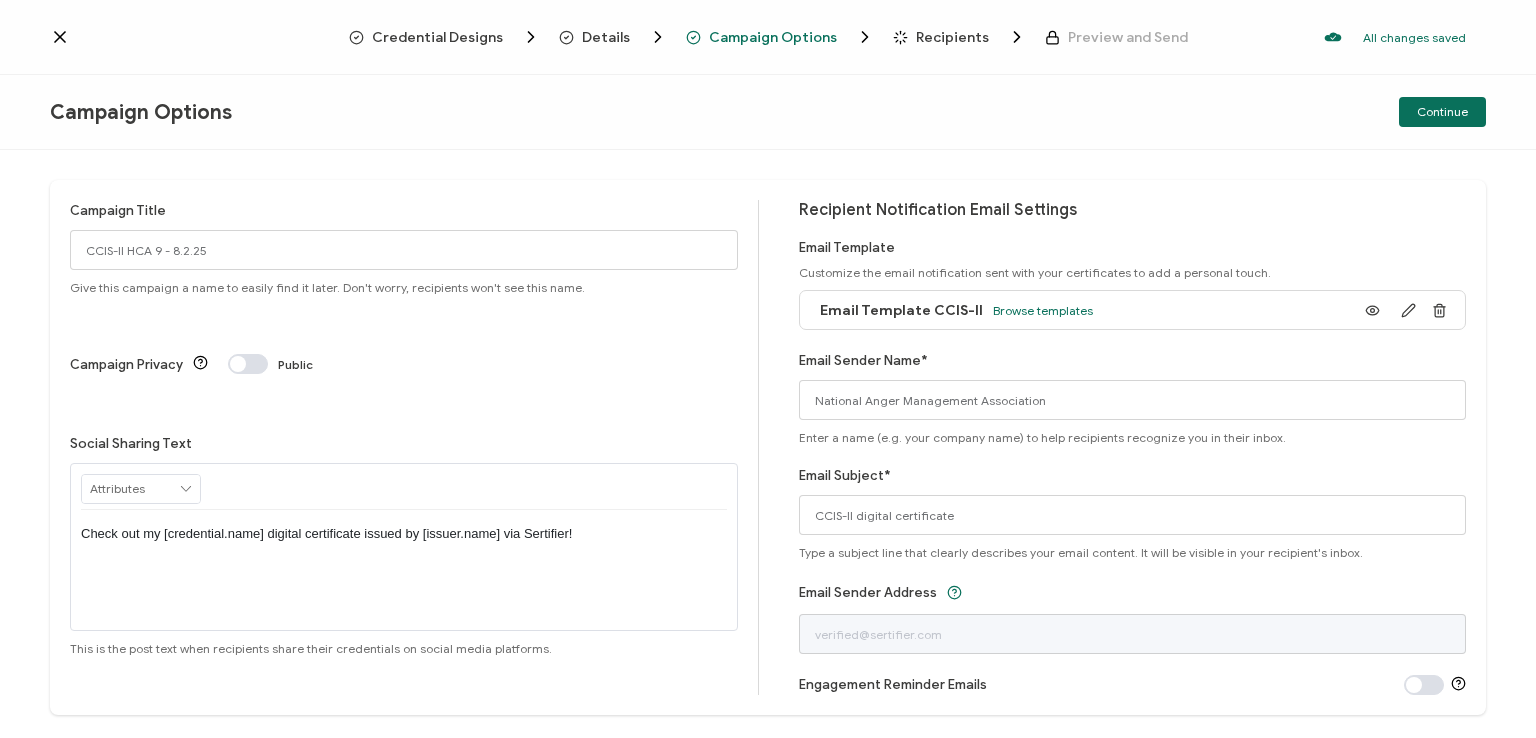 click on "Campaign Options
Continue" at bounding box center (768, 112) 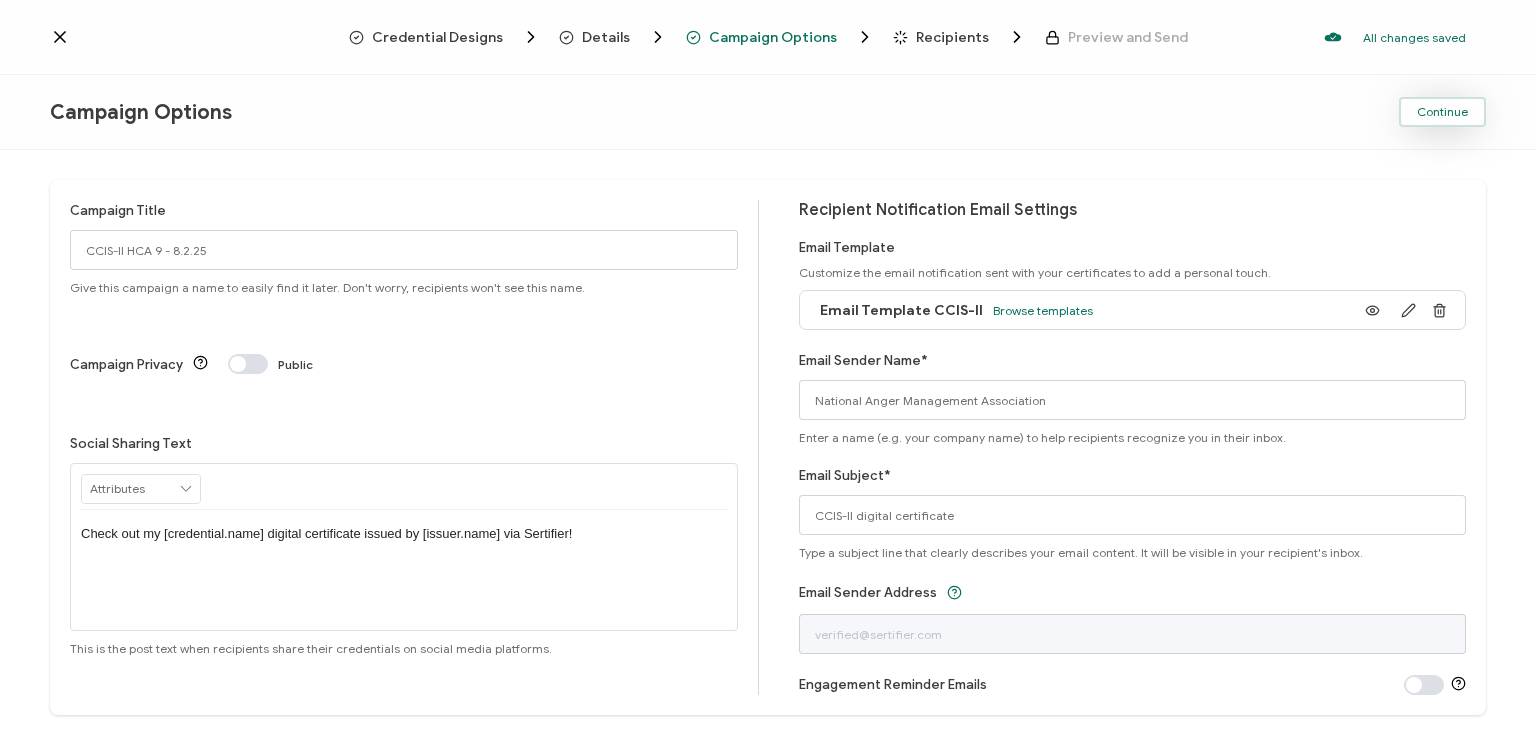 click on "Continue" at bounding box center (1442, 112) 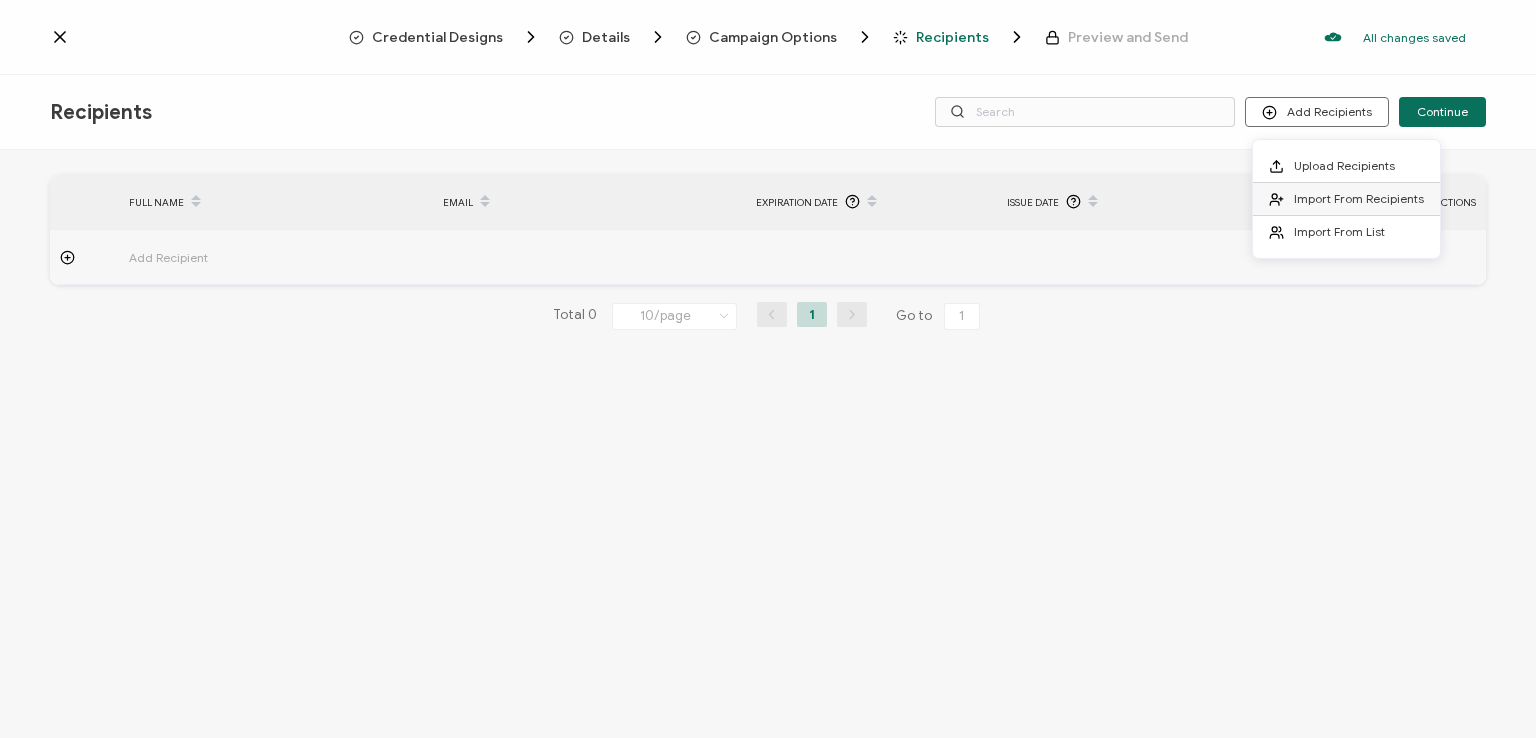 click at bounding box center [1281, 199] 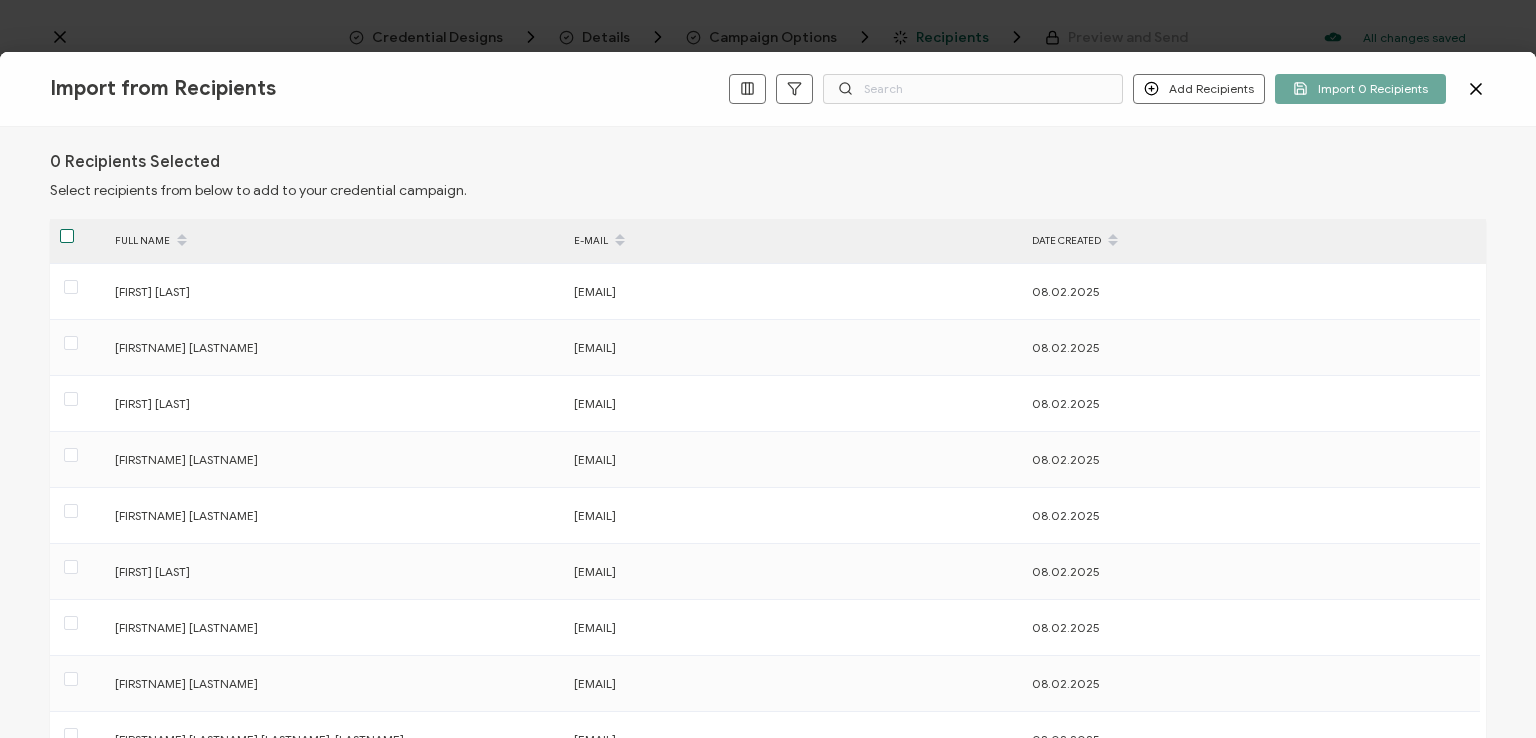 click at bounding box center [67, 236] 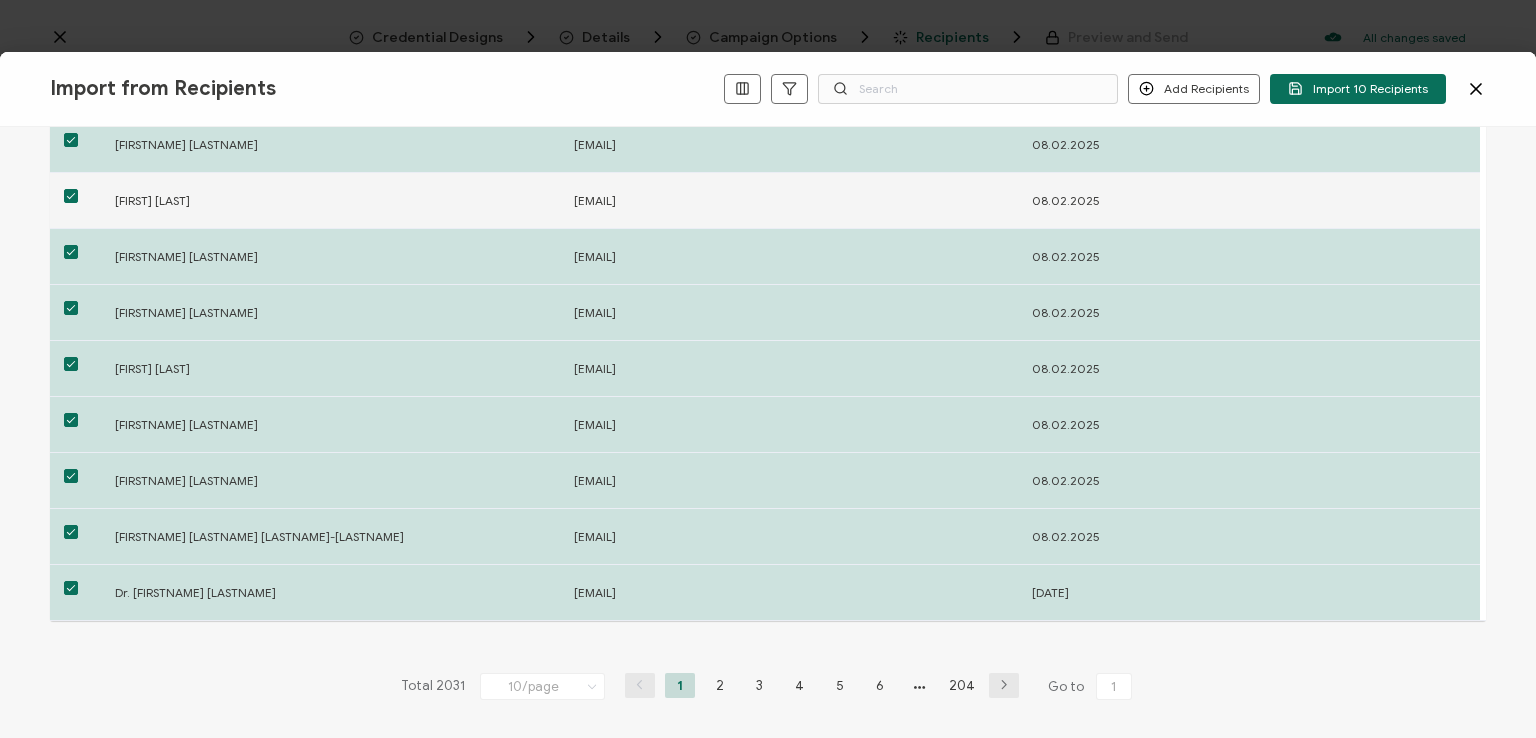 scroll, scrollTop: 310, scrollLeft: 0, axis: vertical 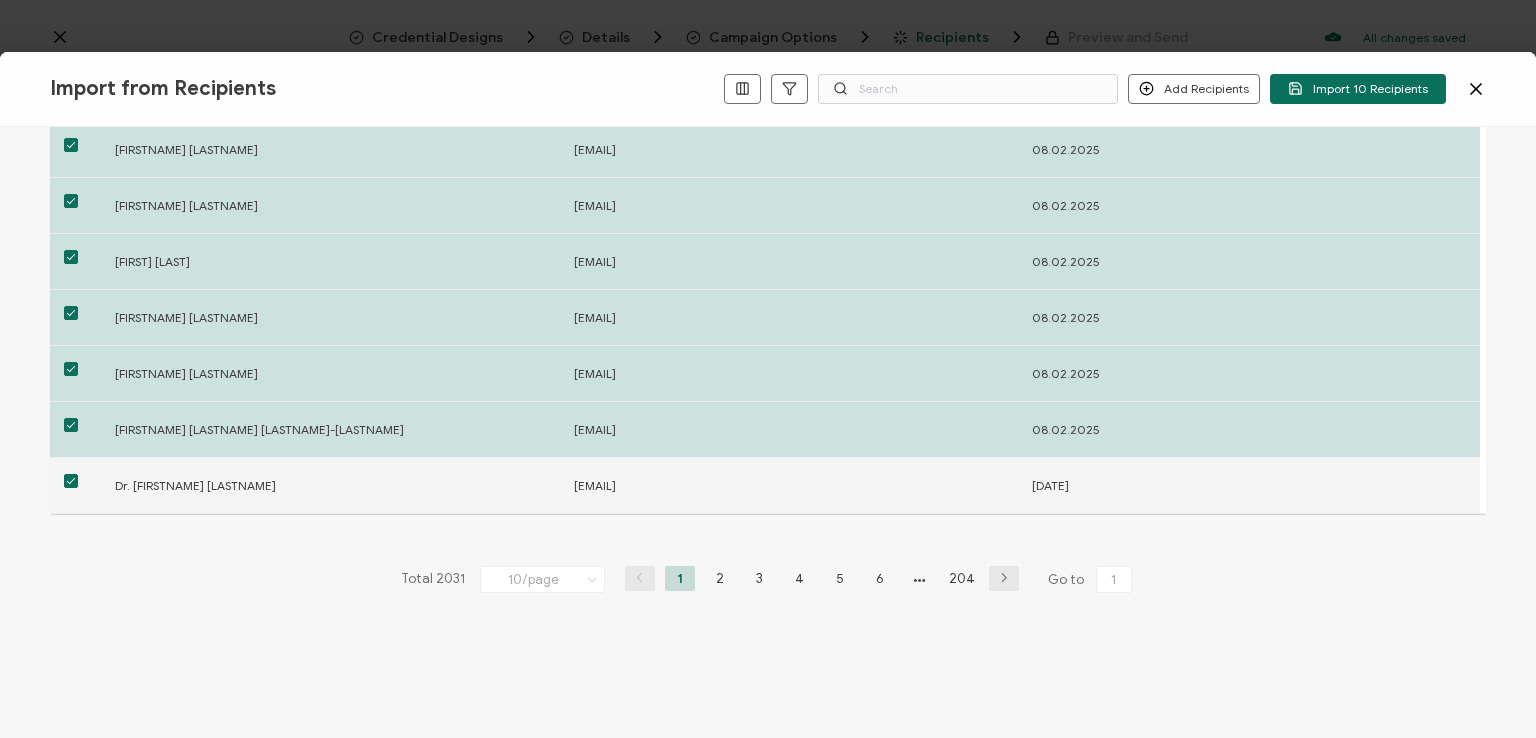 click at bounding box center [71, 481] 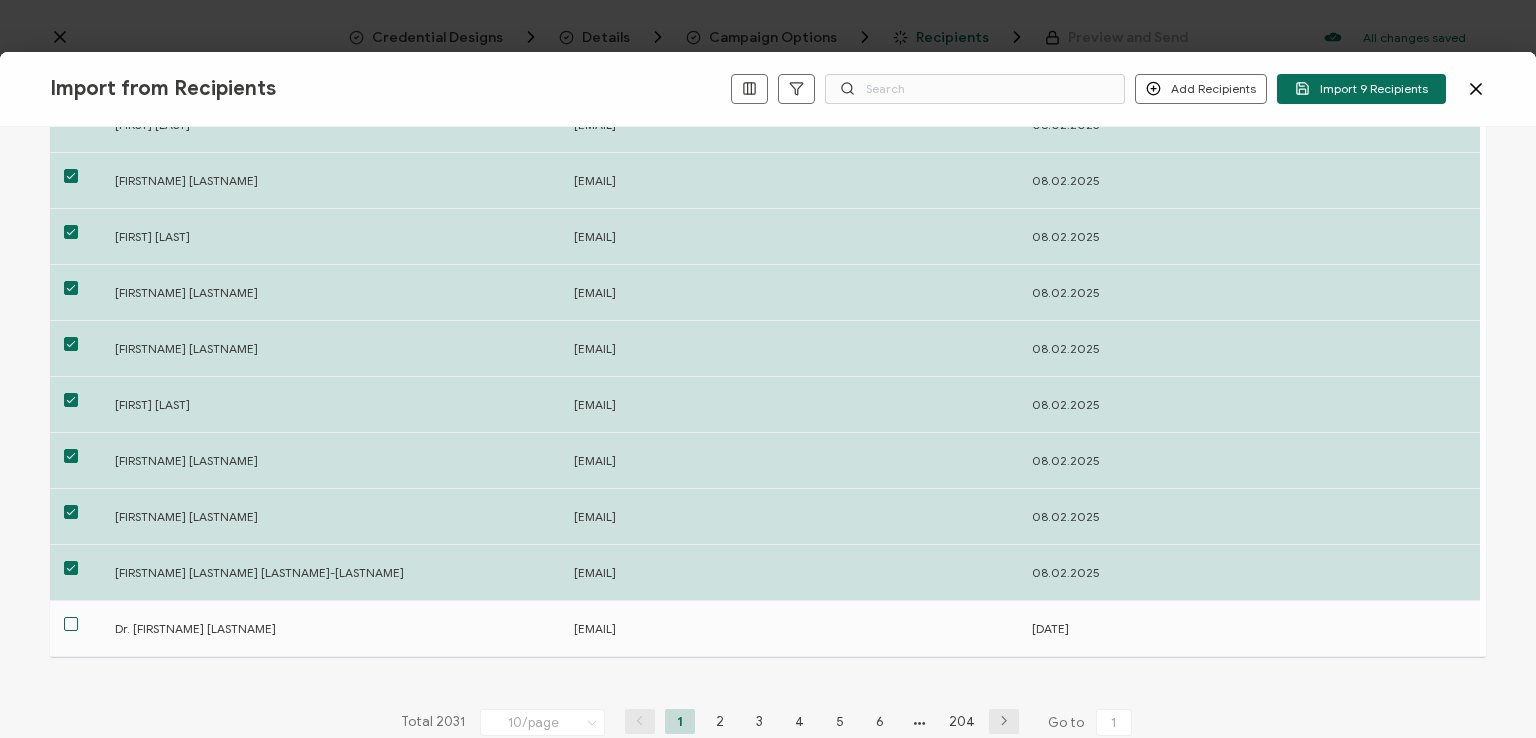 scroll, scrollTop: 10, scrollLeft: 0, axis: vertical 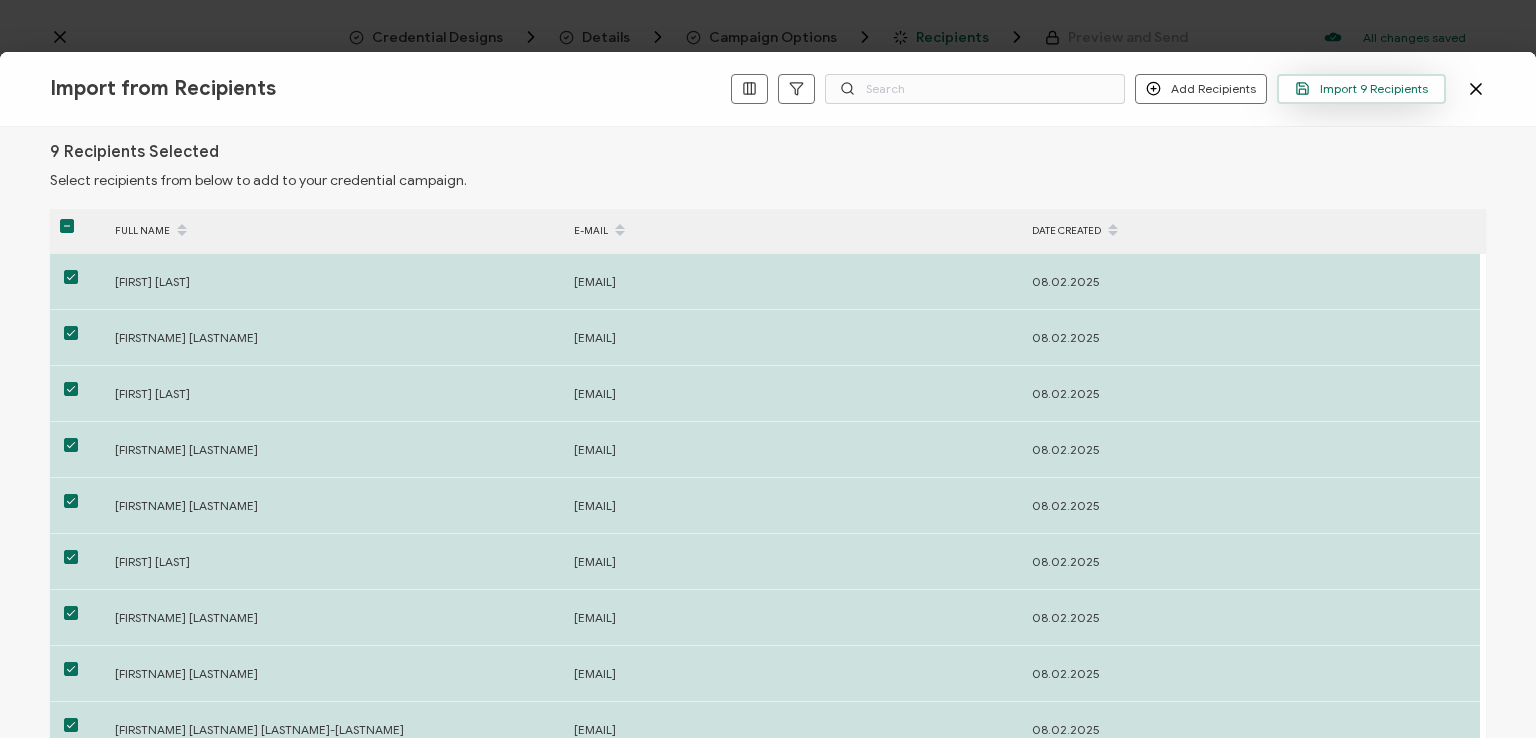 click on "Import 9 Recipients" at bounding box center [1361, 88] 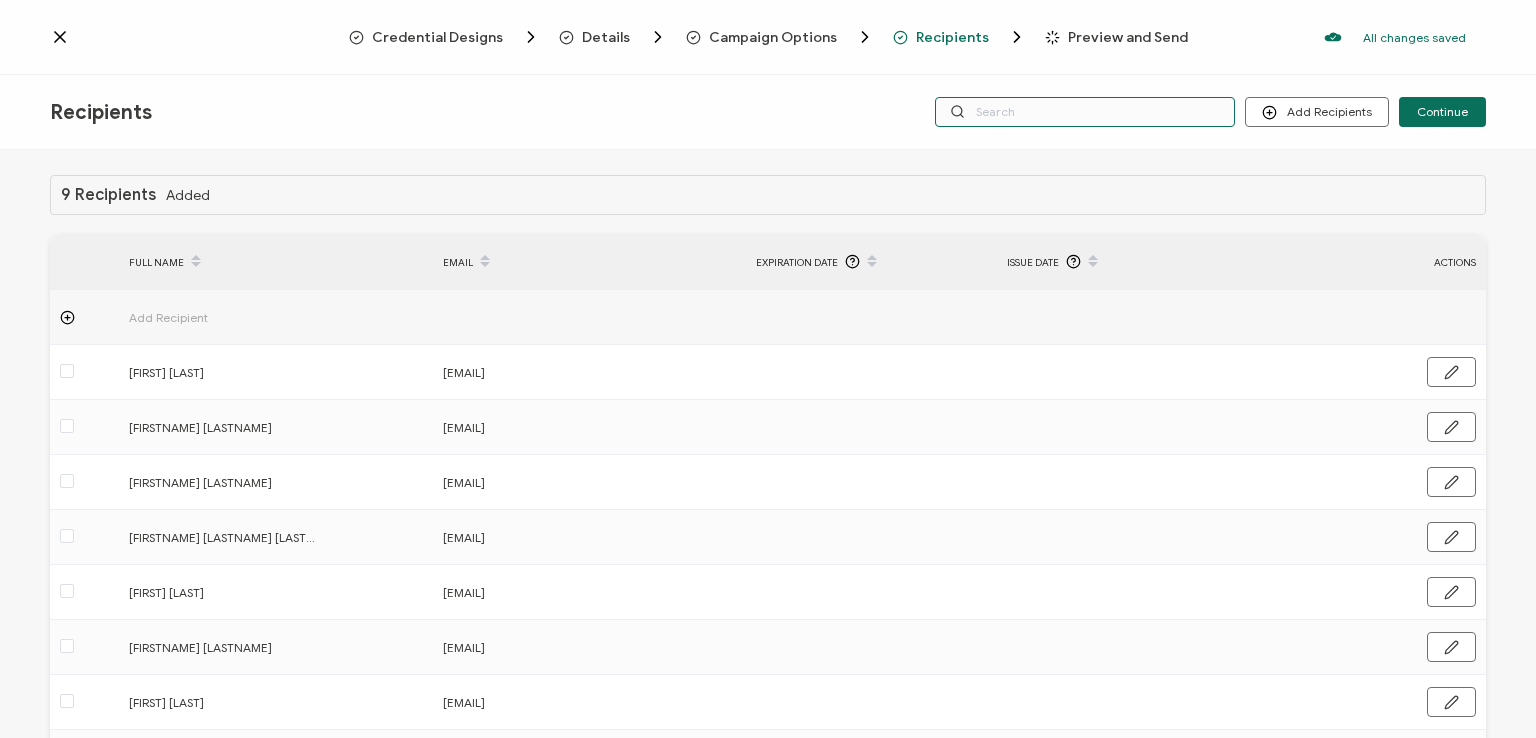 click at bounding box center [1085, 112] 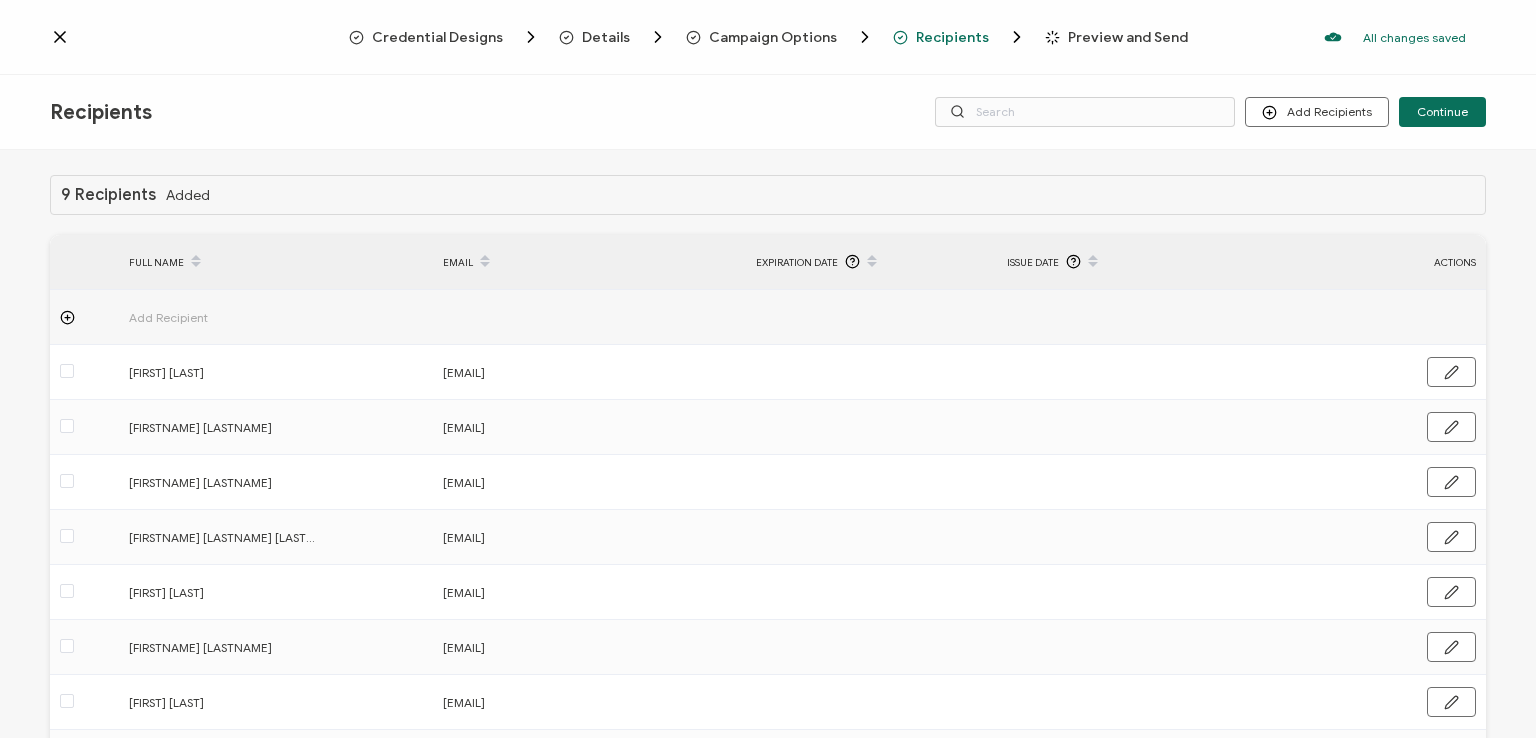 click on "Credential Designs       Details       Campaign Options       Recipients       Preview and Send
All changes saved
We save your content automatically as you keep working.
Changes are saved automatically. Any credentials sent from this campaign will update automatically. To undo modifications, re-edit the relevant element.
All changes saved
Last saved on 08/02/2025 09:04 AM" at bounding box center [768, 37] 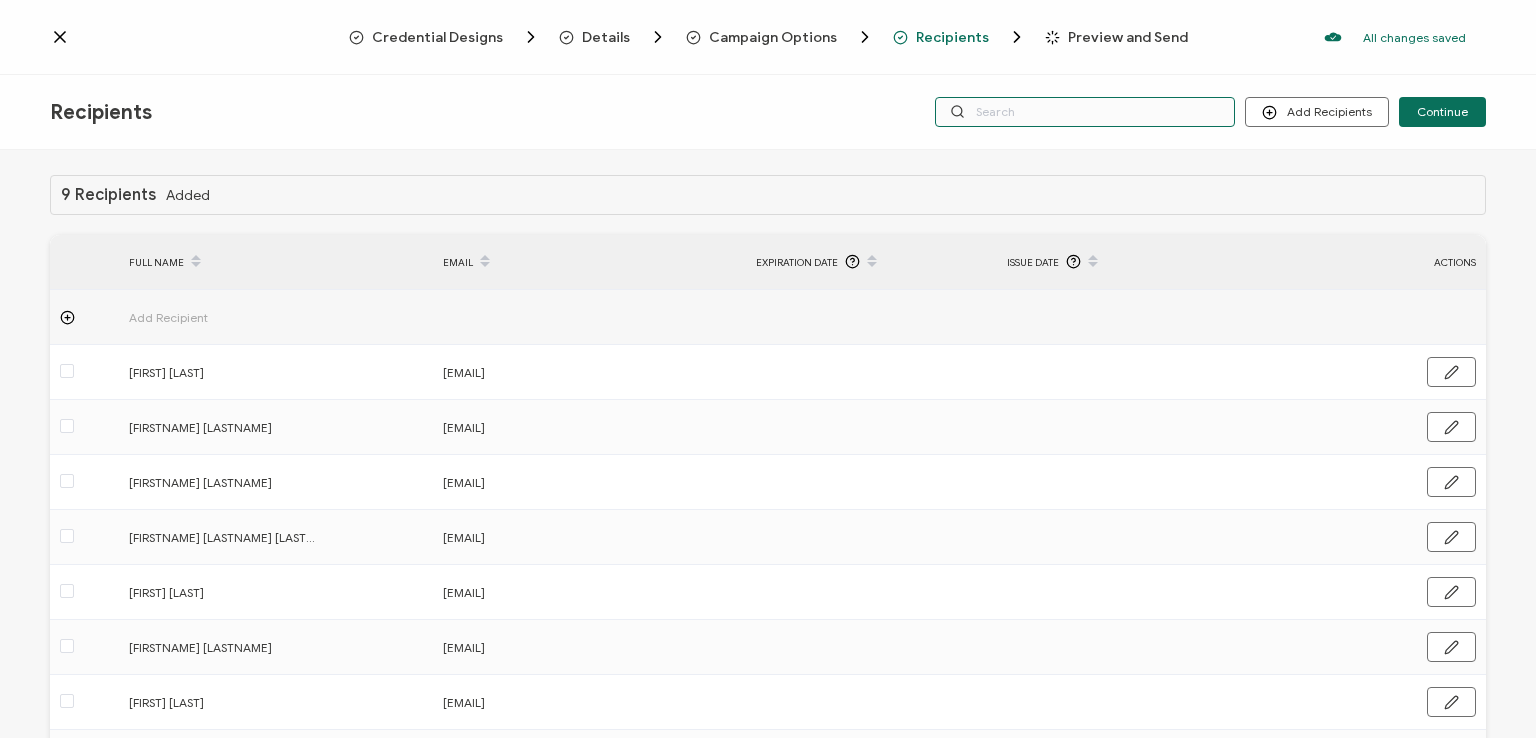 click at bounding box center (1085, 112) 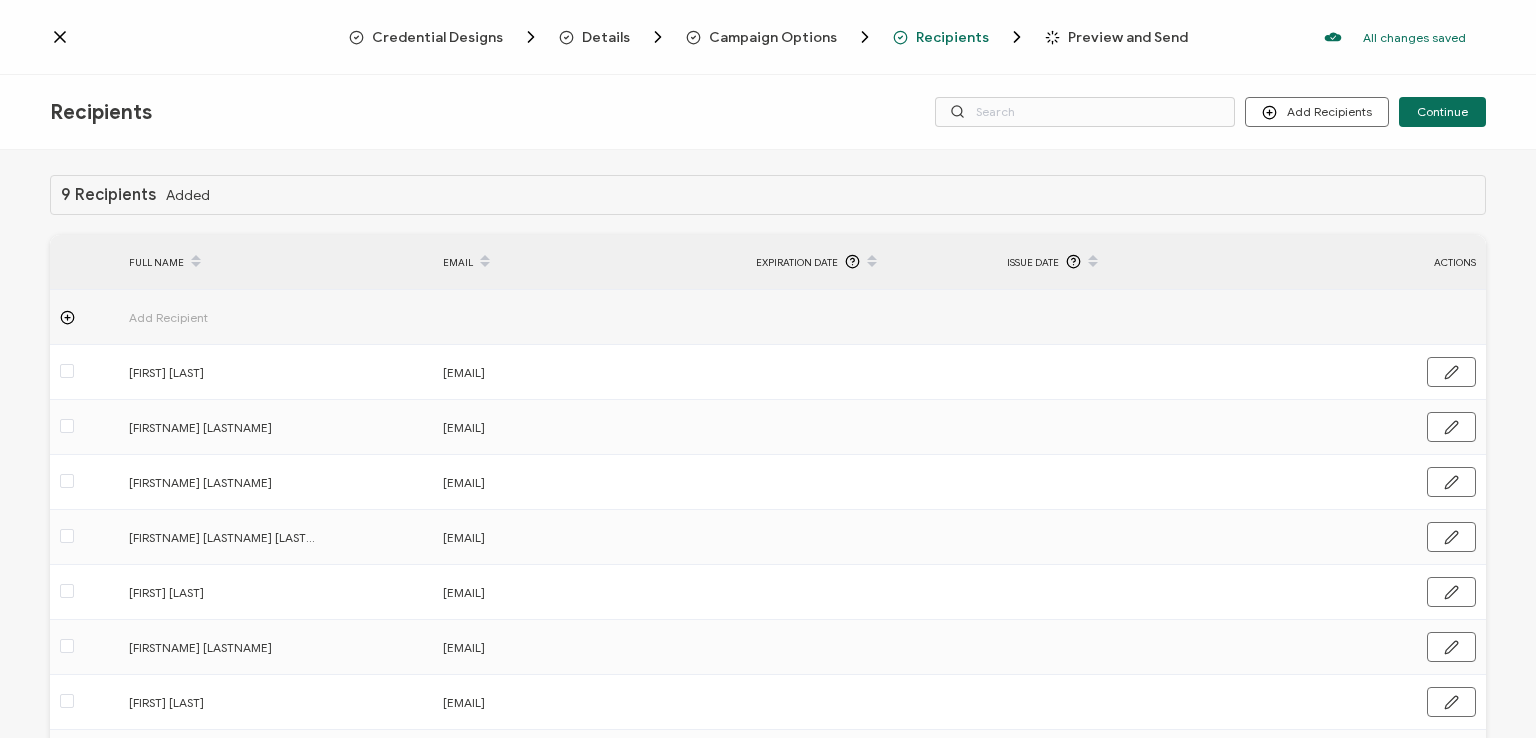 click on "Recipients
Add Recipients
Upload Recipients   Import From Recipients   Import From List
Continue" at bounding box center [768, 112] 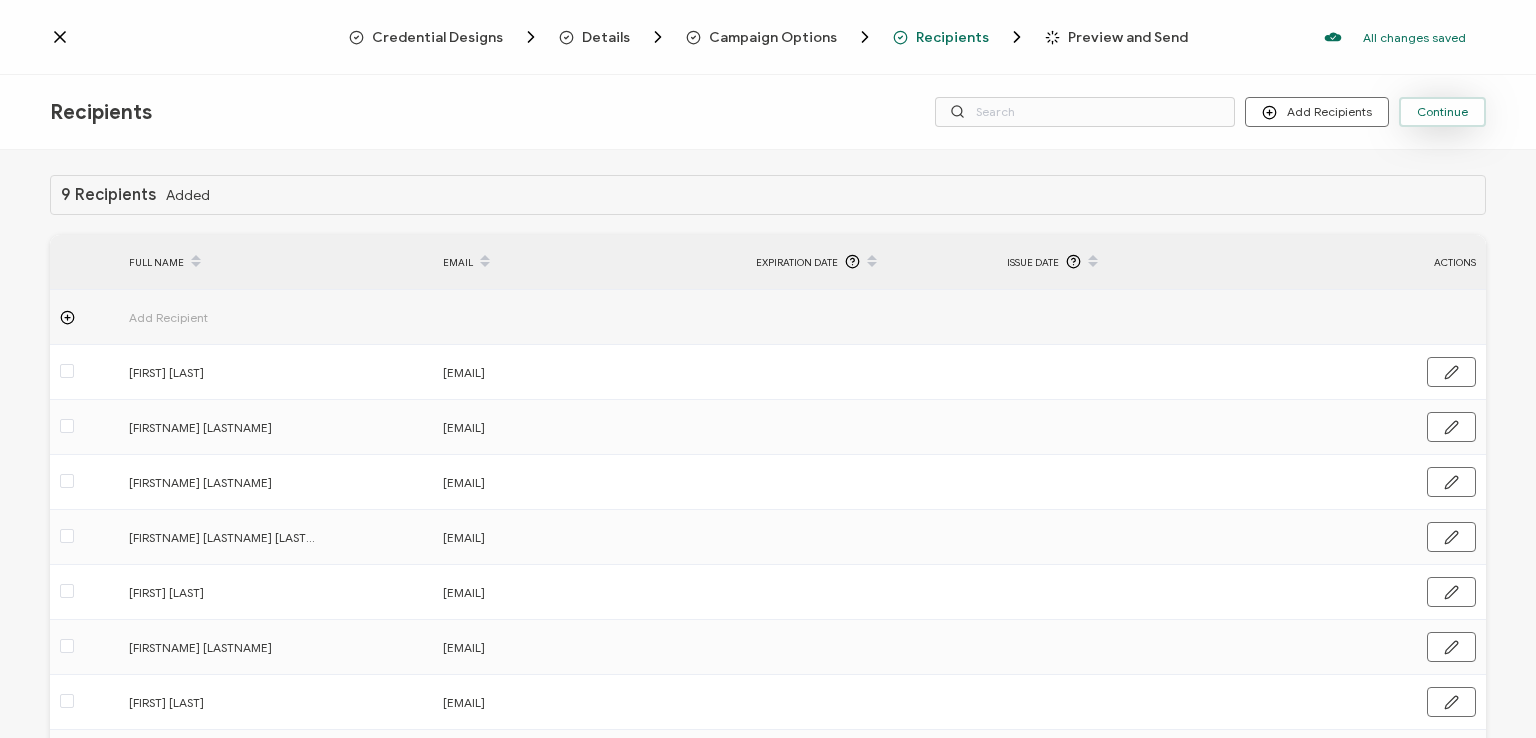 click on "Continue" at bounding box center [1442, 112] 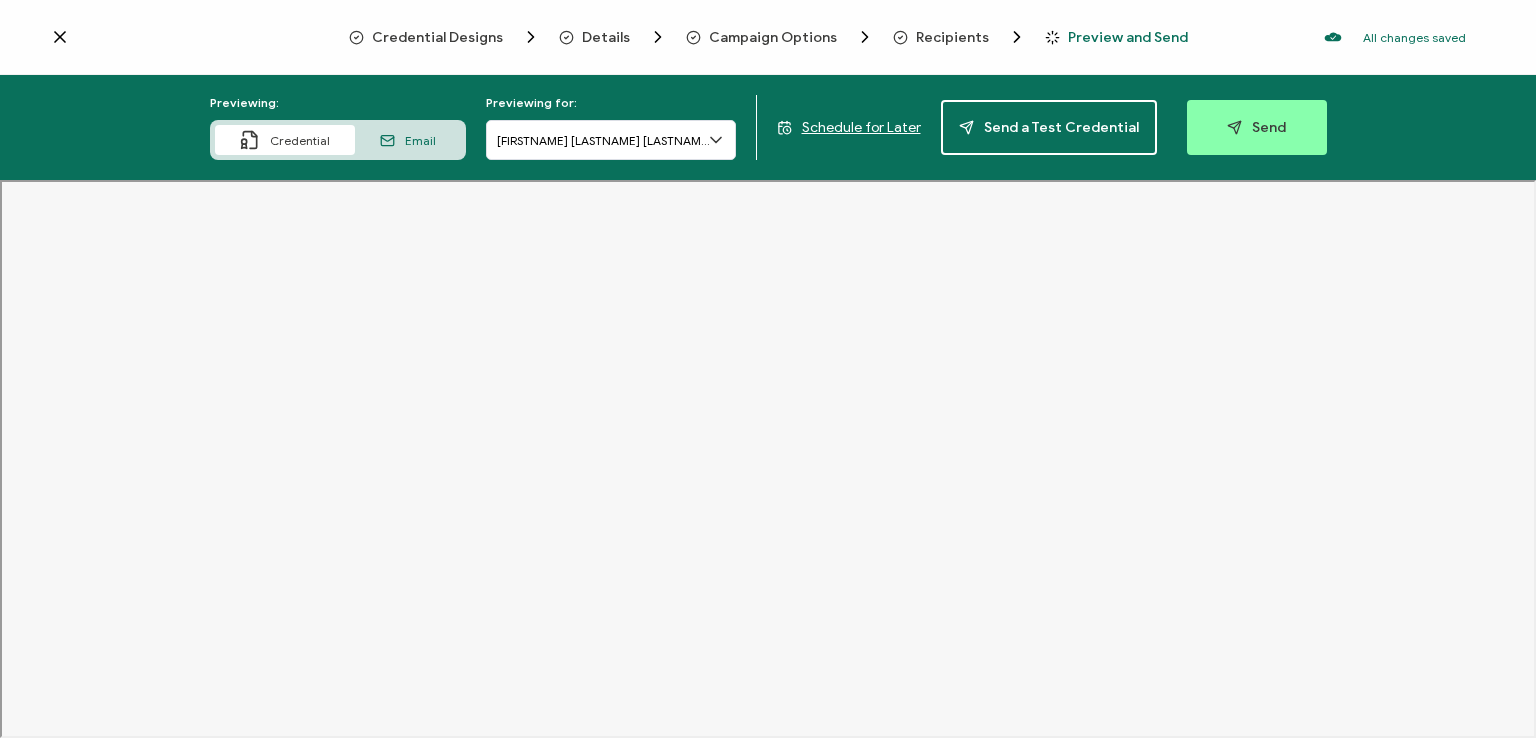 click on "All changes saved
We save your content automatically as you keep working.
Changes are saved automatically. Any credentials sent from this campaign will update automatically. To undo modifications, re-edit the relevant element.
All changes saved
Last saved on [DATE] [TIME]" at bounding box center (1337, 37) 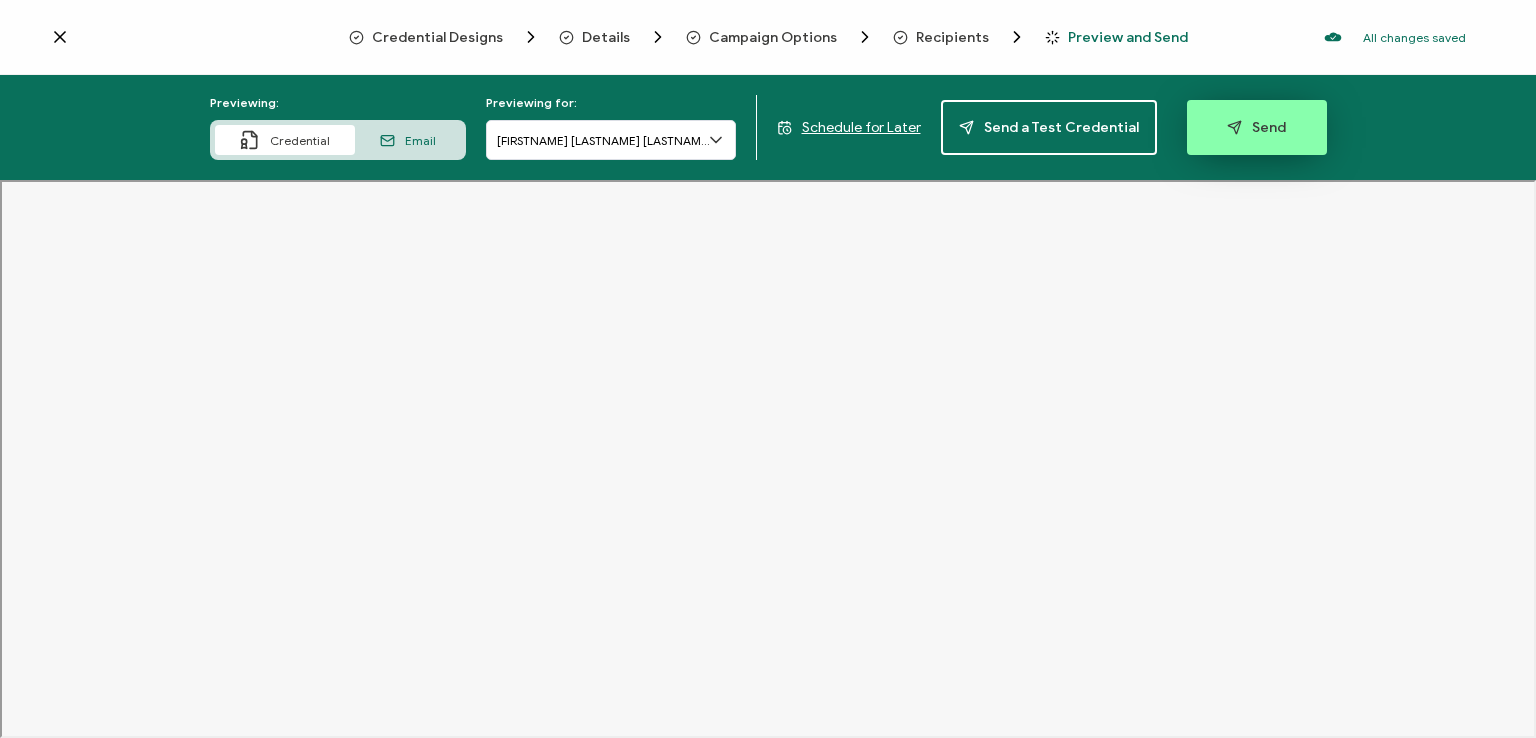 click on "Send" at bounding box center [1256, 127] 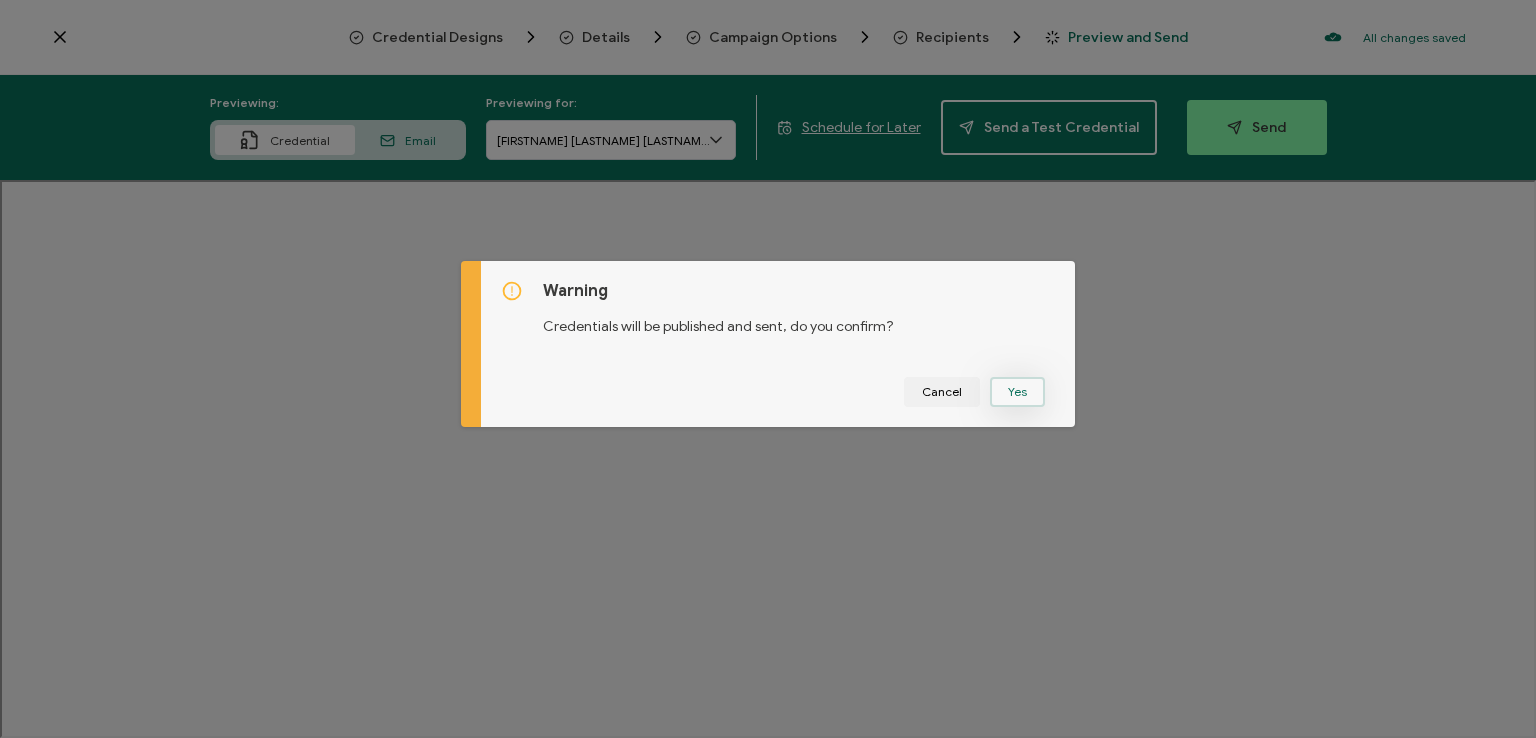 click on "Yes" at bounding box center [1017, 392] 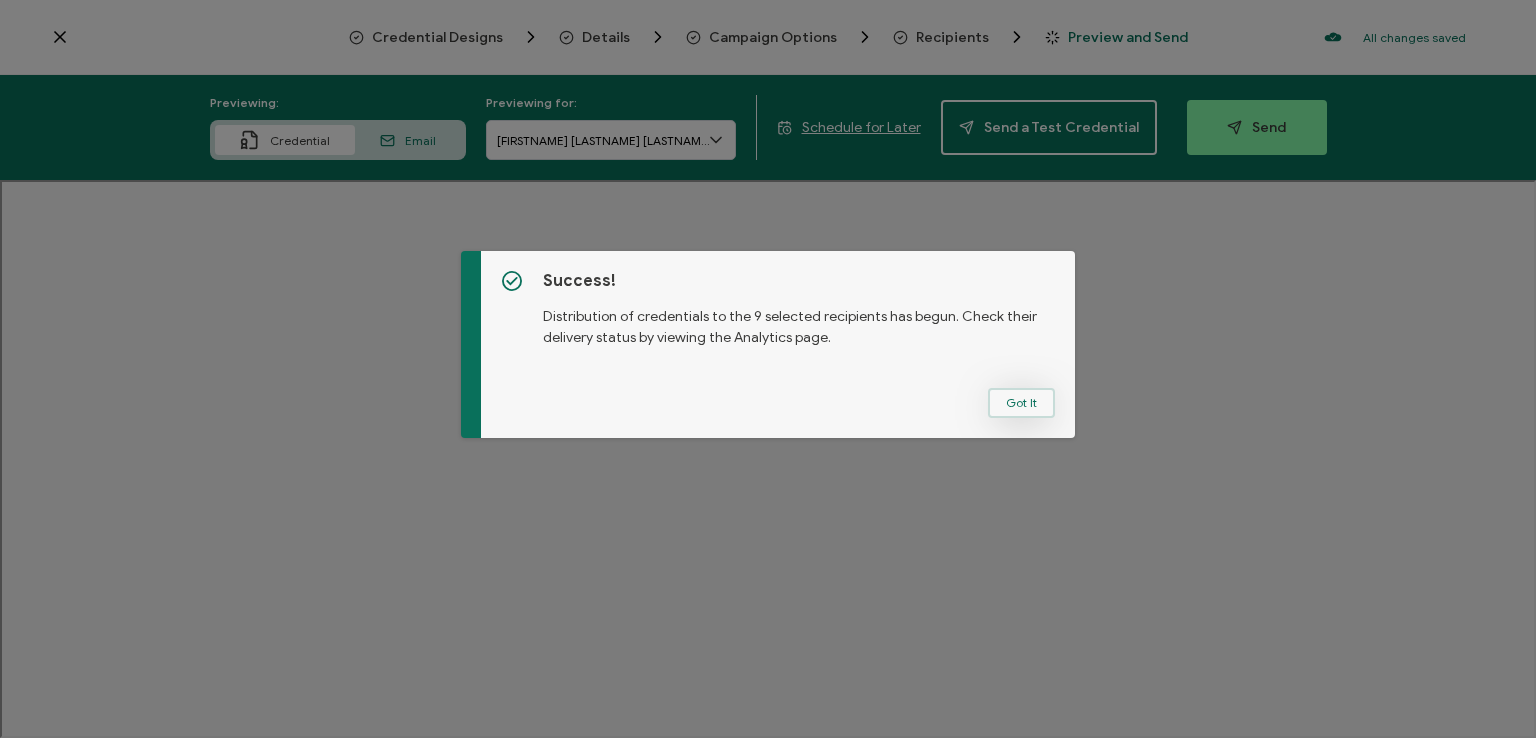 click on "Got It" at bounding box center (1021, 403) 